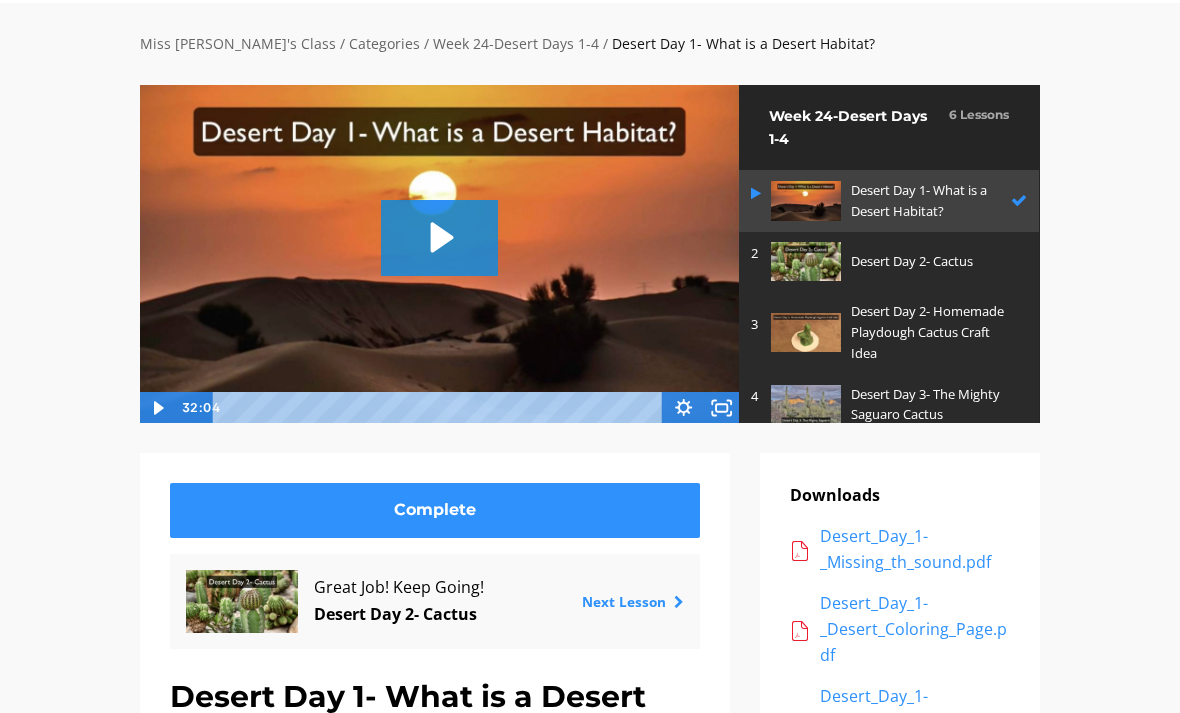 scroll, scrollTop: 107, scrollLeft: 0, axis: vertical 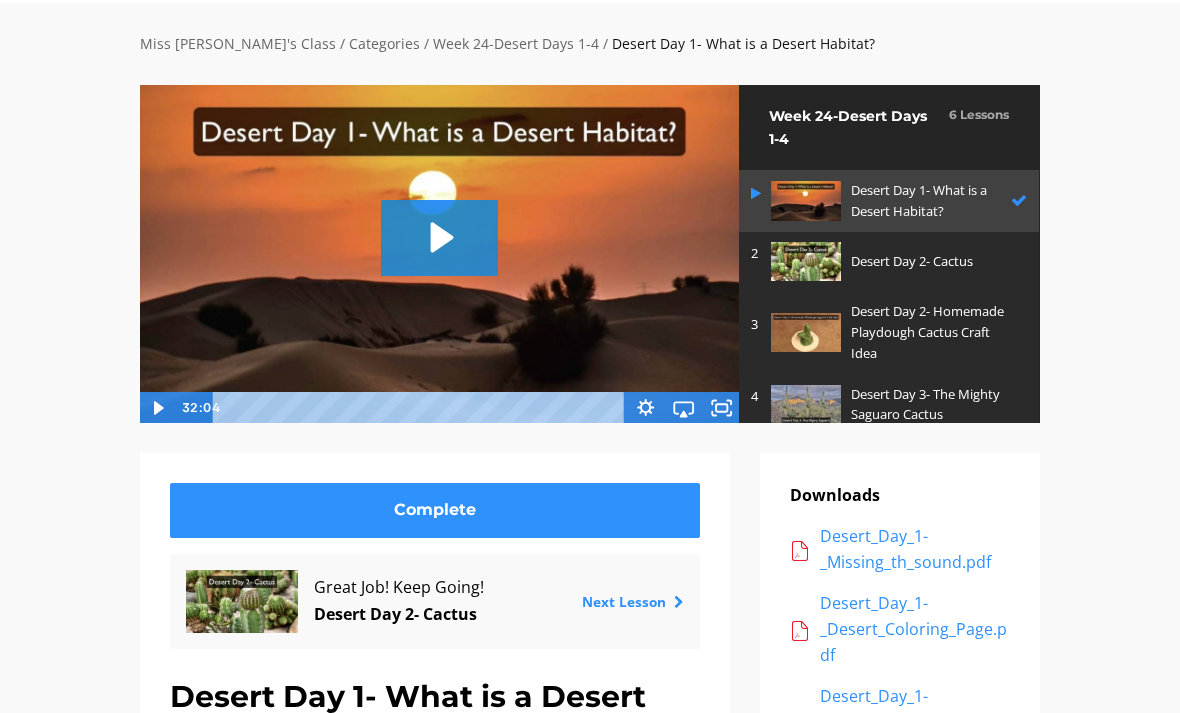 click at bounding box center (806, 261) 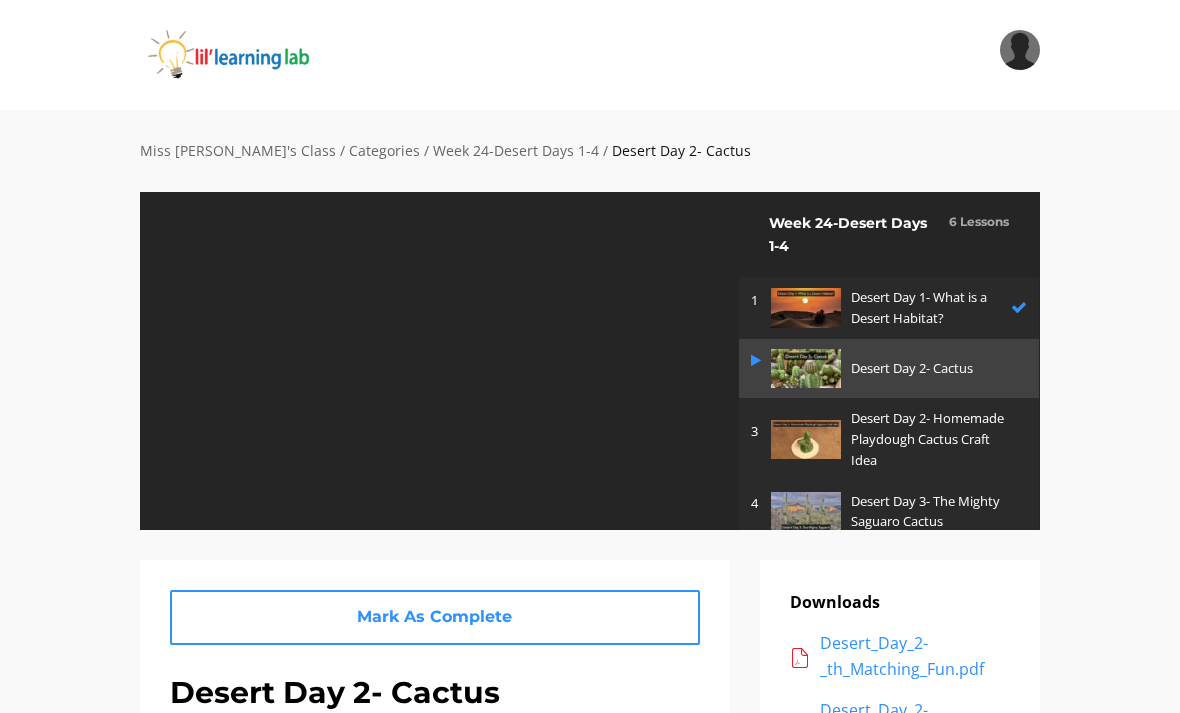 scroll, scrollTop: 0, scrollLeft: 0, axis: both 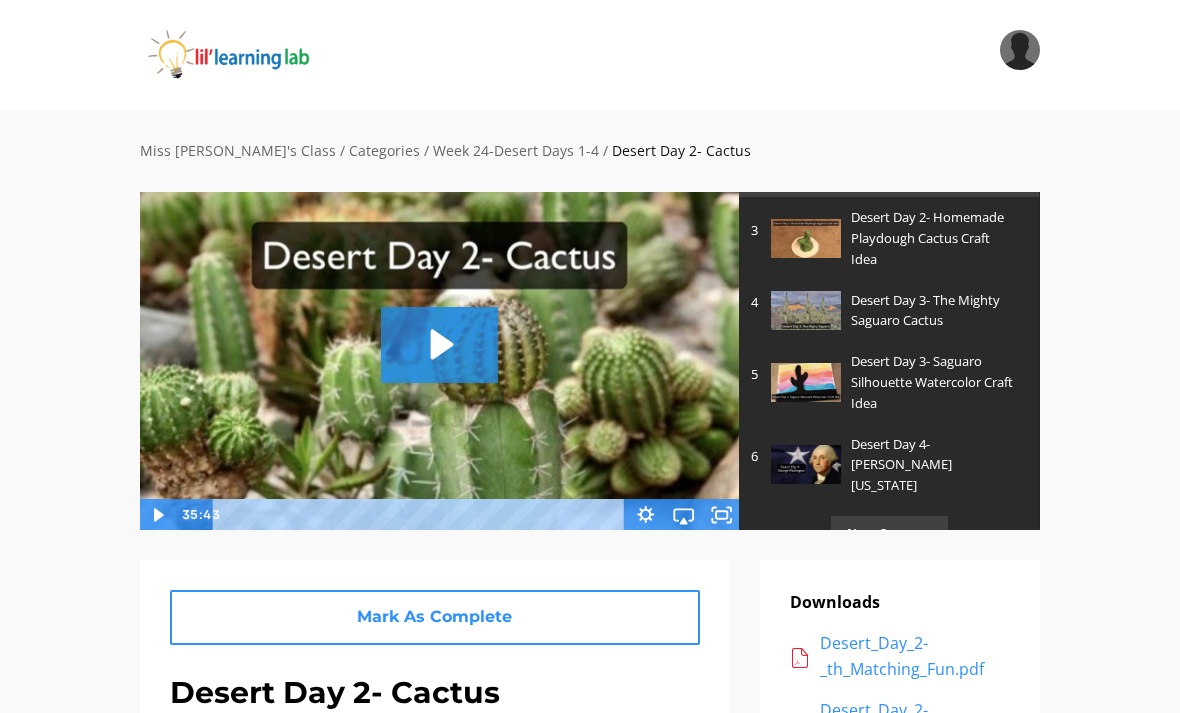 click 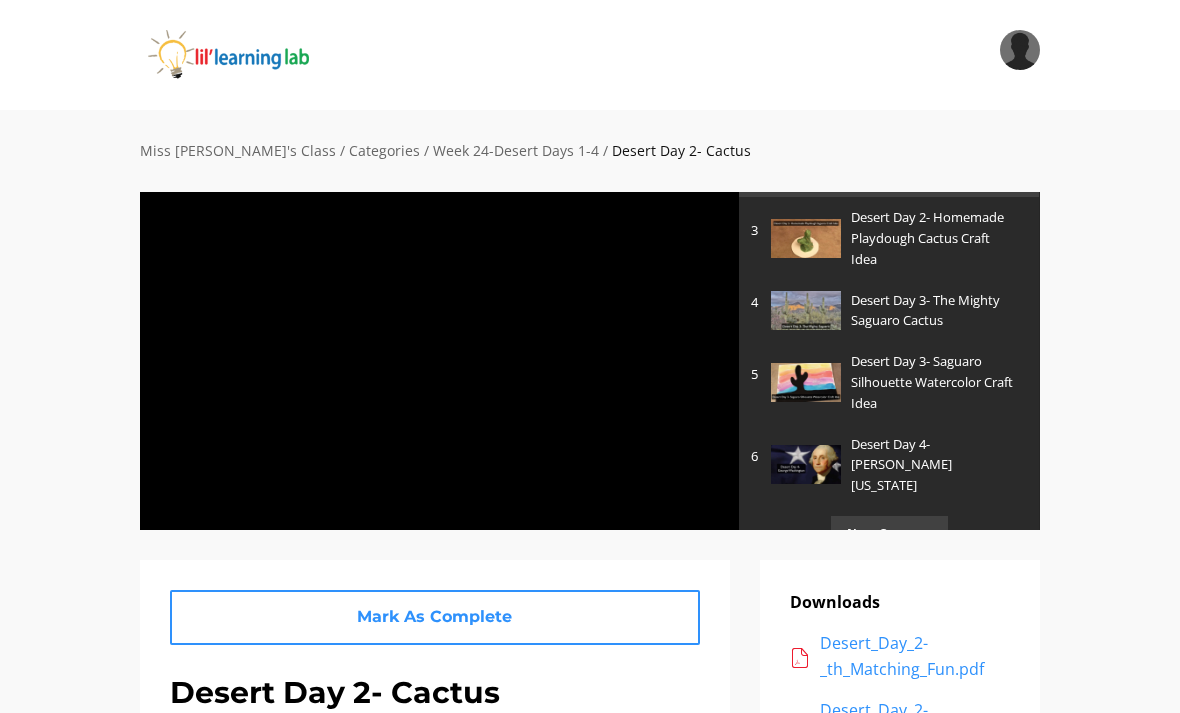 click 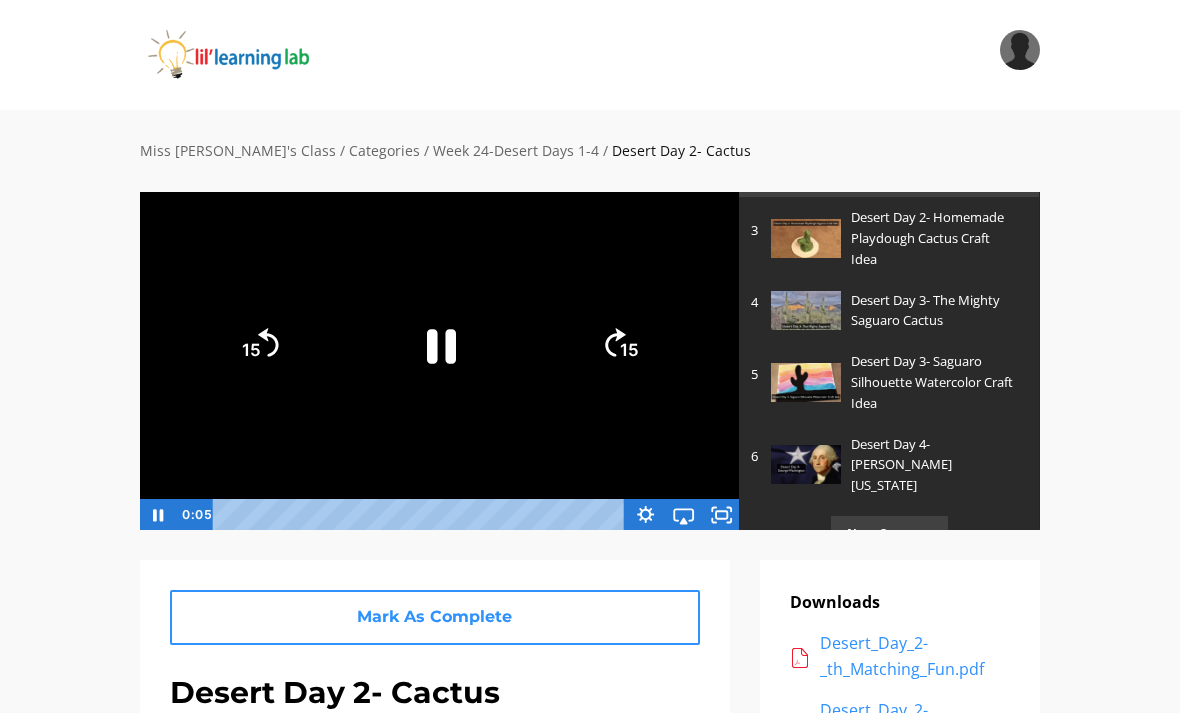 click 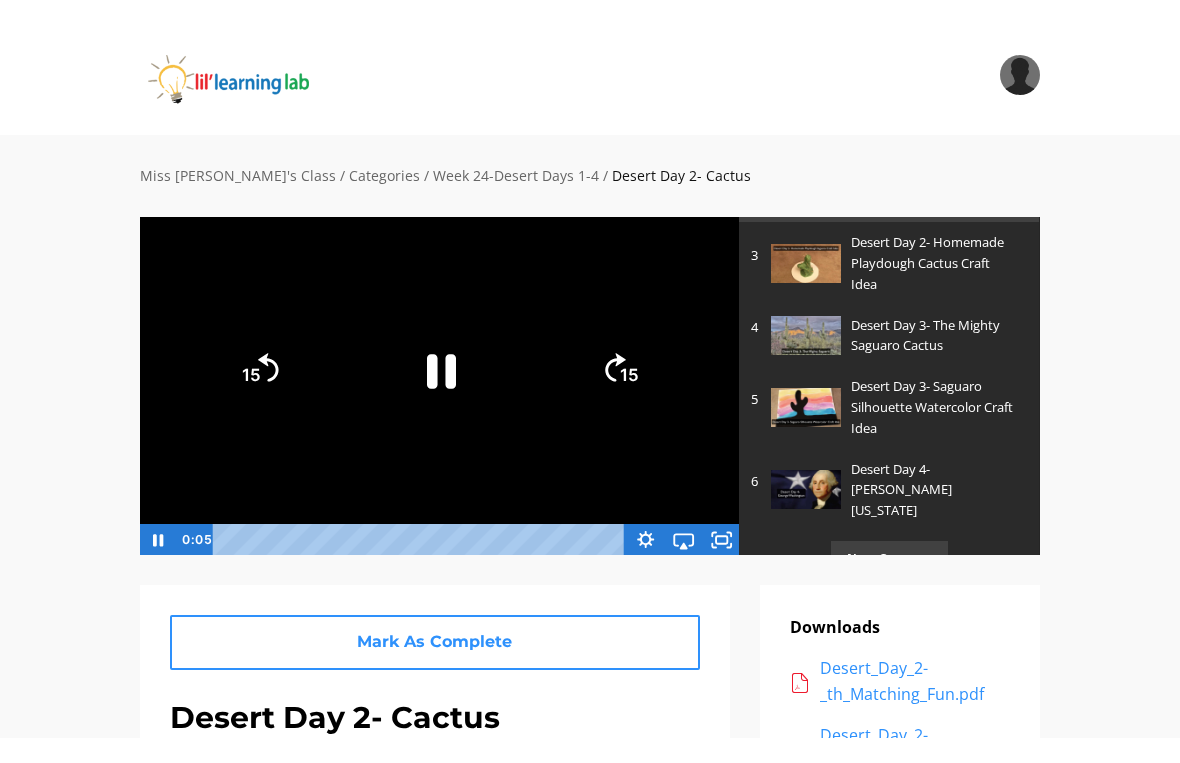 scroll, scrollTop: 24, scrollLeft: 0, axis: vertical 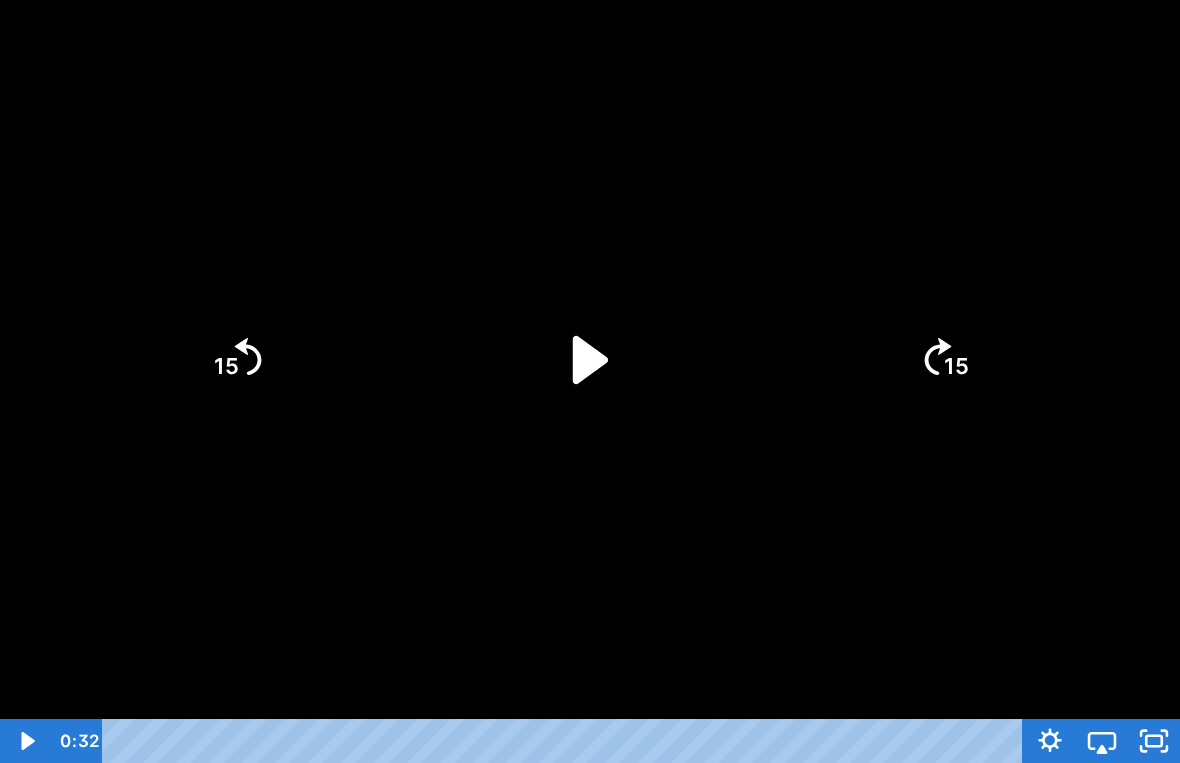 click 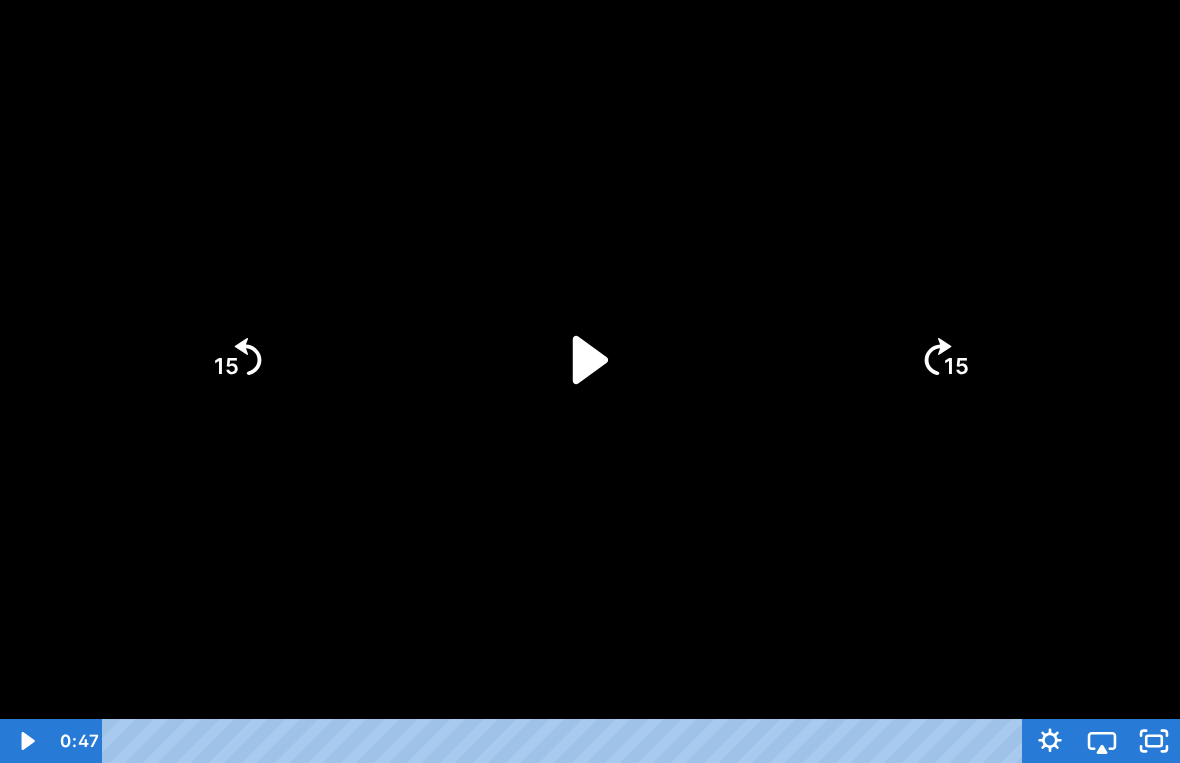 click 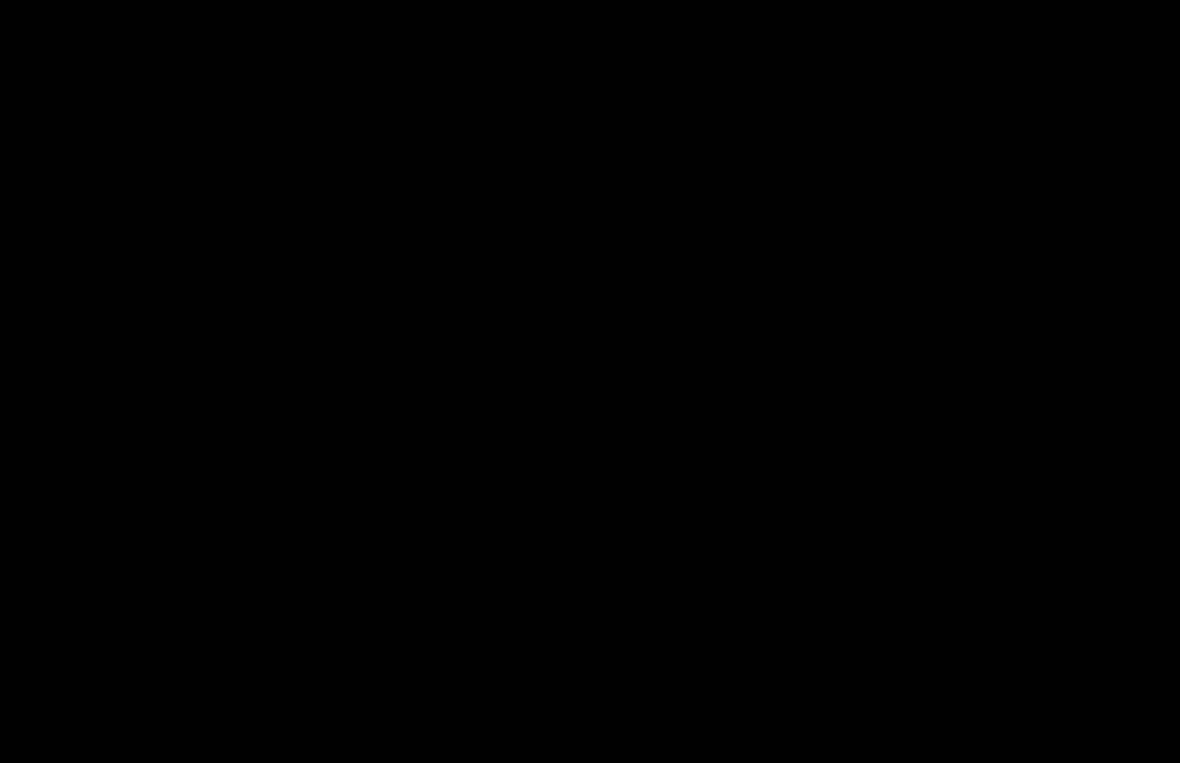 click at bounding box center [590, 381] 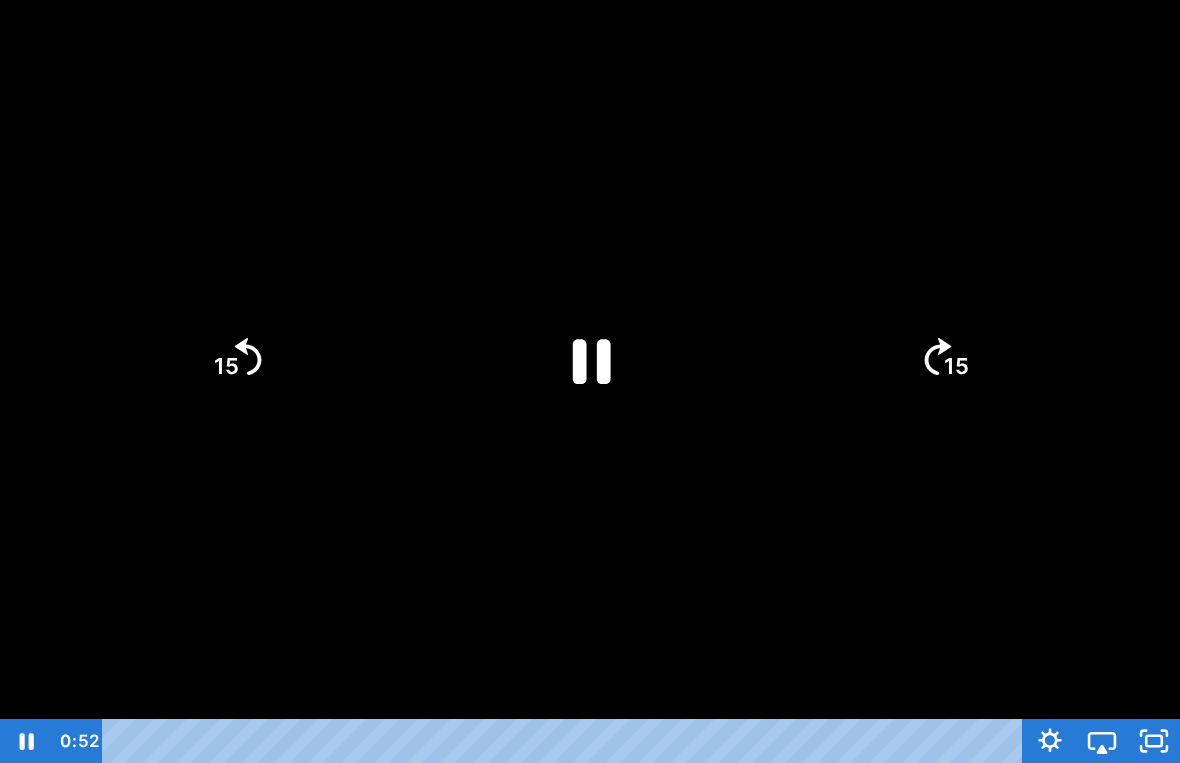 click 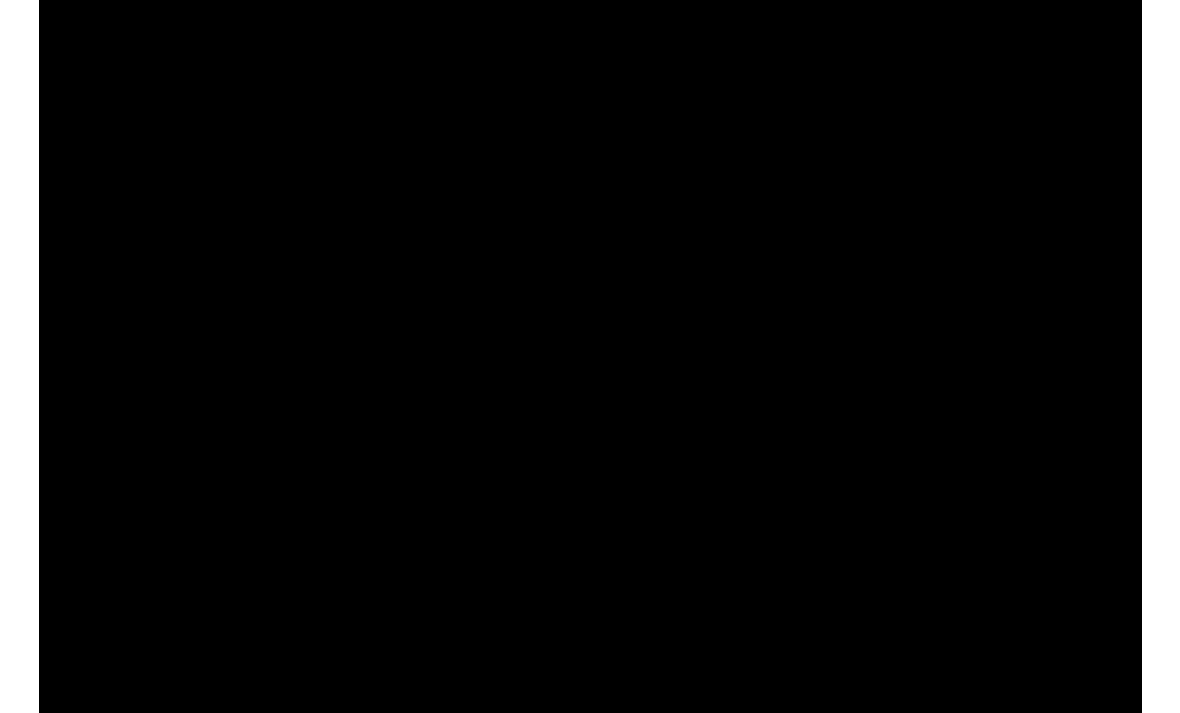 scroll, scrollTop: 0, scrollLeft: 0, axis: both 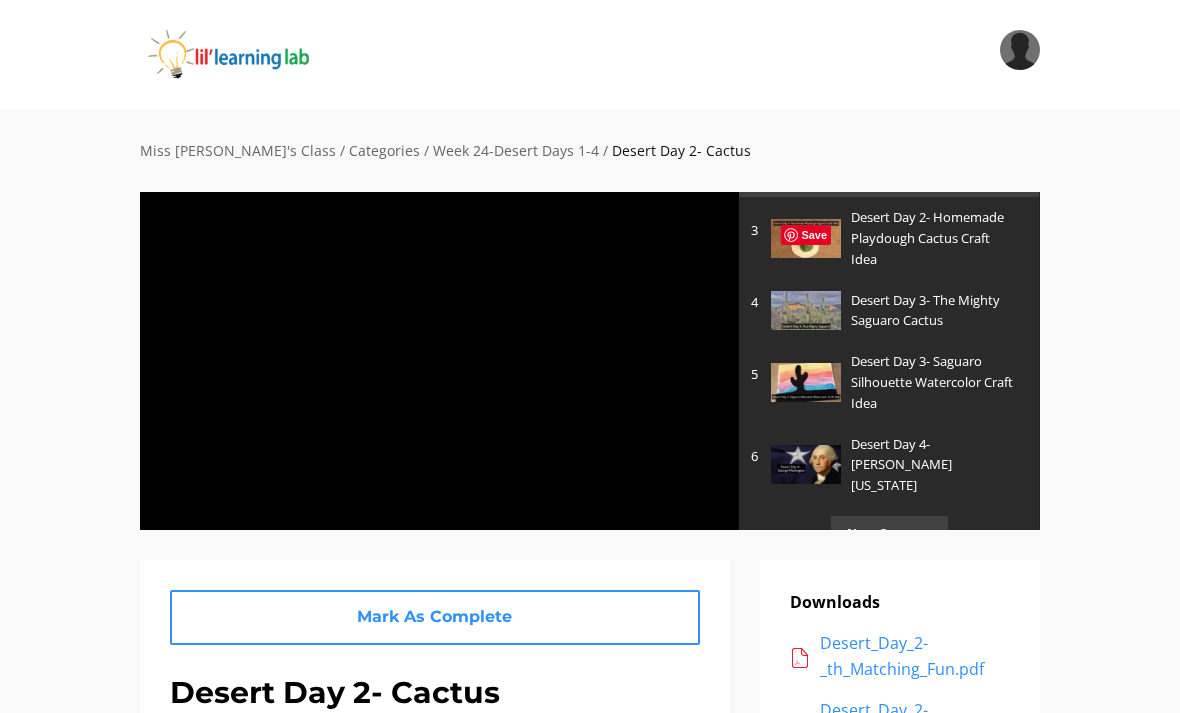 click at bounding box center [439, 360] 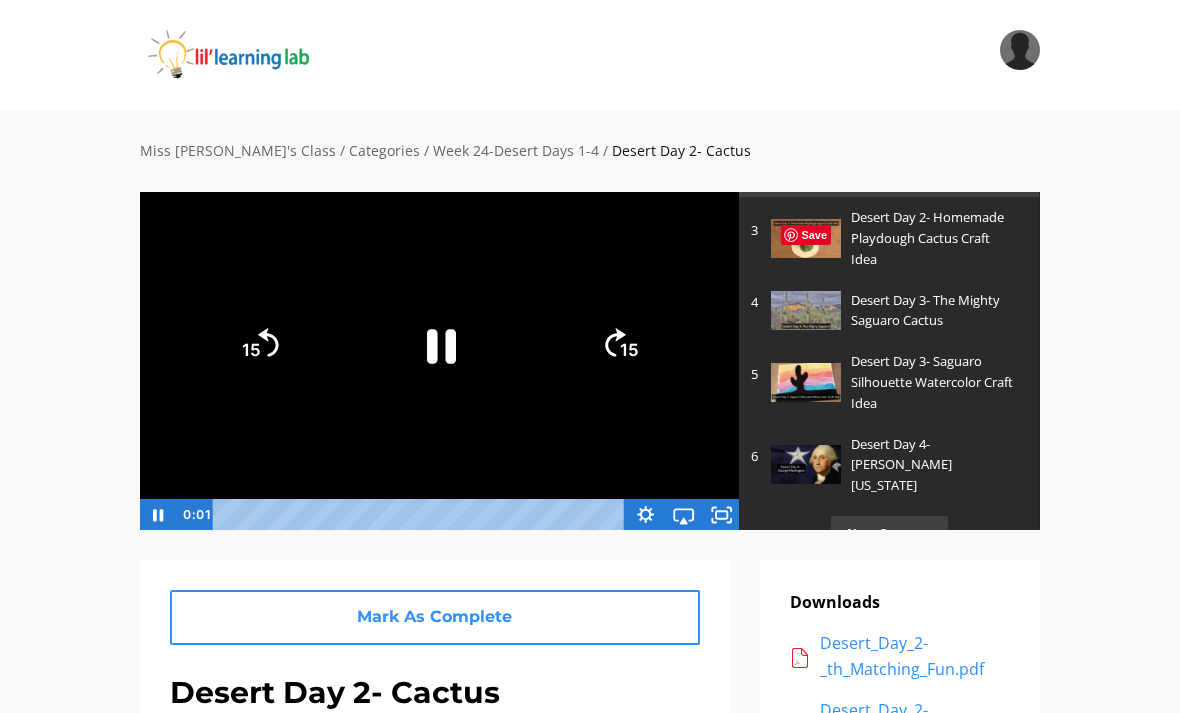 click 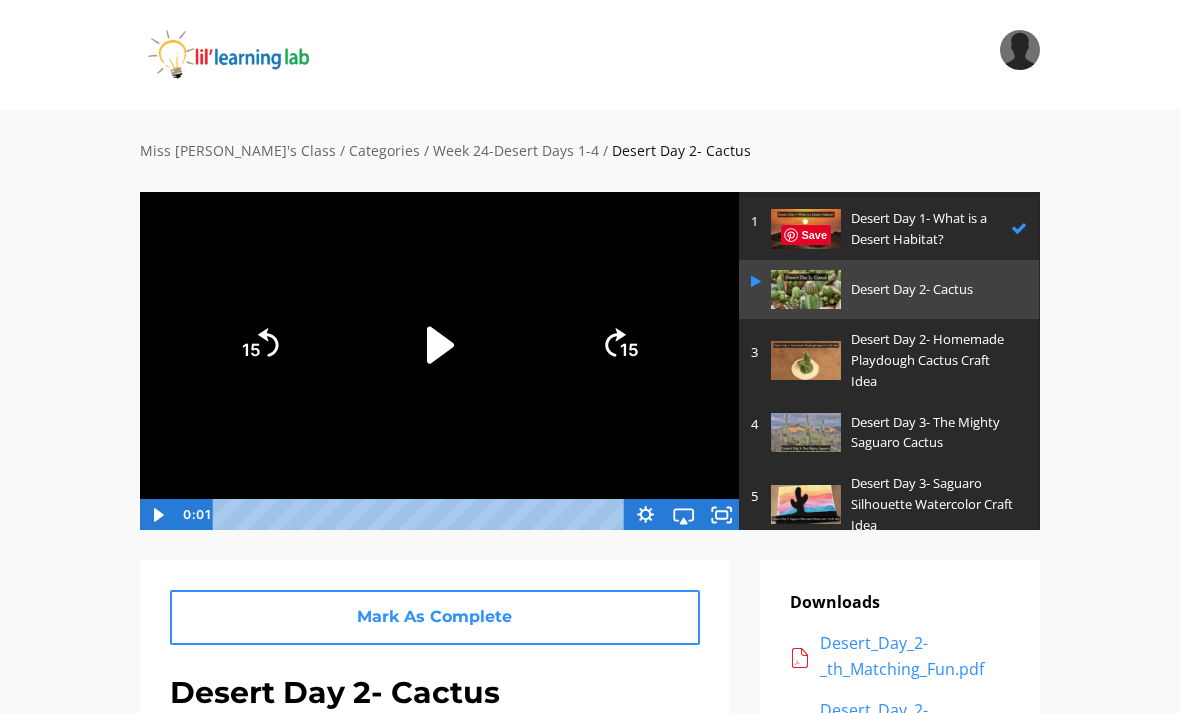 scroll, scrollTop: 57, scrollLeft: 0, axis: vertical 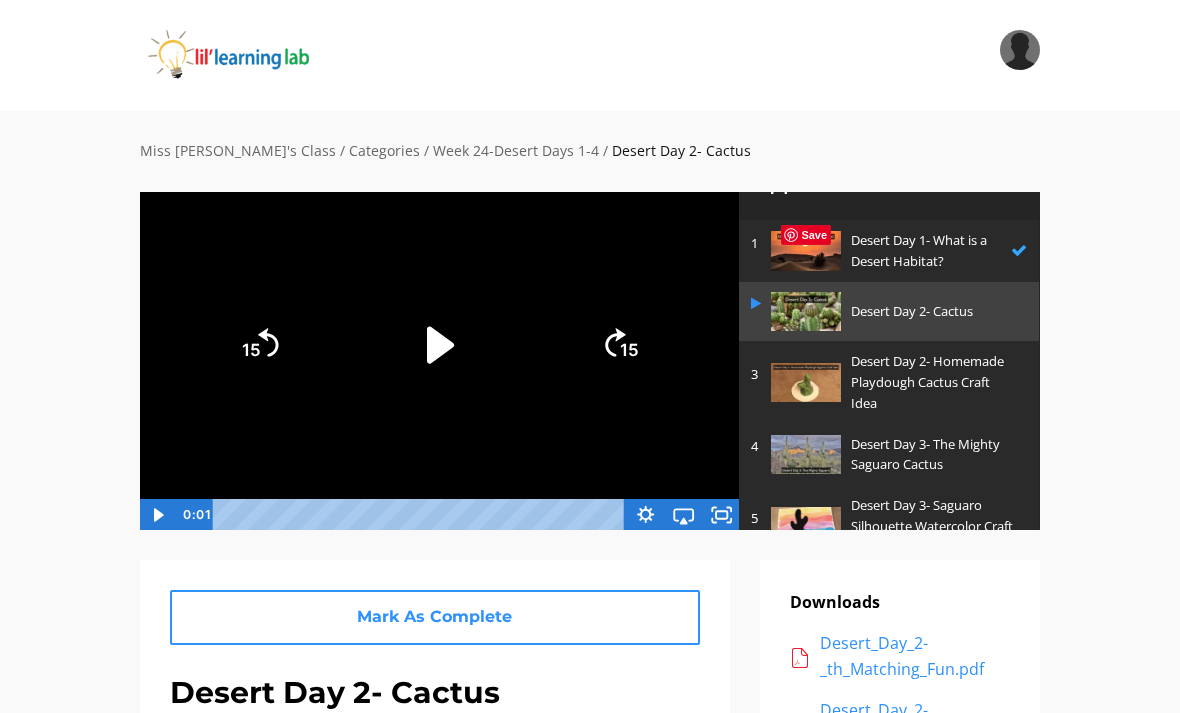 click on "Desert Day 1- What is a Desert Habitat?" at bounding box center [926, 251] 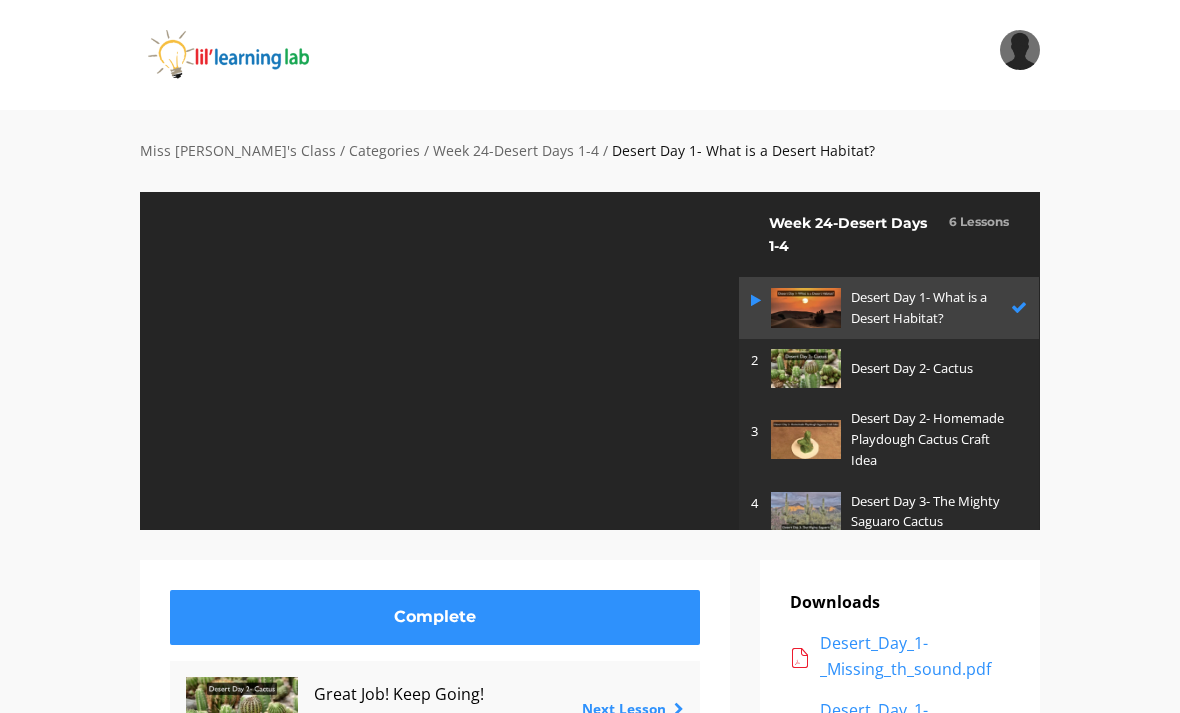 scroll, scrollTop: 0, scrollLeft: 0, axis: both 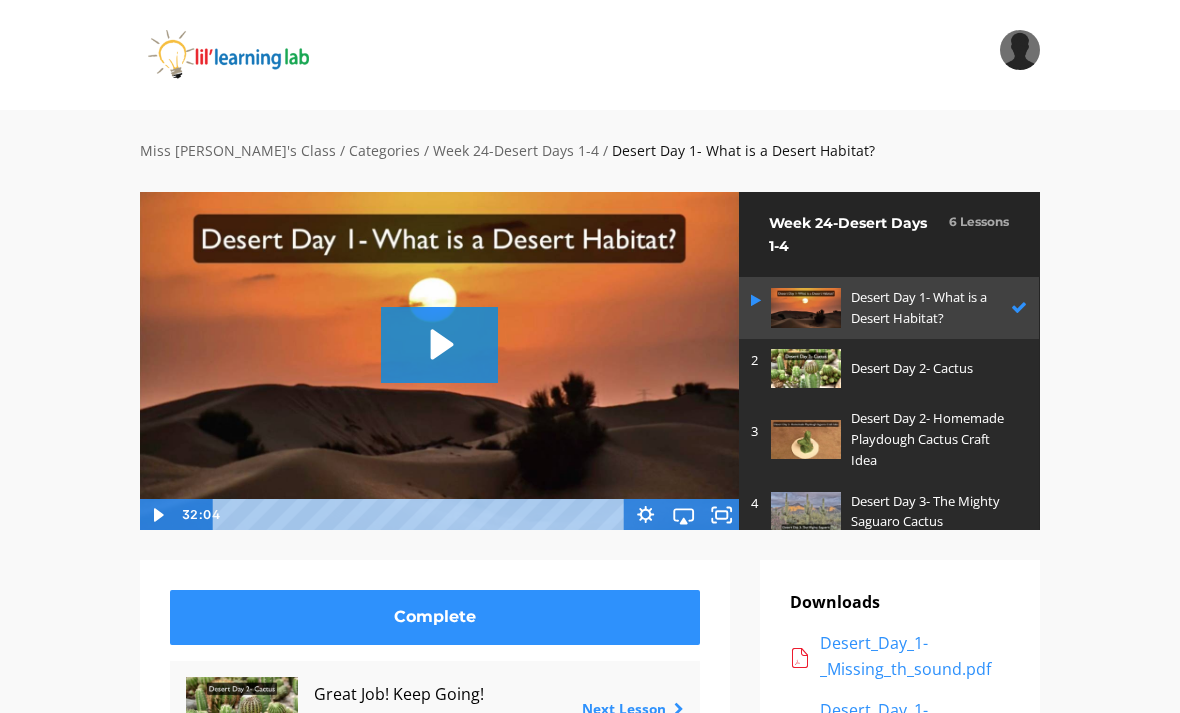 click on "Desert Day 2- Cactus" at bounding box center [934, 368] 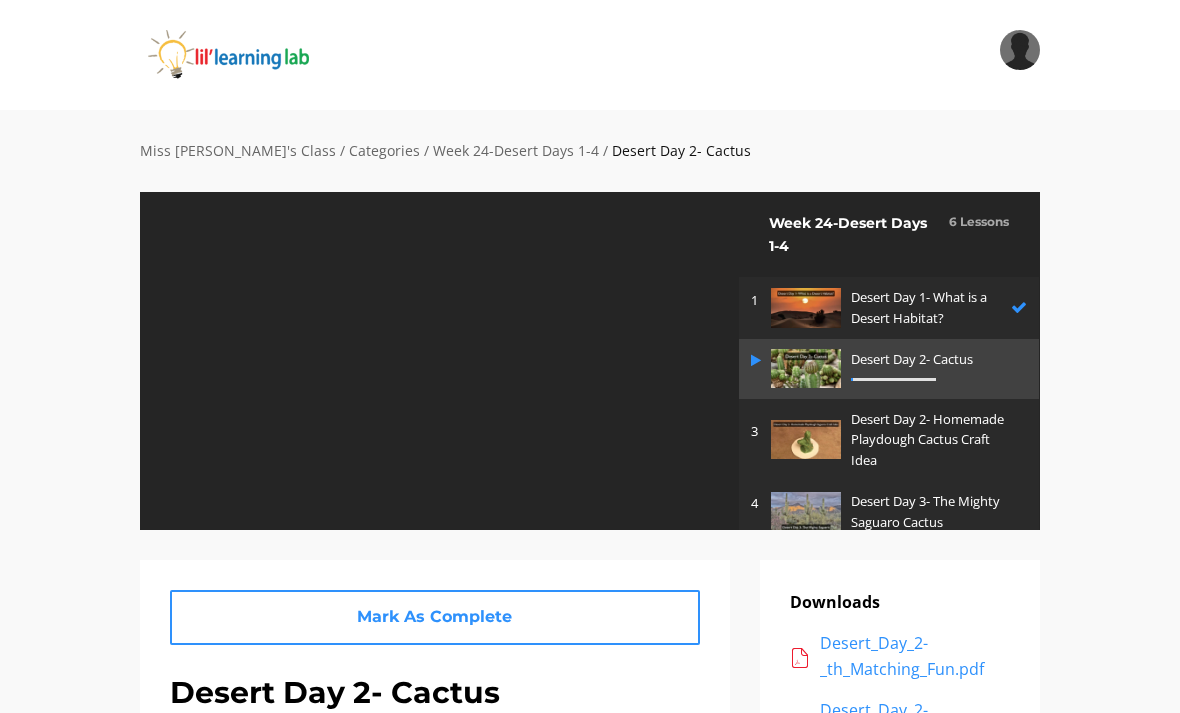 scroll, scrollTop: 0, scrollLeft: 0, axis: both 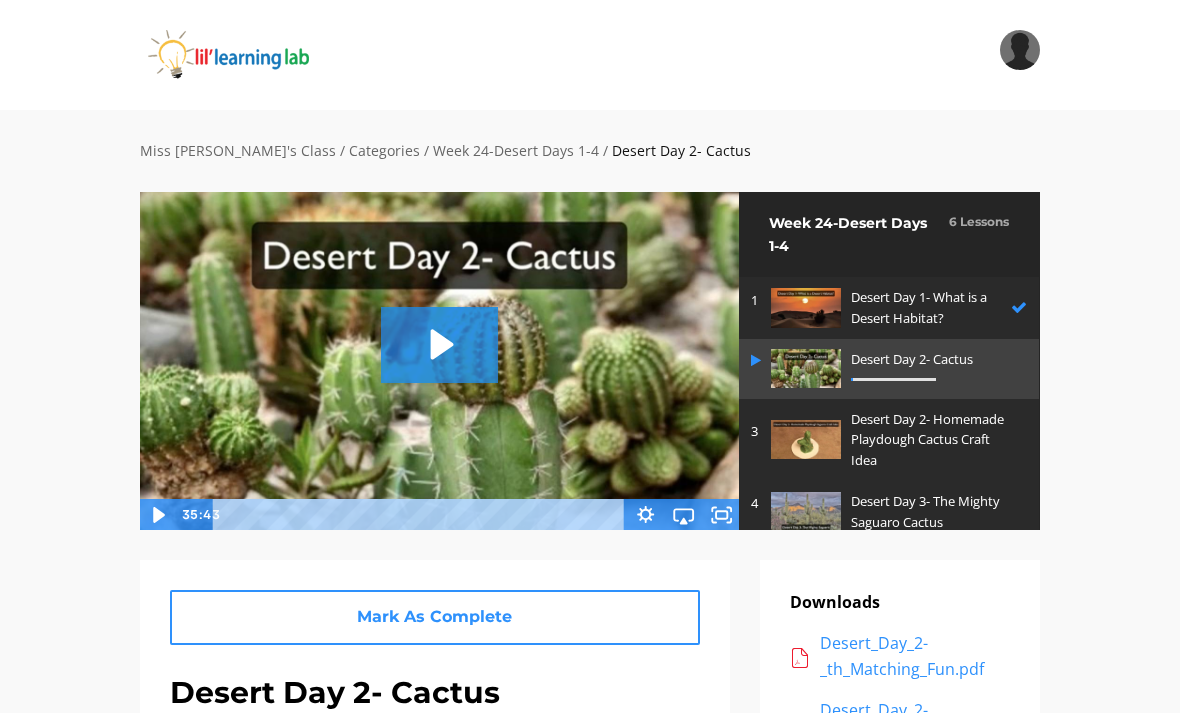 click 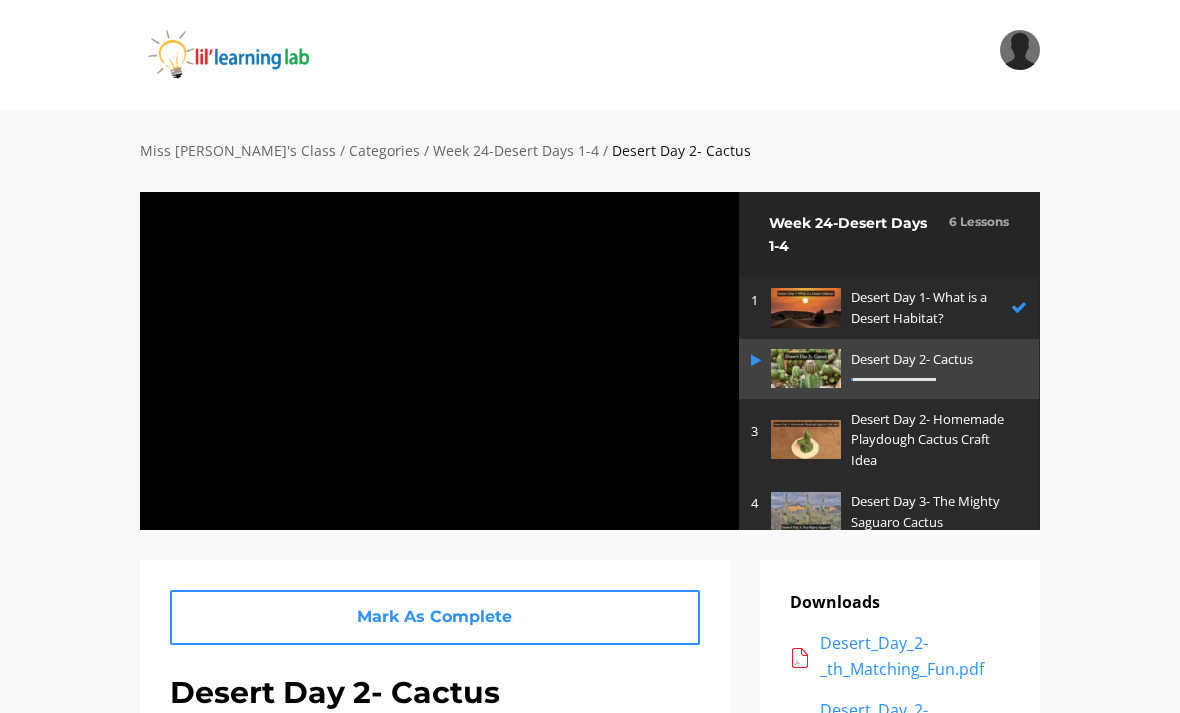 click 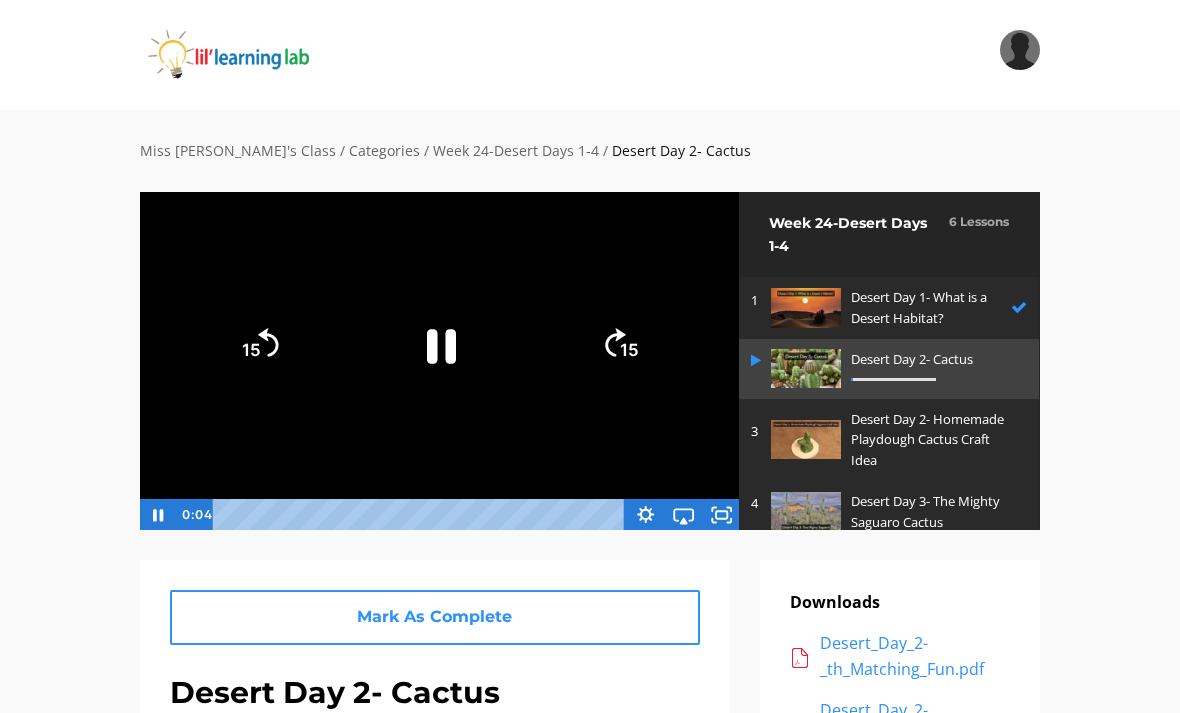 click 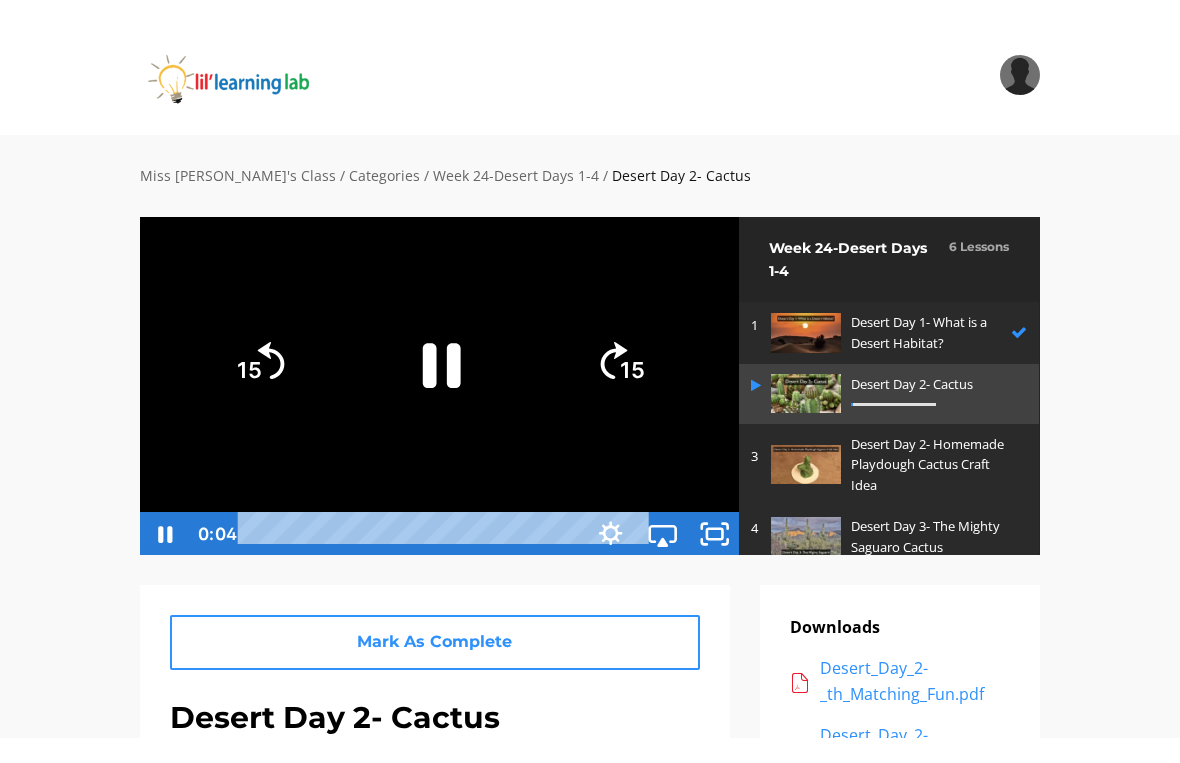 scroll, scrollTop: 24, scrollLeft: 0, axis: vertical 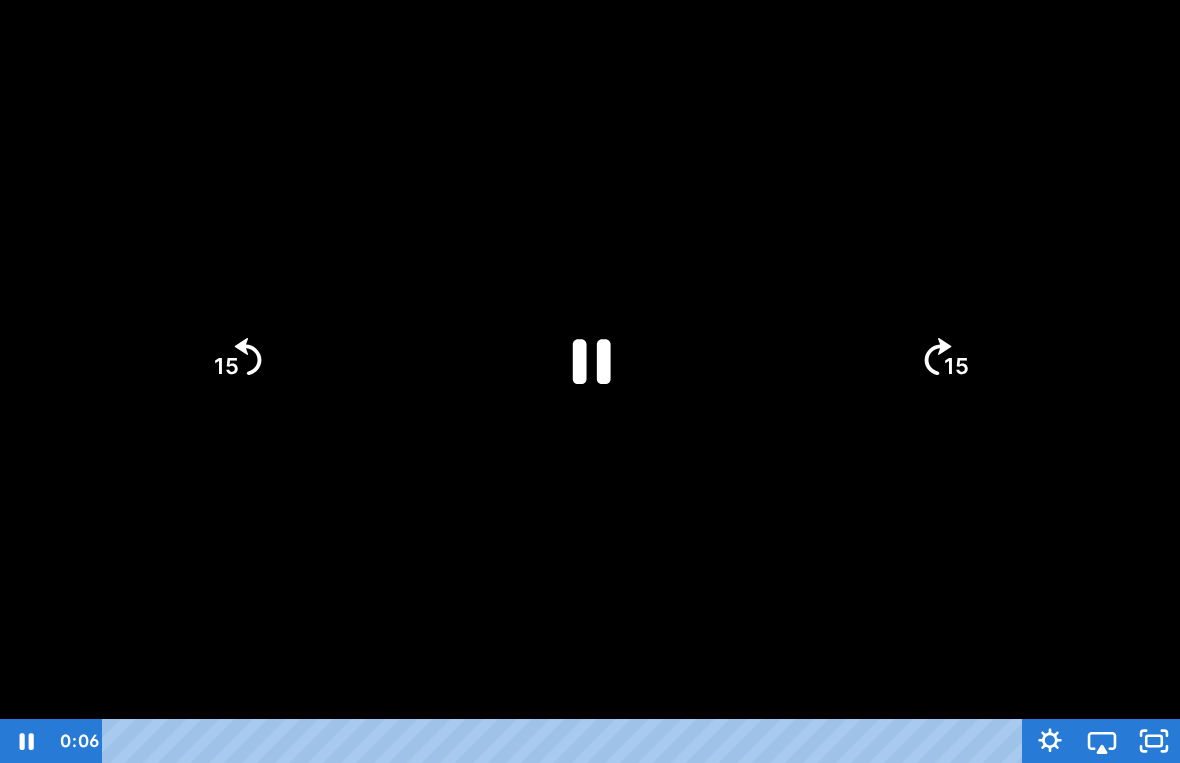 click on "15" 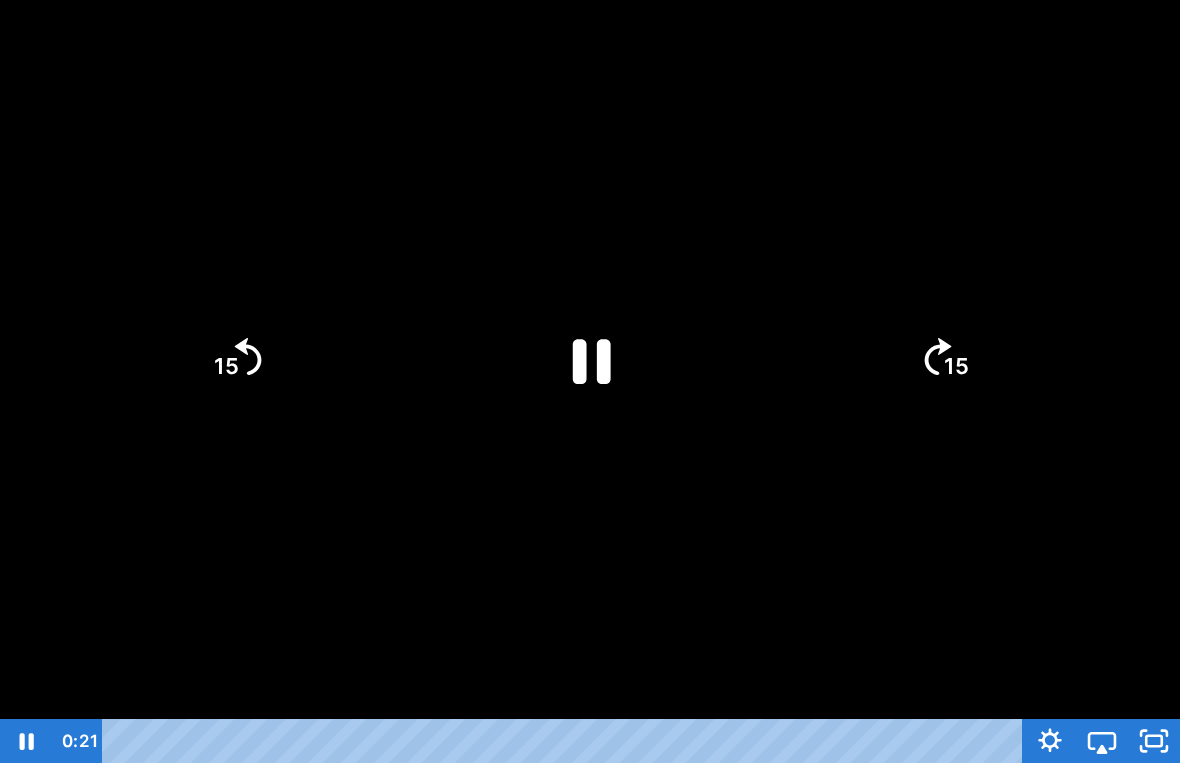 click 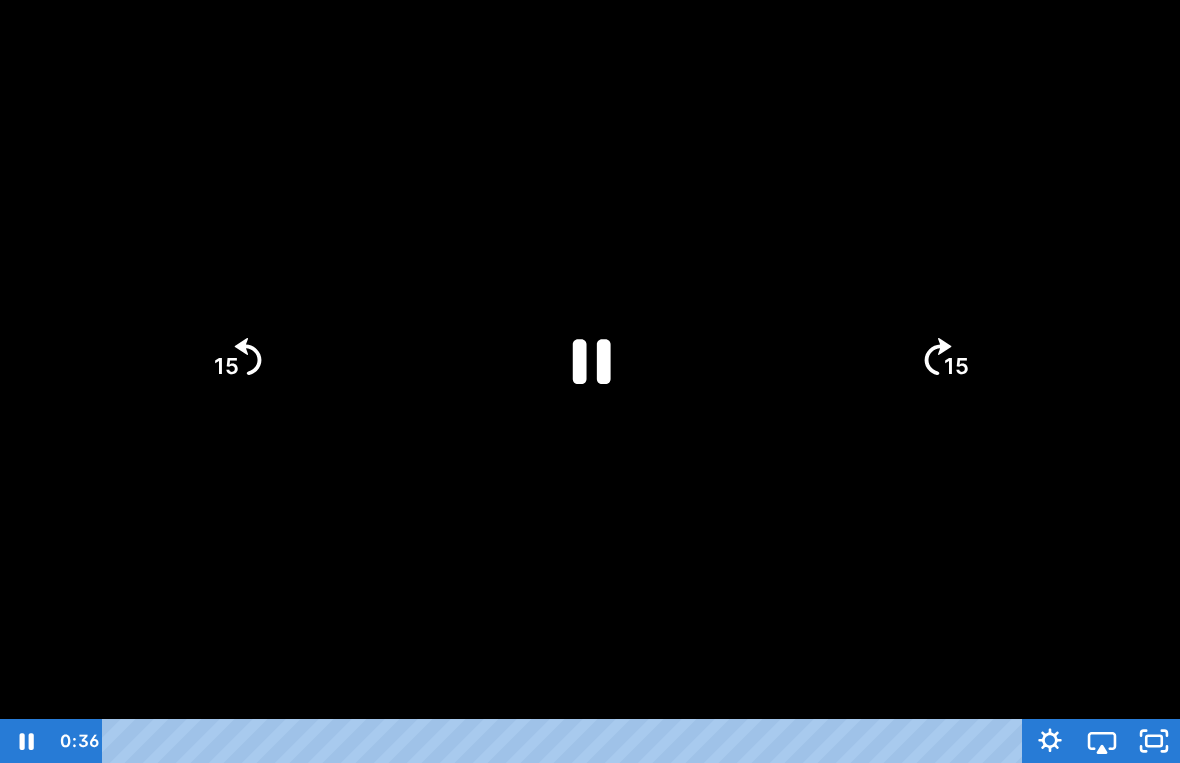 click on "15" 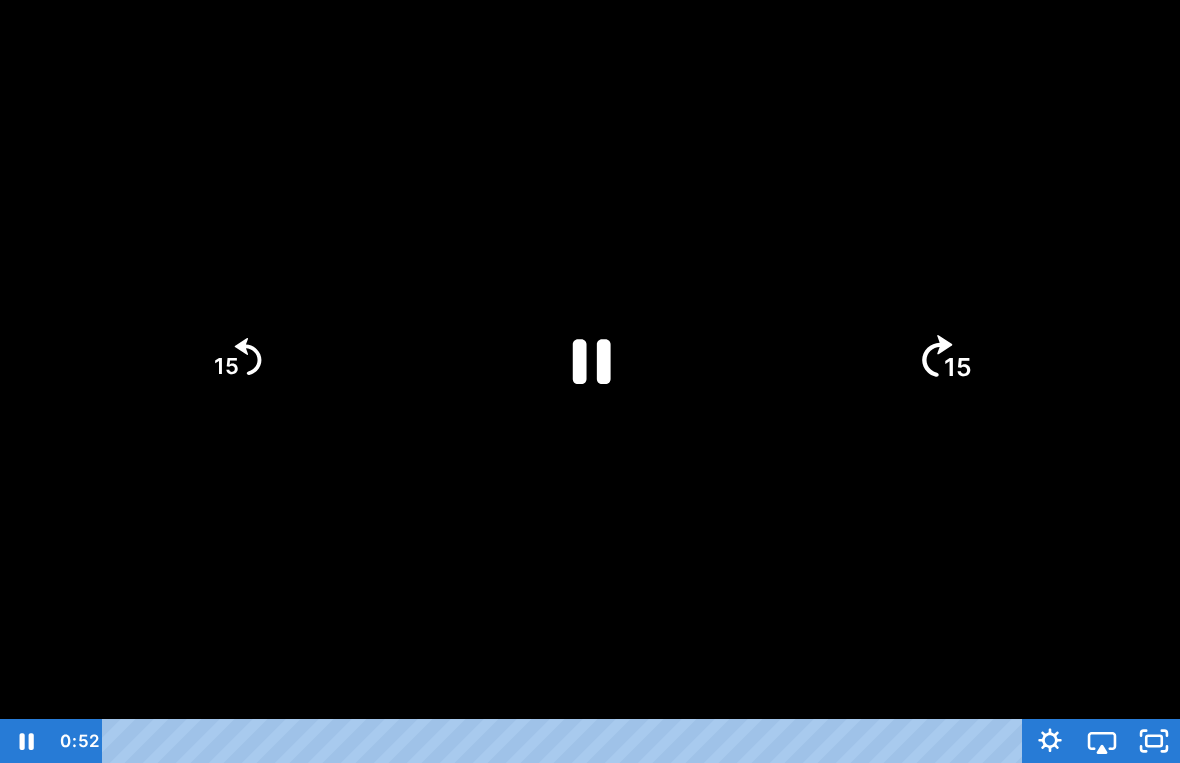 click on "15" 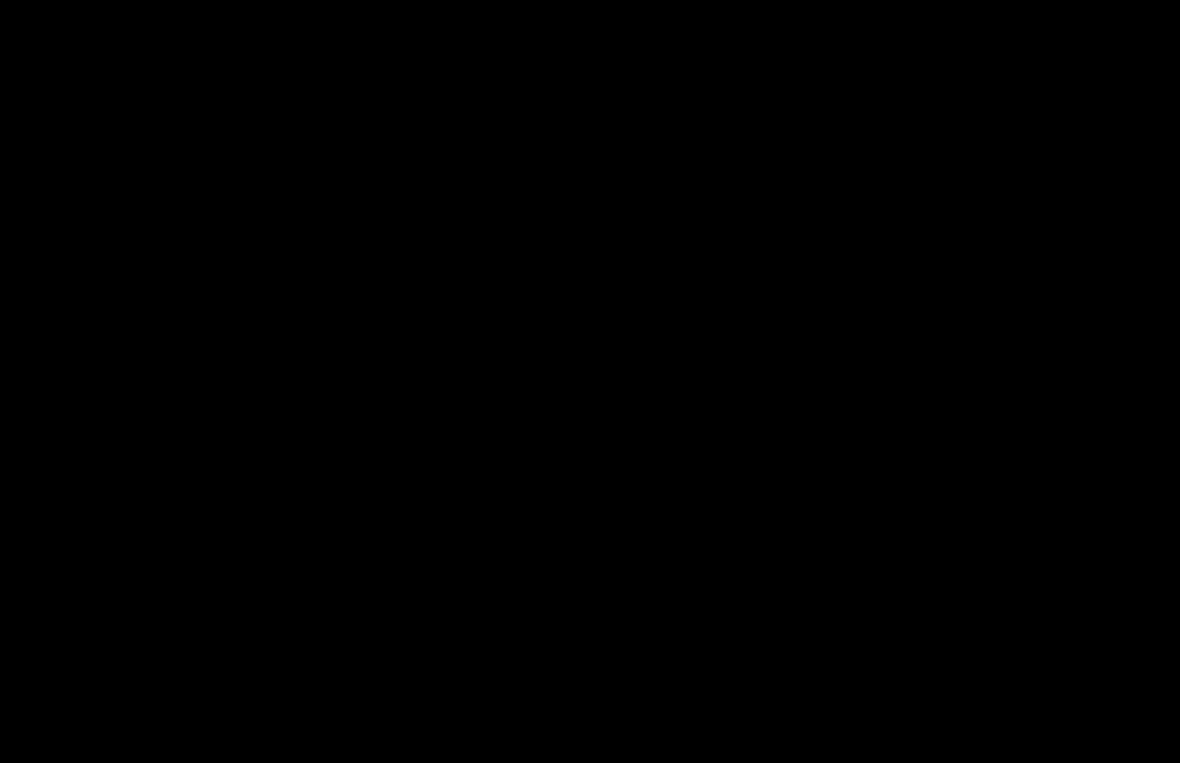 click at bounding box center (590, 381) 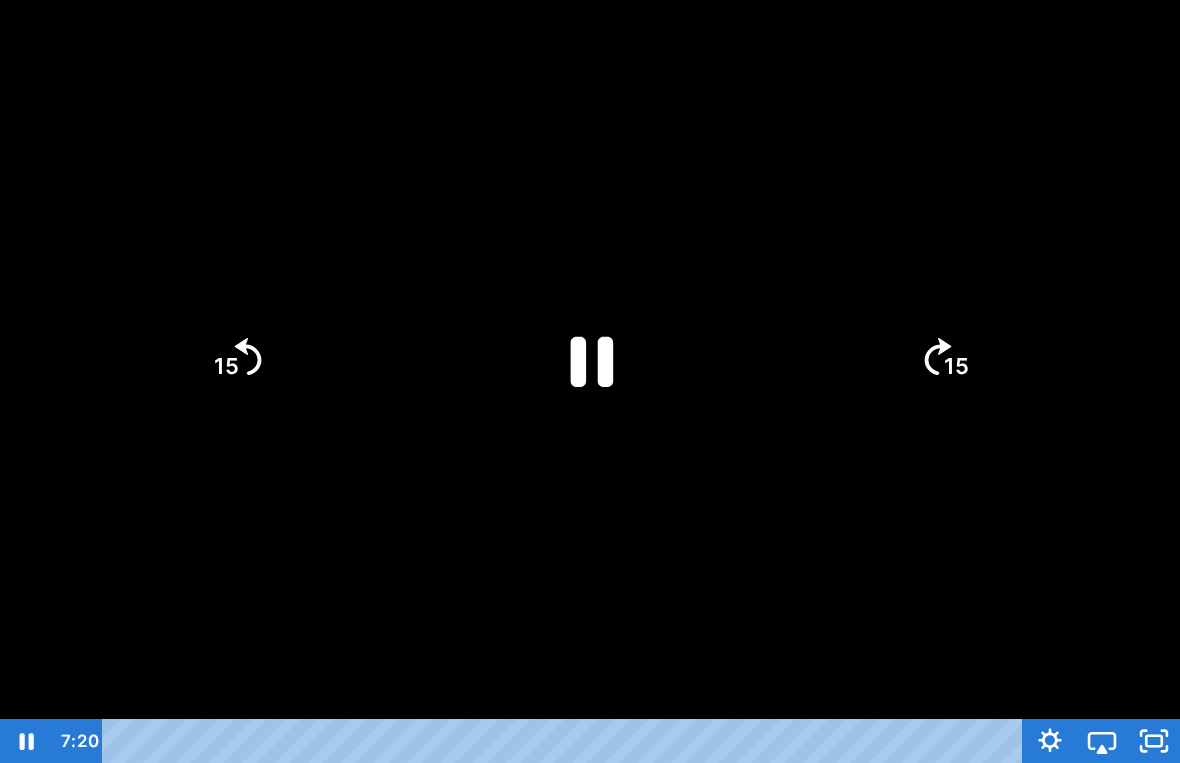 click 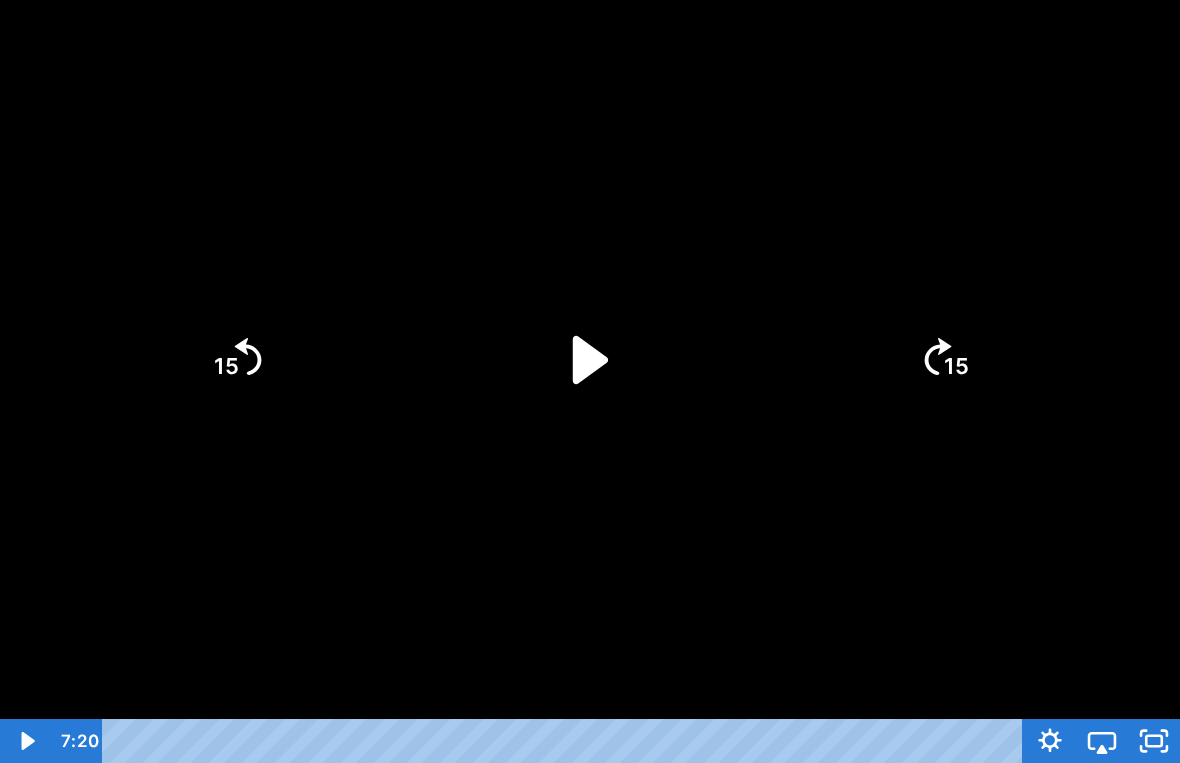 click 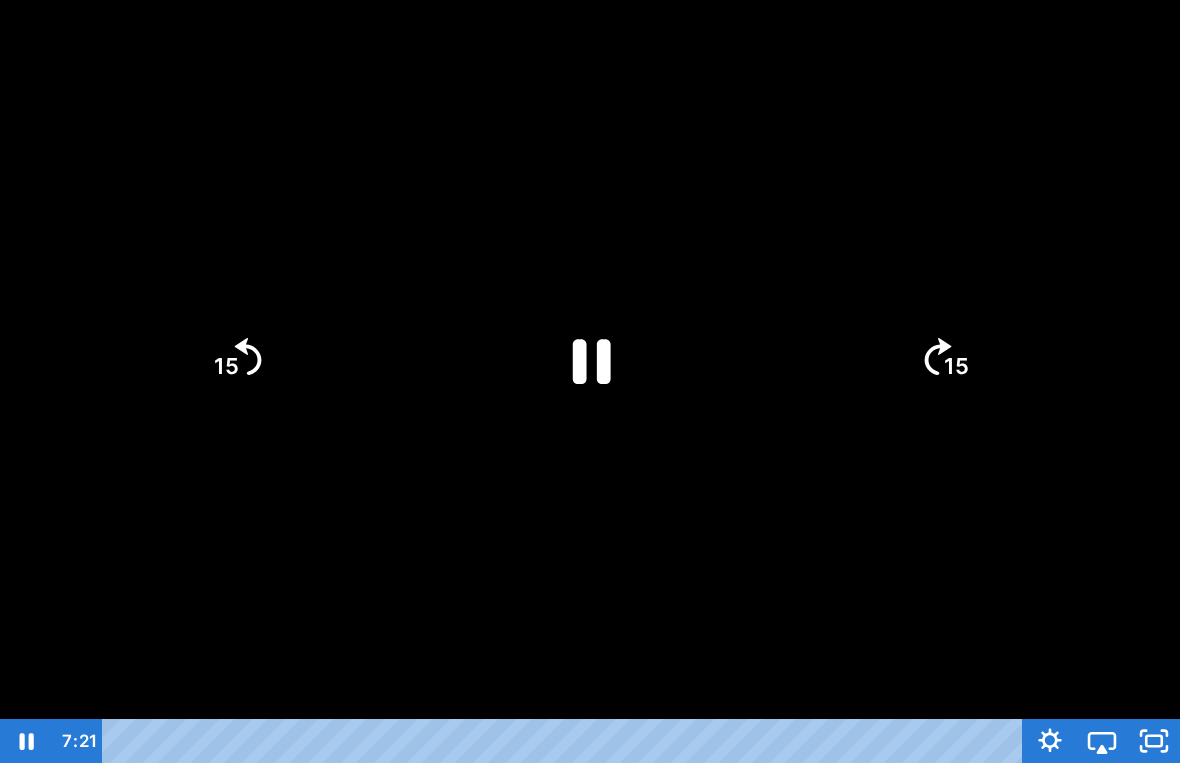 click at bounding box center [590, 381] 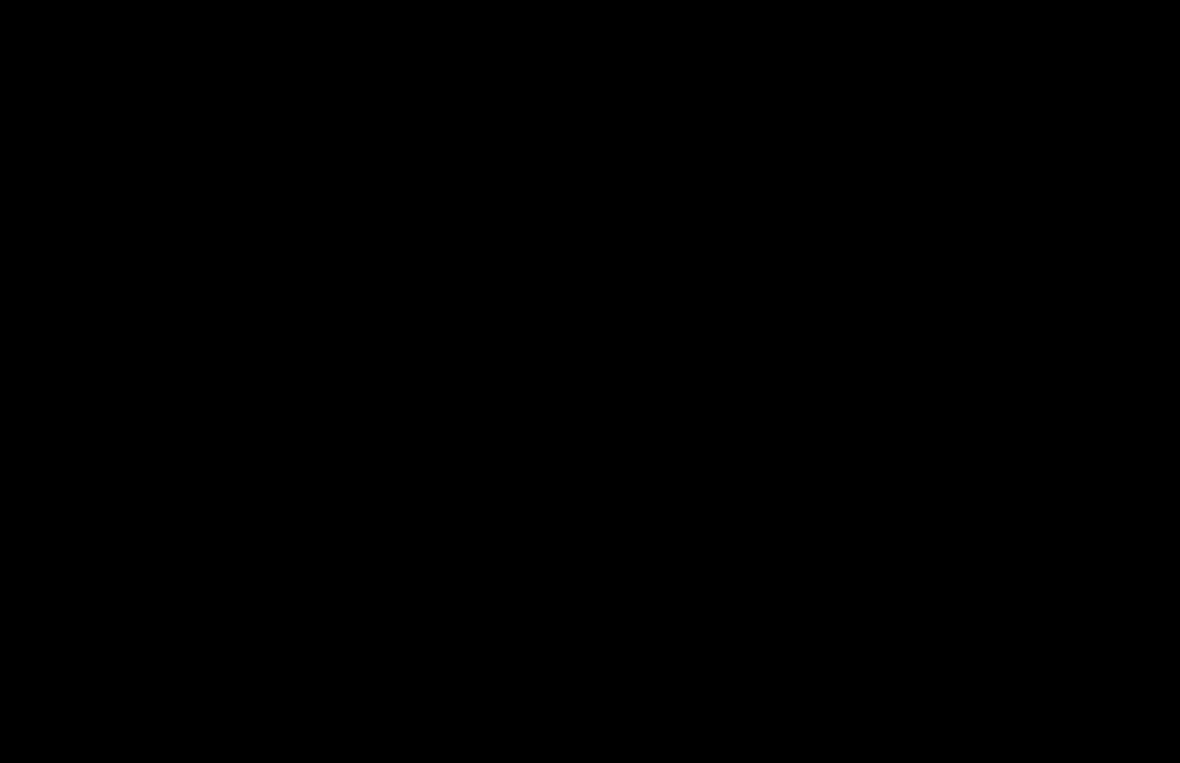 click at bounding box center (590, 381) 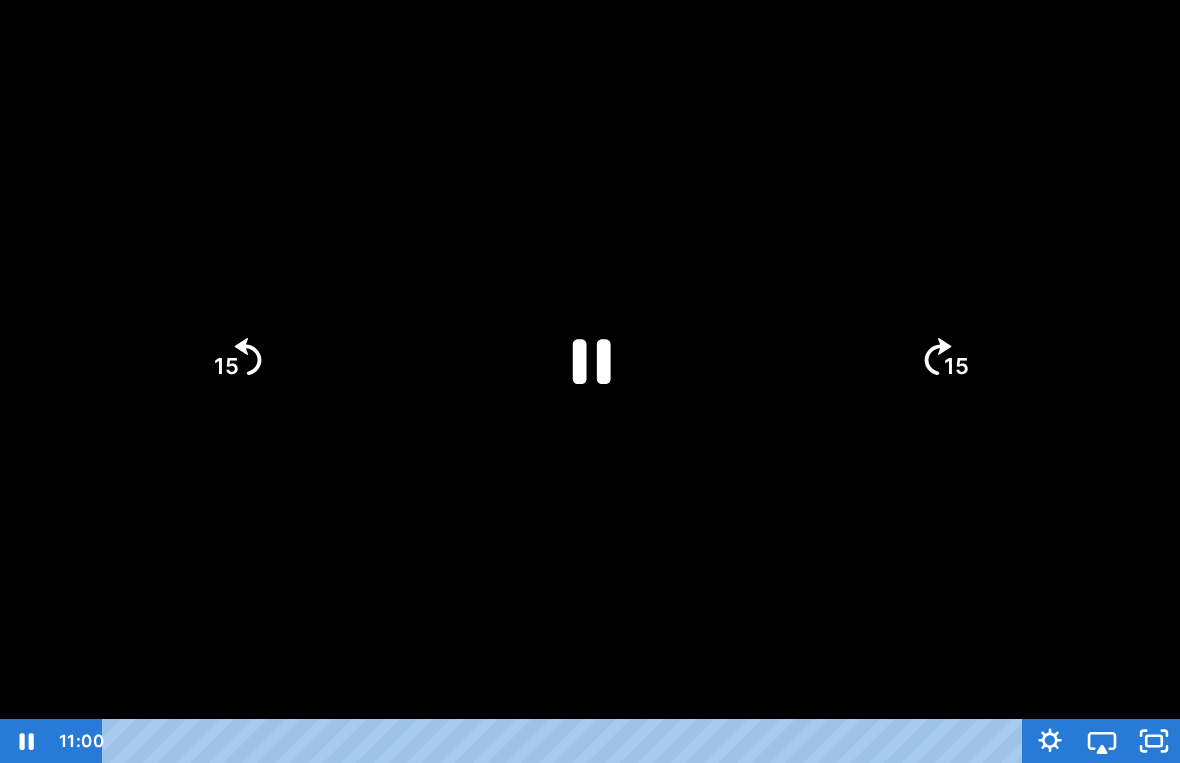 click 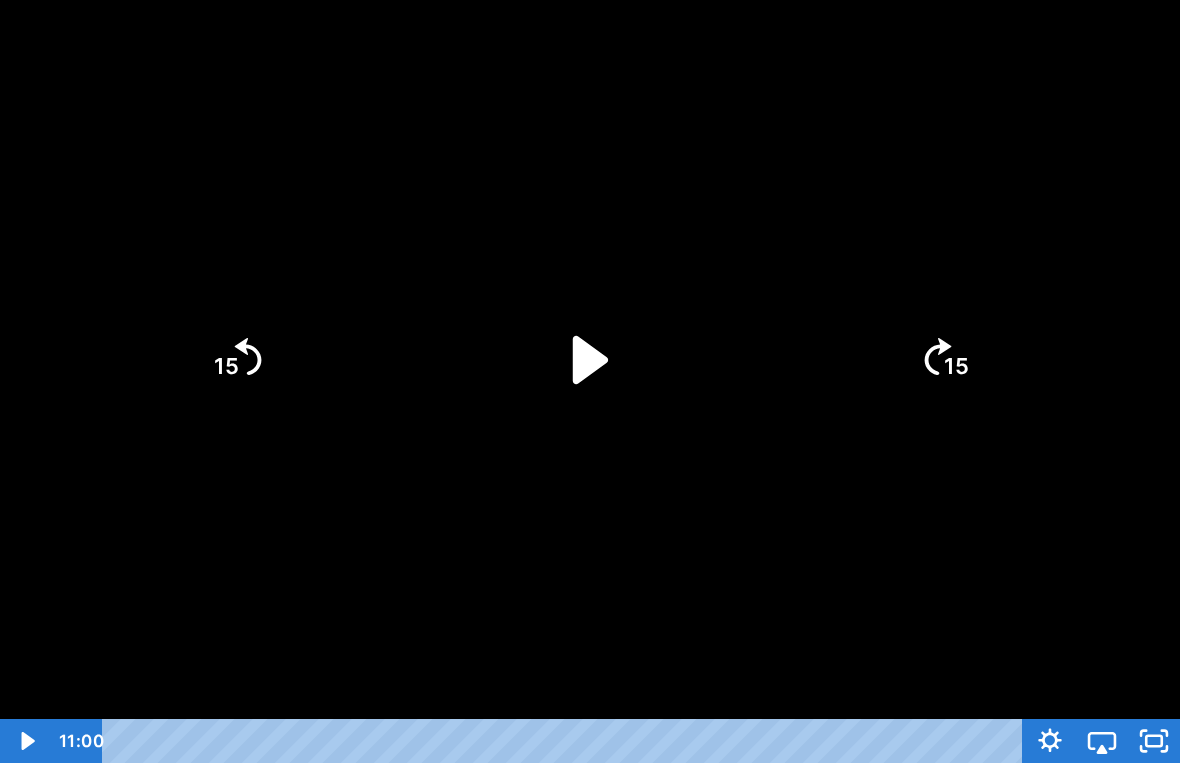 click at bounding box center (590, 381) 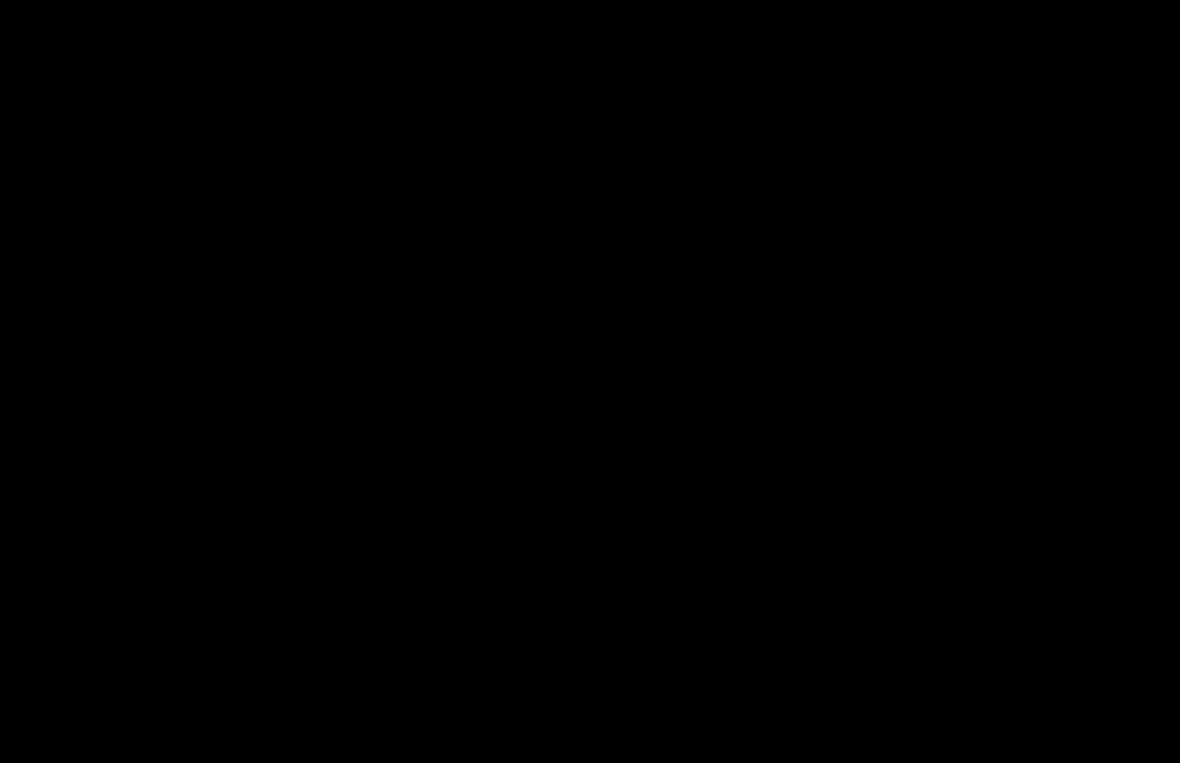 click at bounding box center [590, 381] 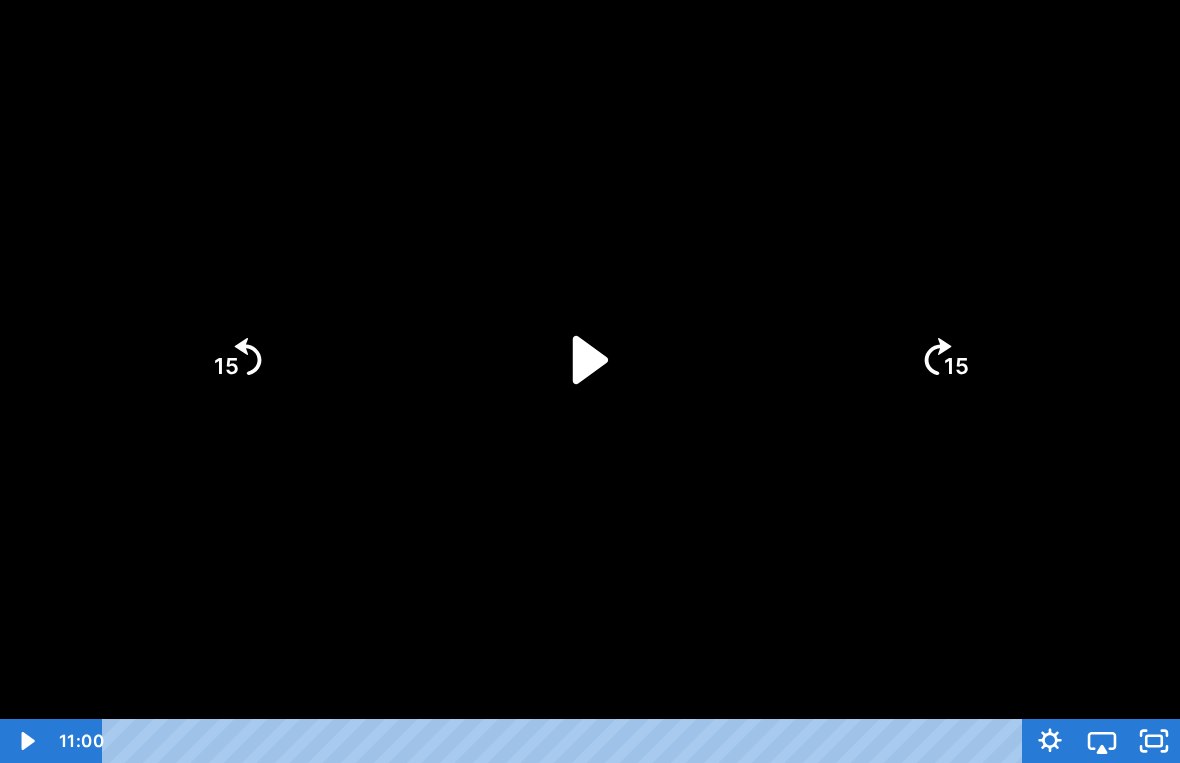 click at bounding box center [590, 381] 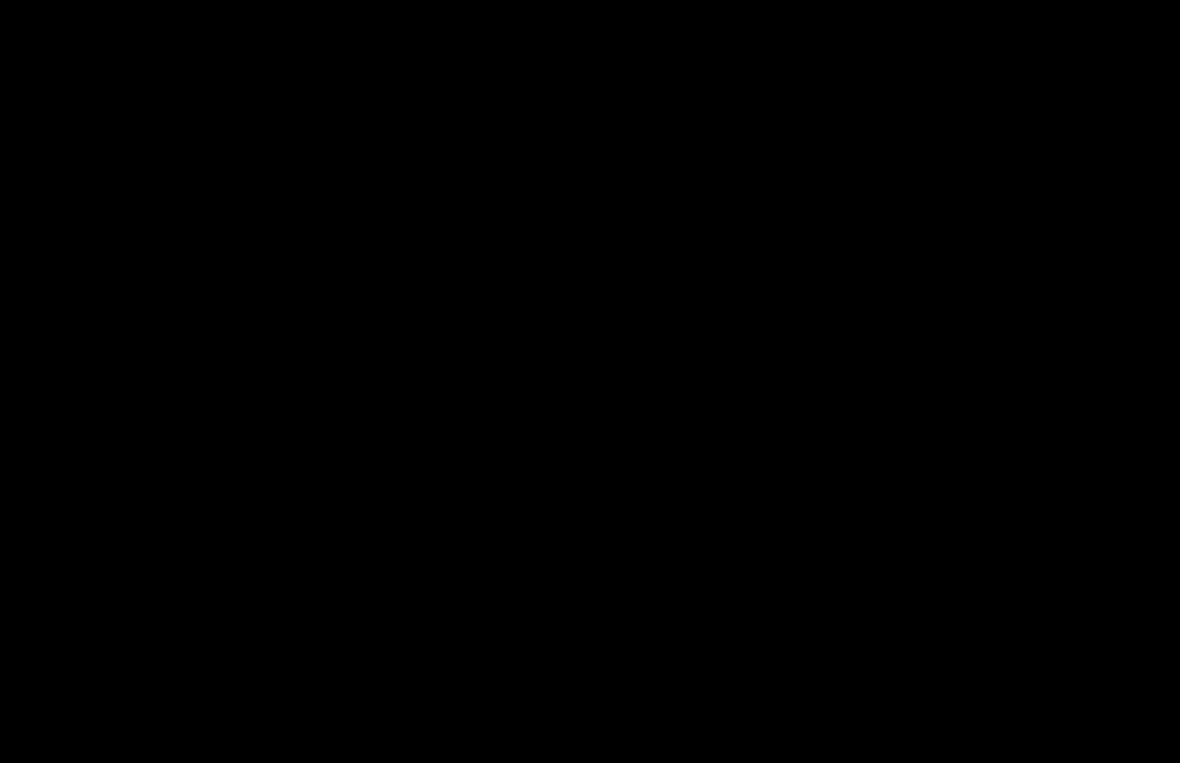 click at bounding box center [590, 381] 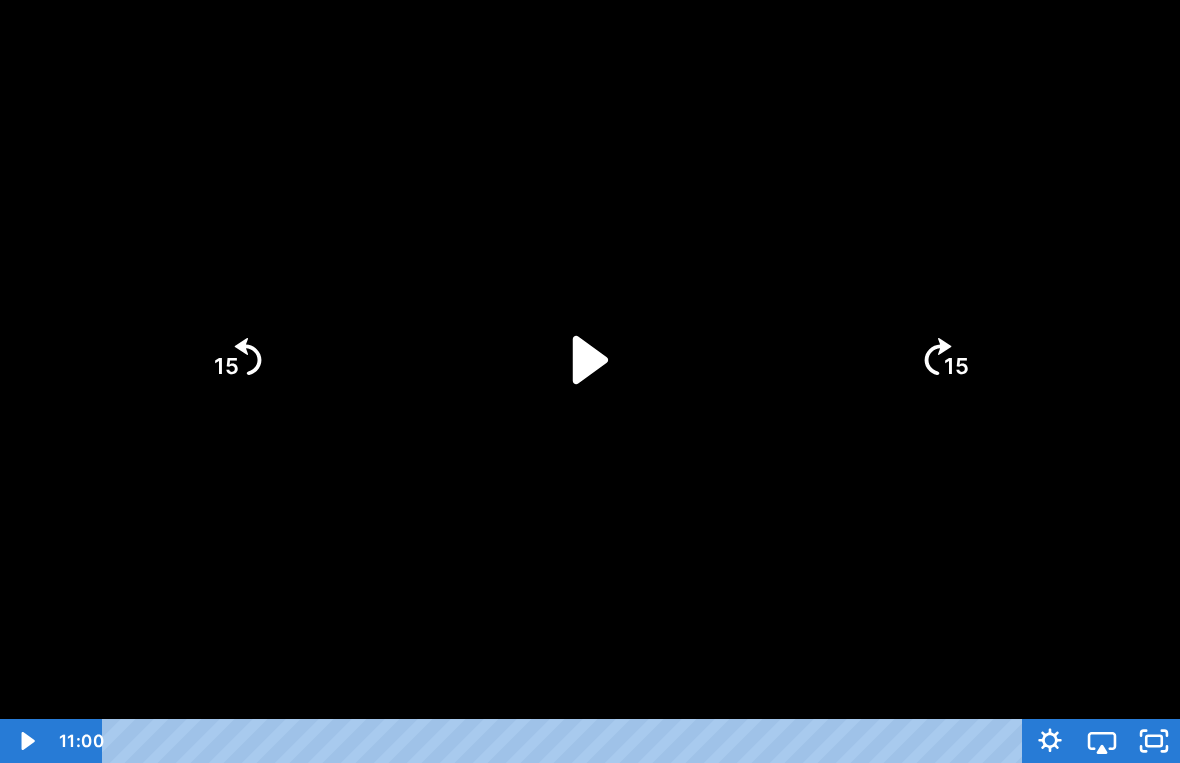 click 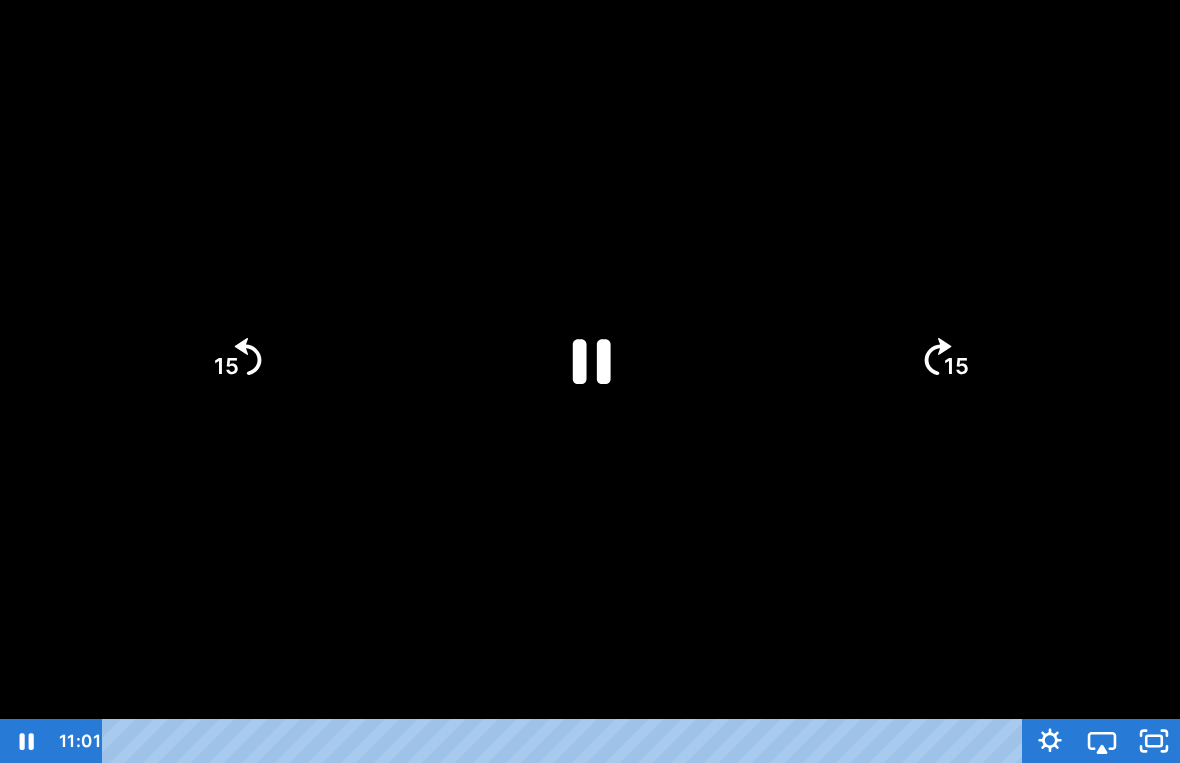 click at bounding box center (590, 381) 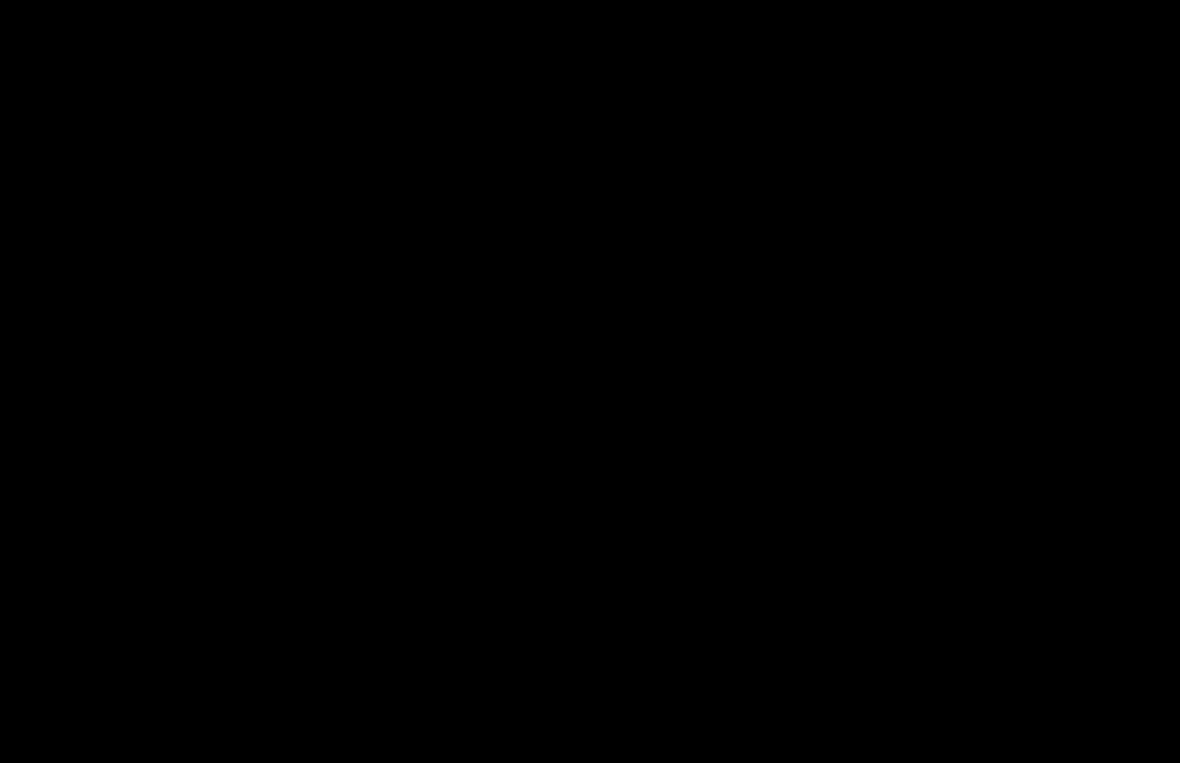 click at bounding box center (590, 381) 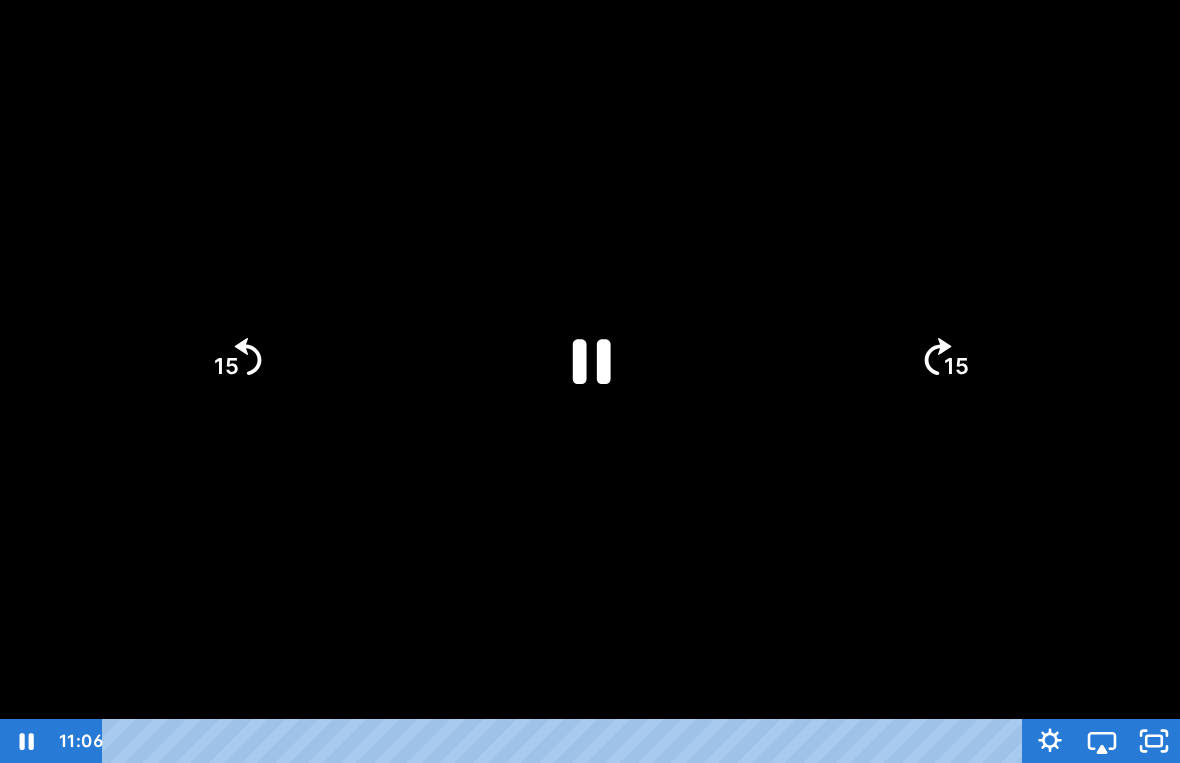 click 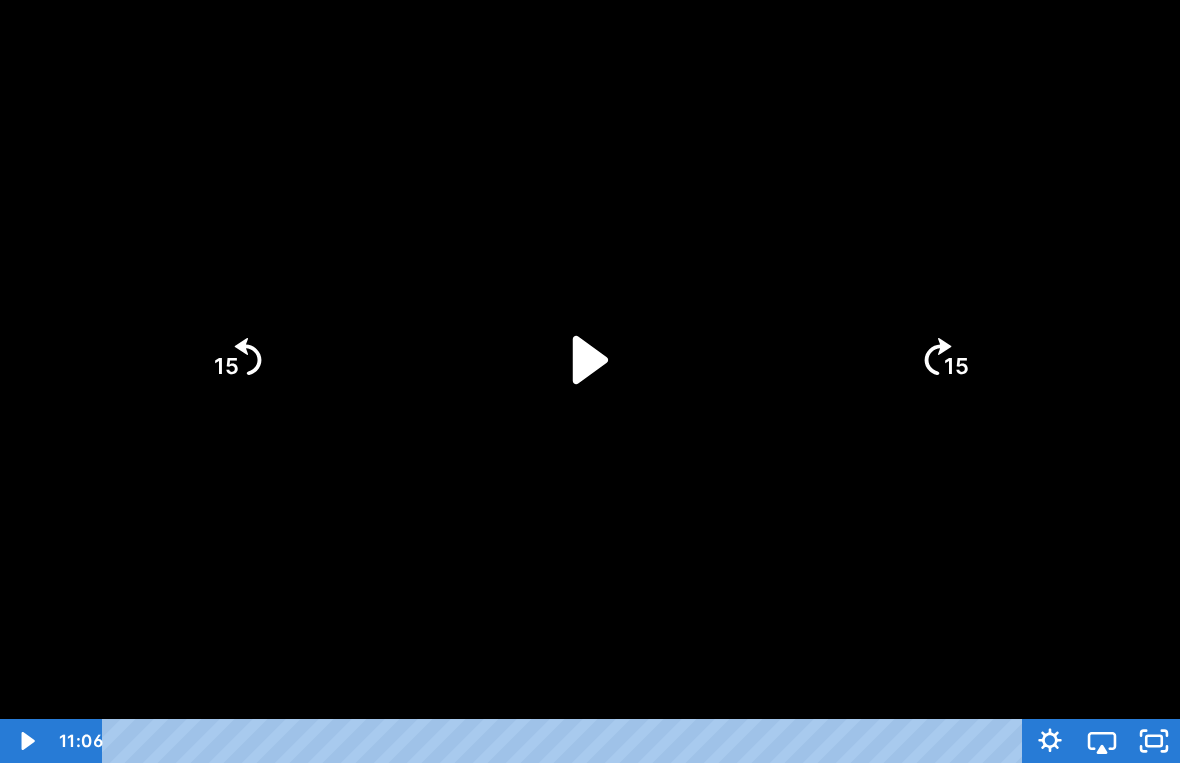 click at bounding box center (590, 381) 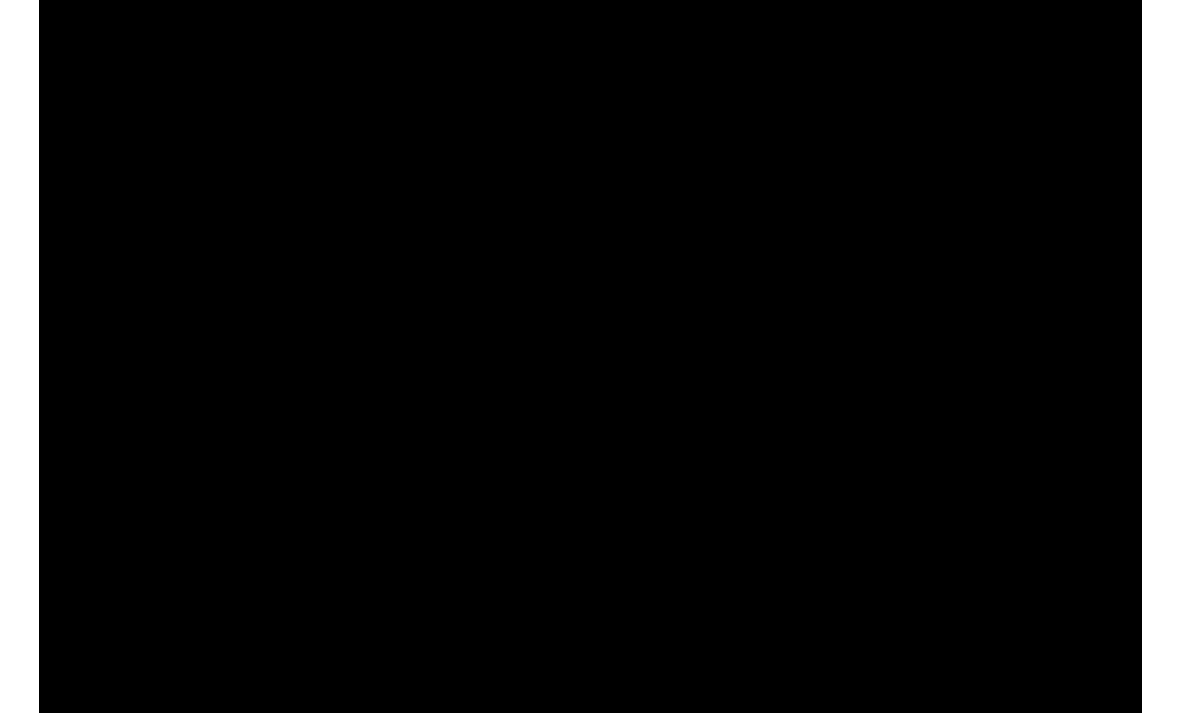 scroll, scrollTop: 0, scrollLeft: 0, axis: both 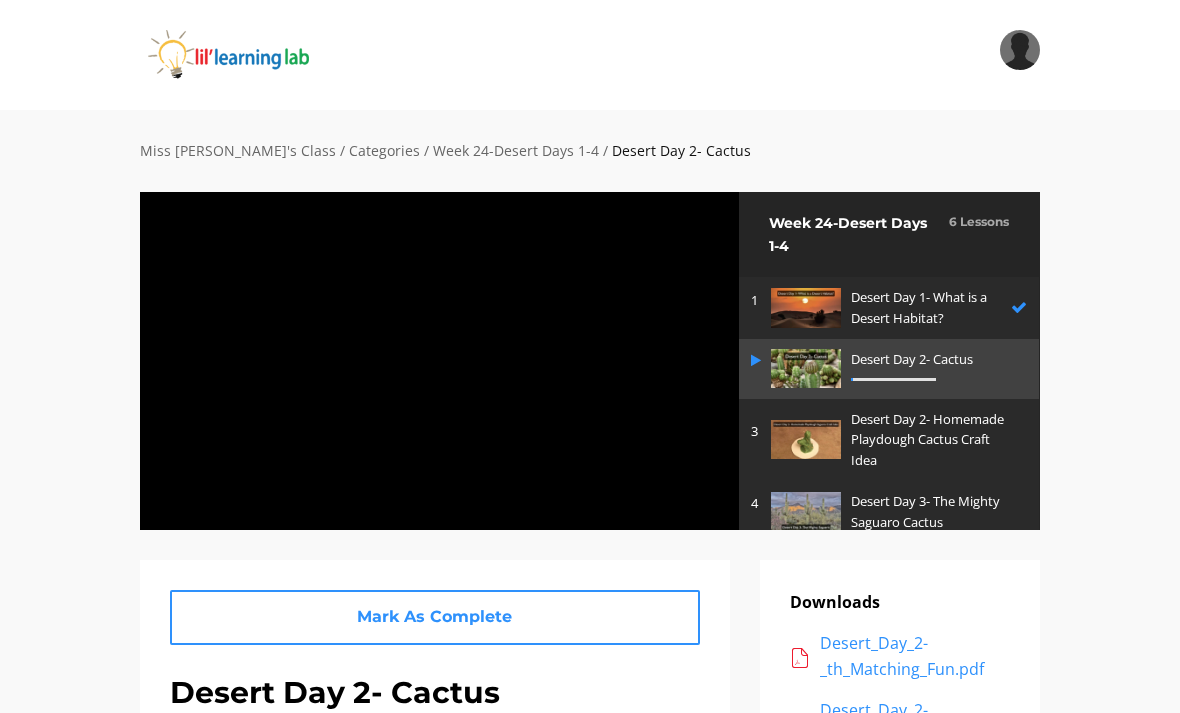 click at bounding box center [439, 360] 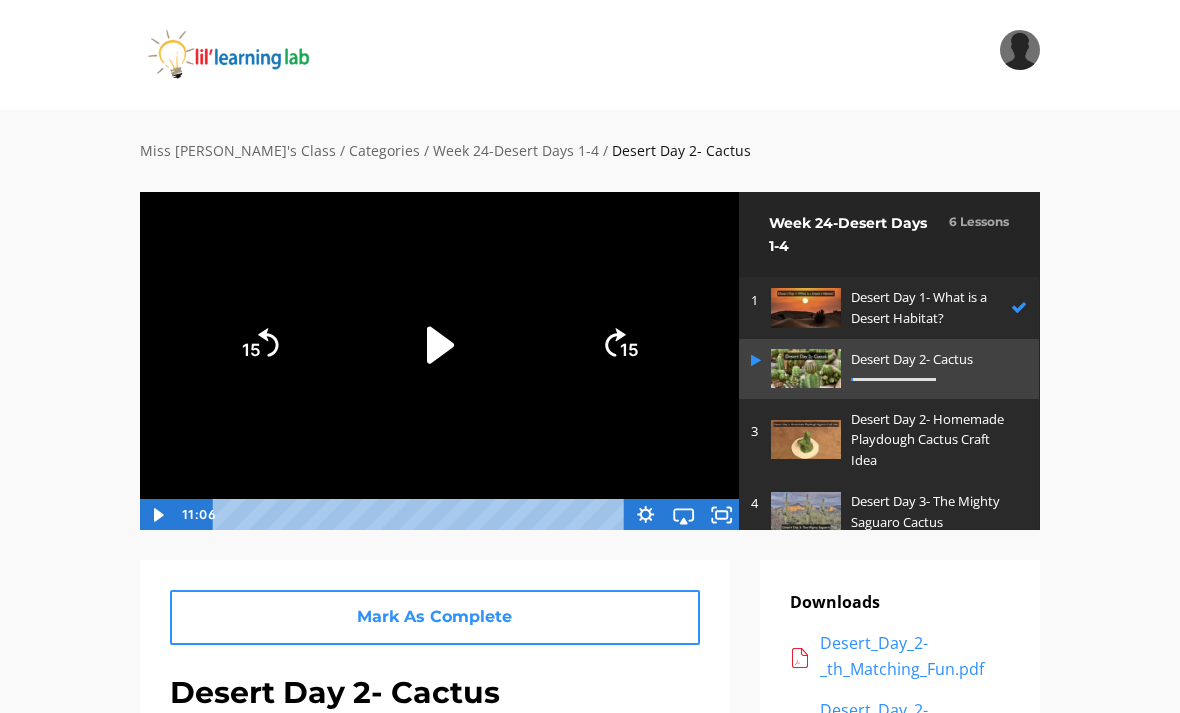 click 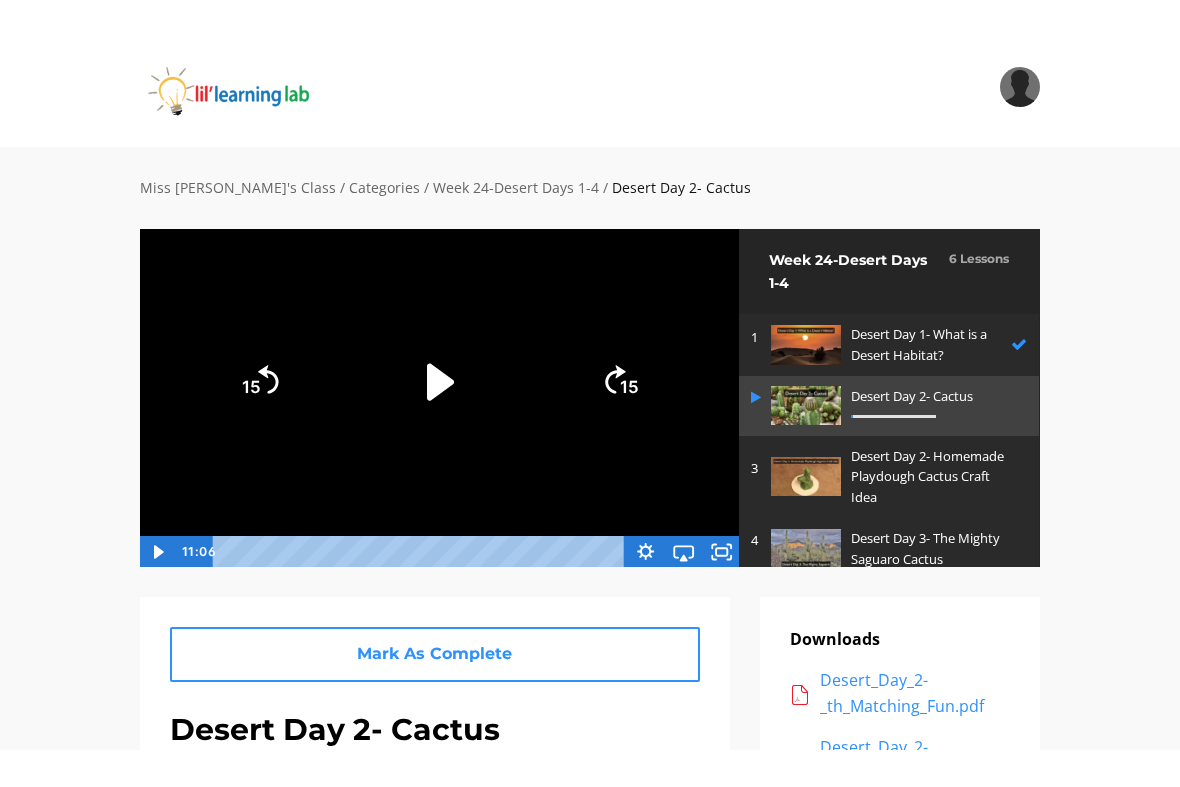 scroll, scrollTop: 24, scrollLeft: 0, axis: vertical 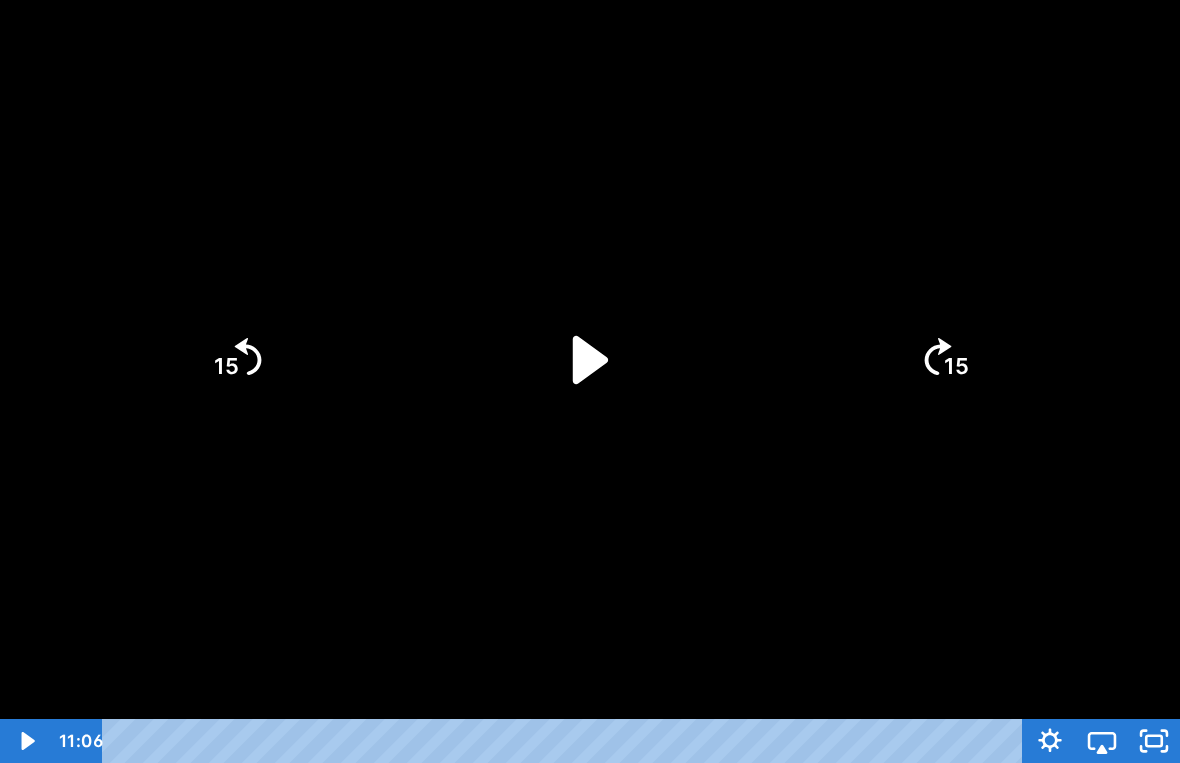 click at bounding box center (566, 741) 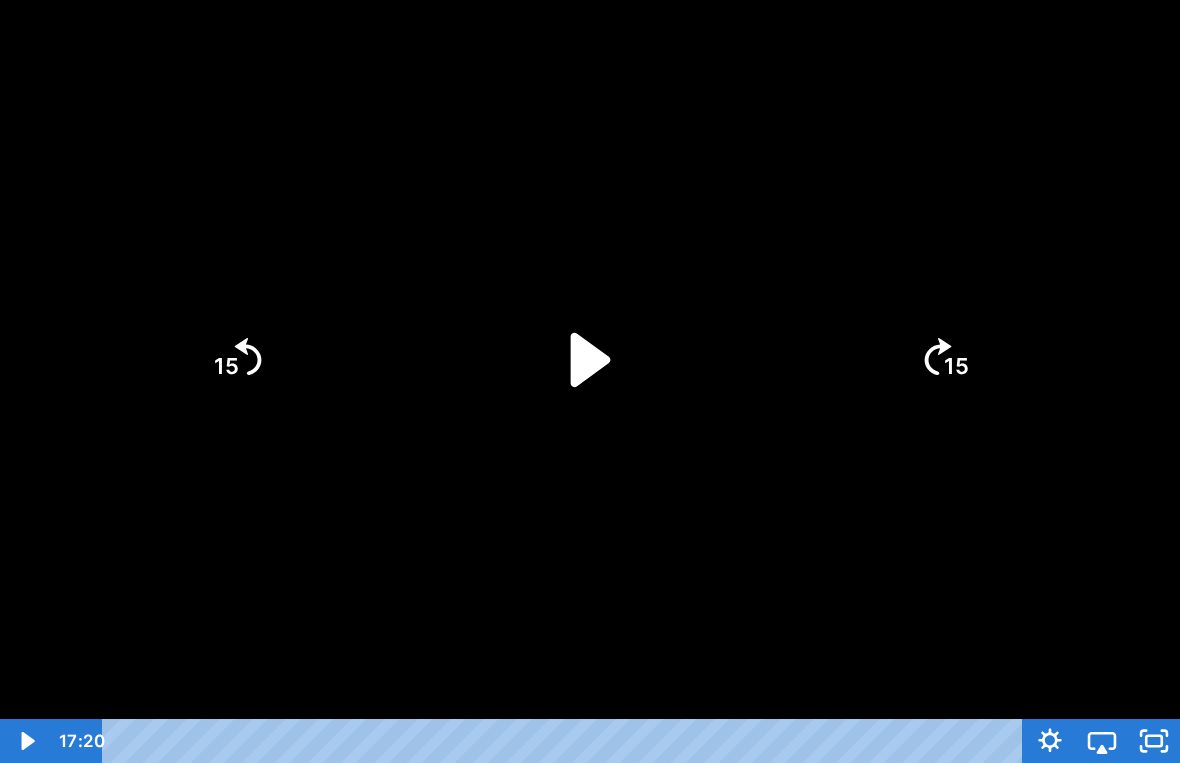 click 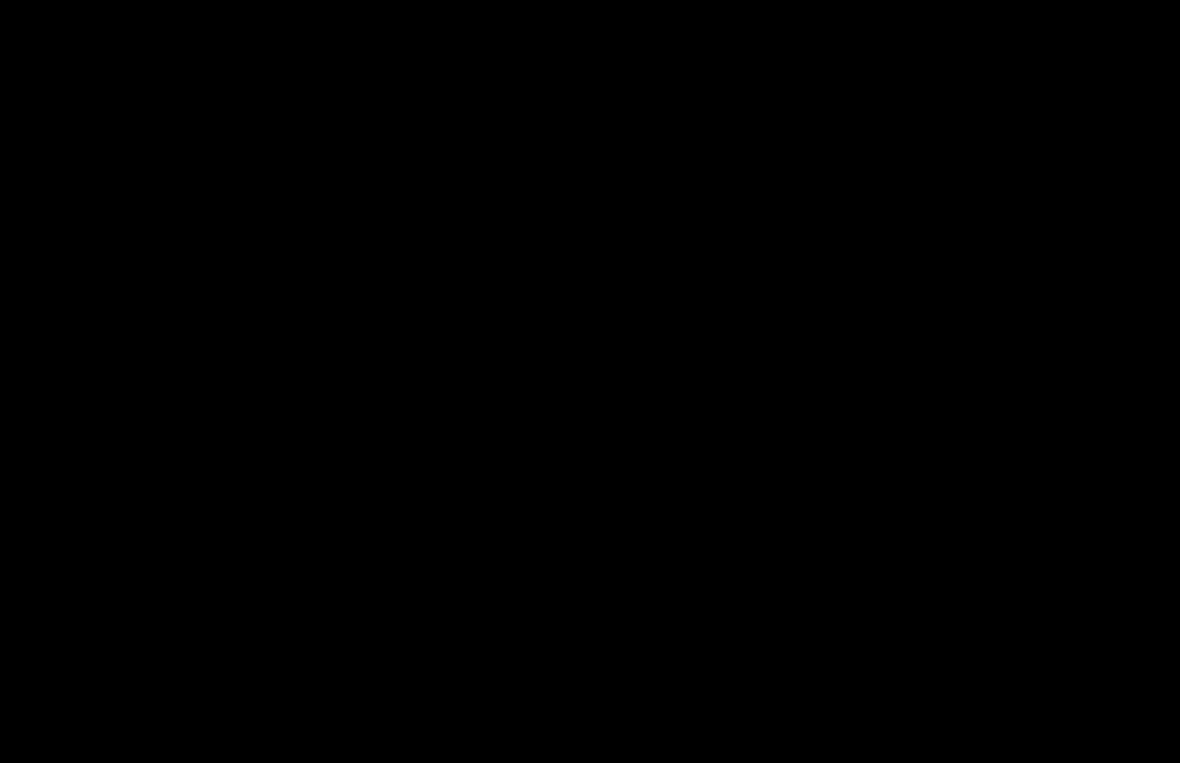 click at bounding box center (590, 381) 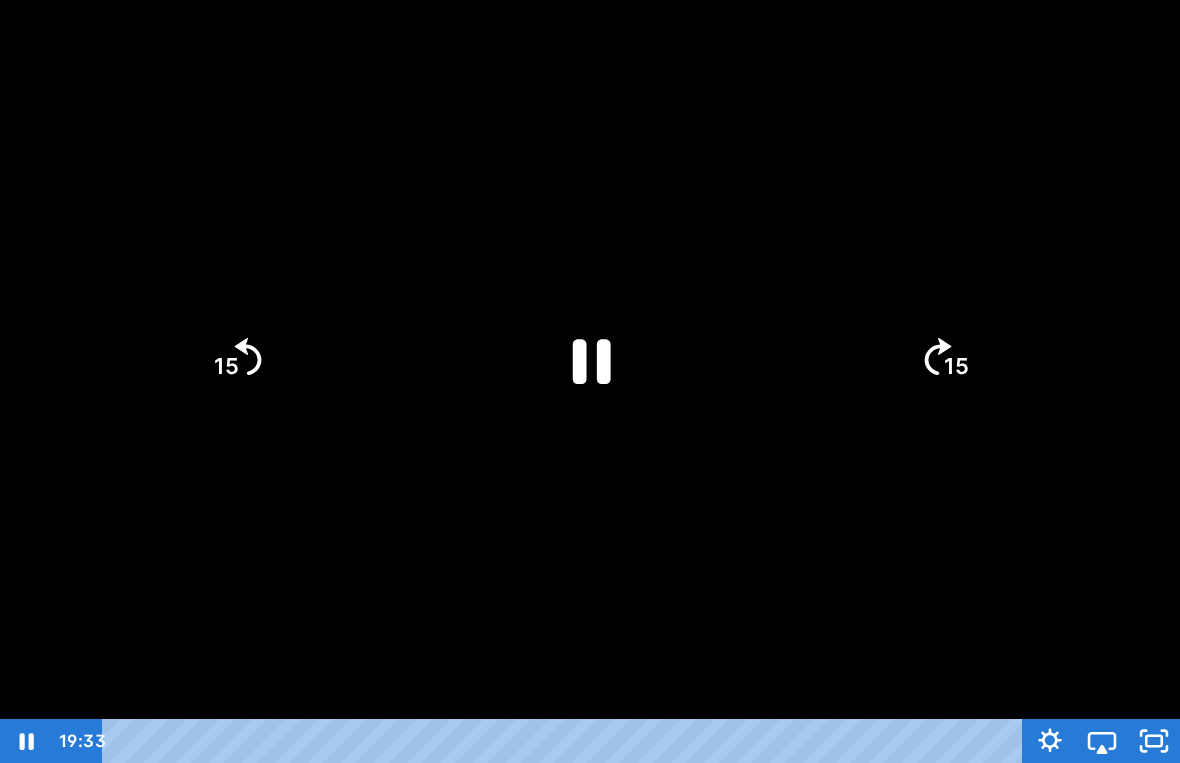 click on "15" 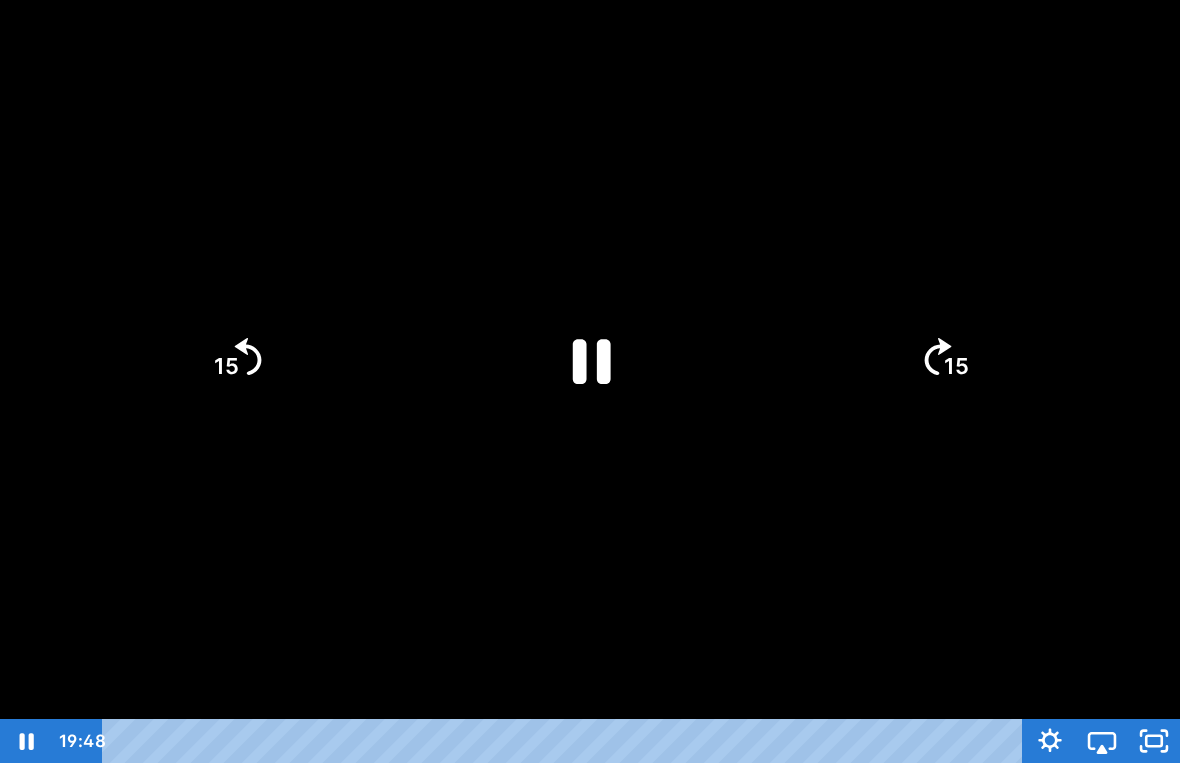 click on "15" 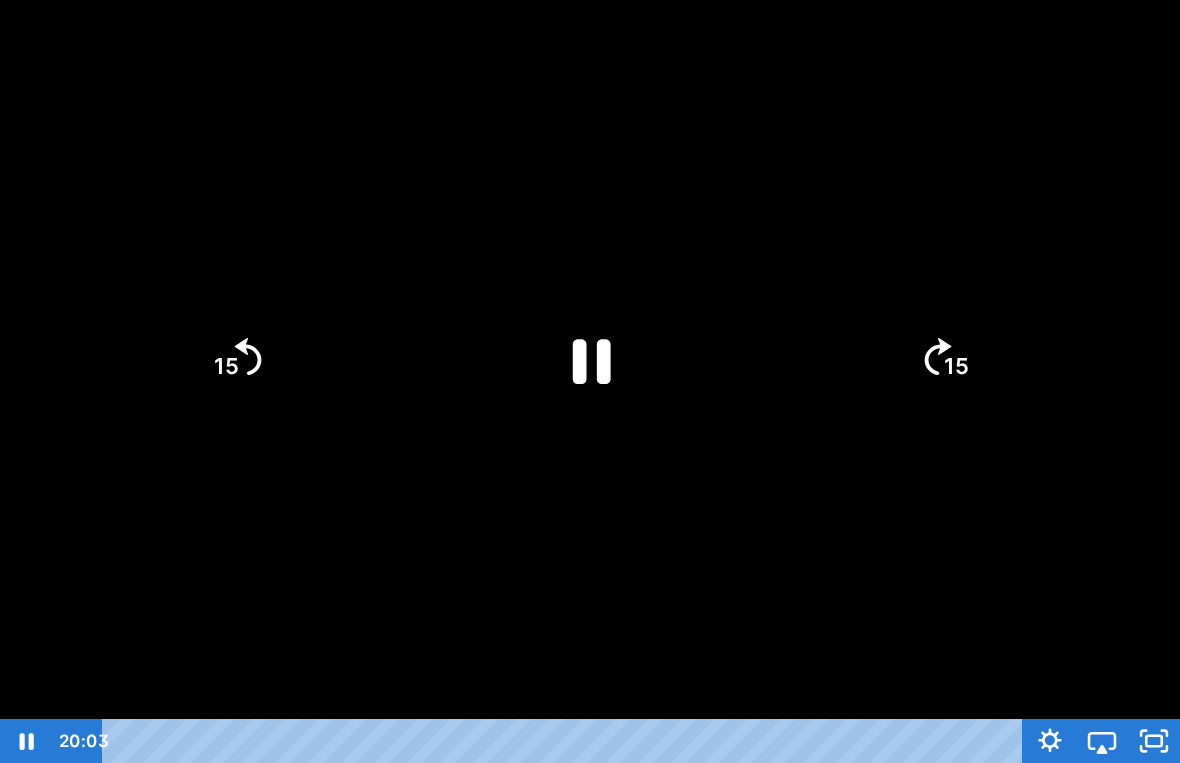 click on "15" 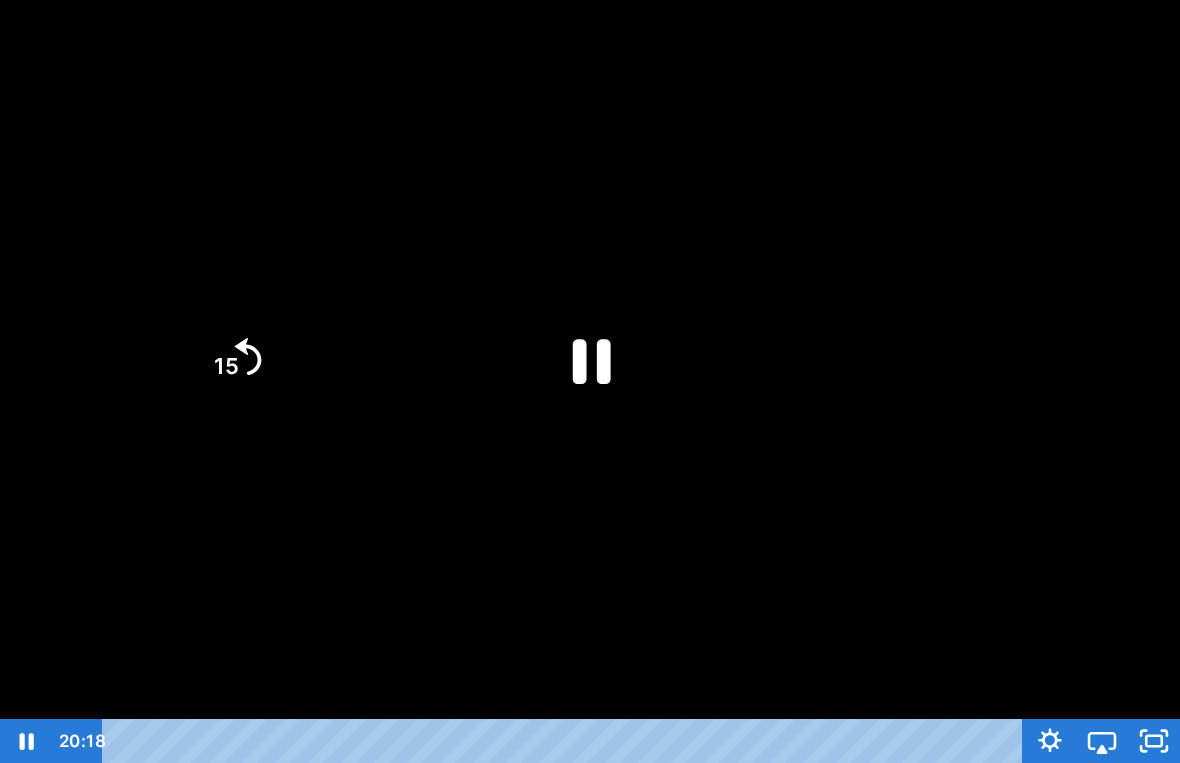 click on "15" 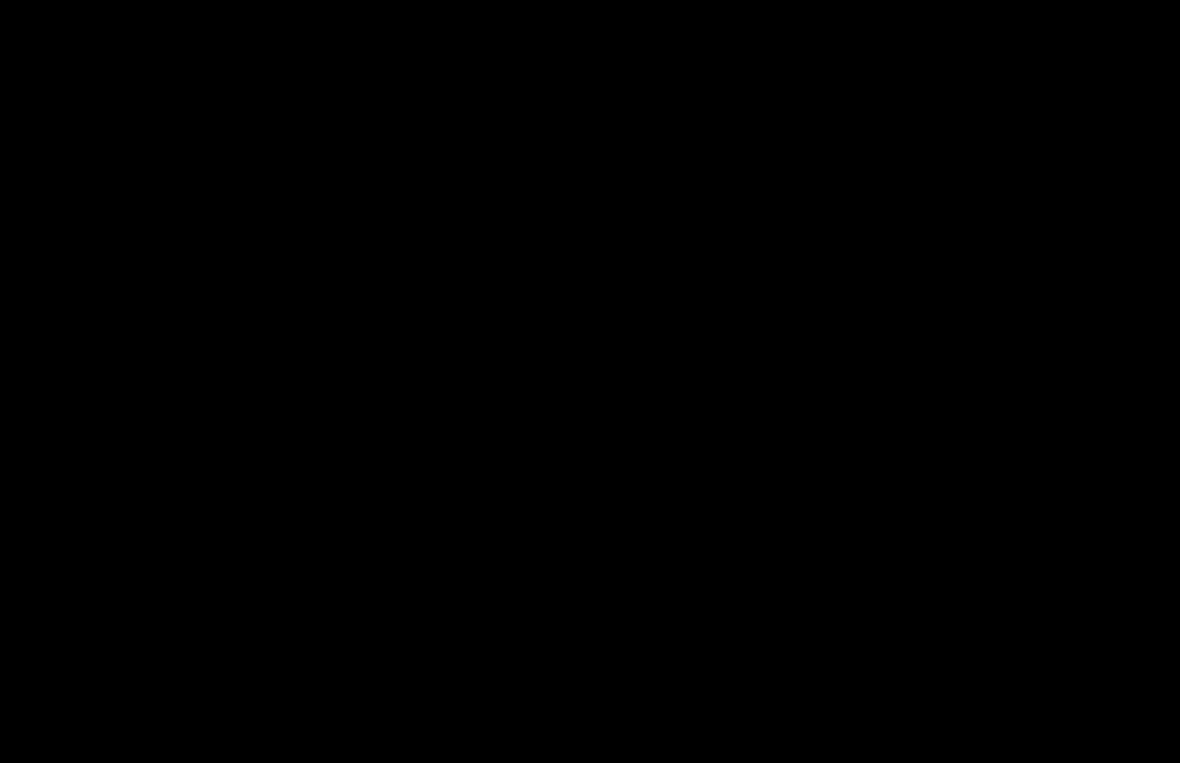 click at bounding box center (590, 381) 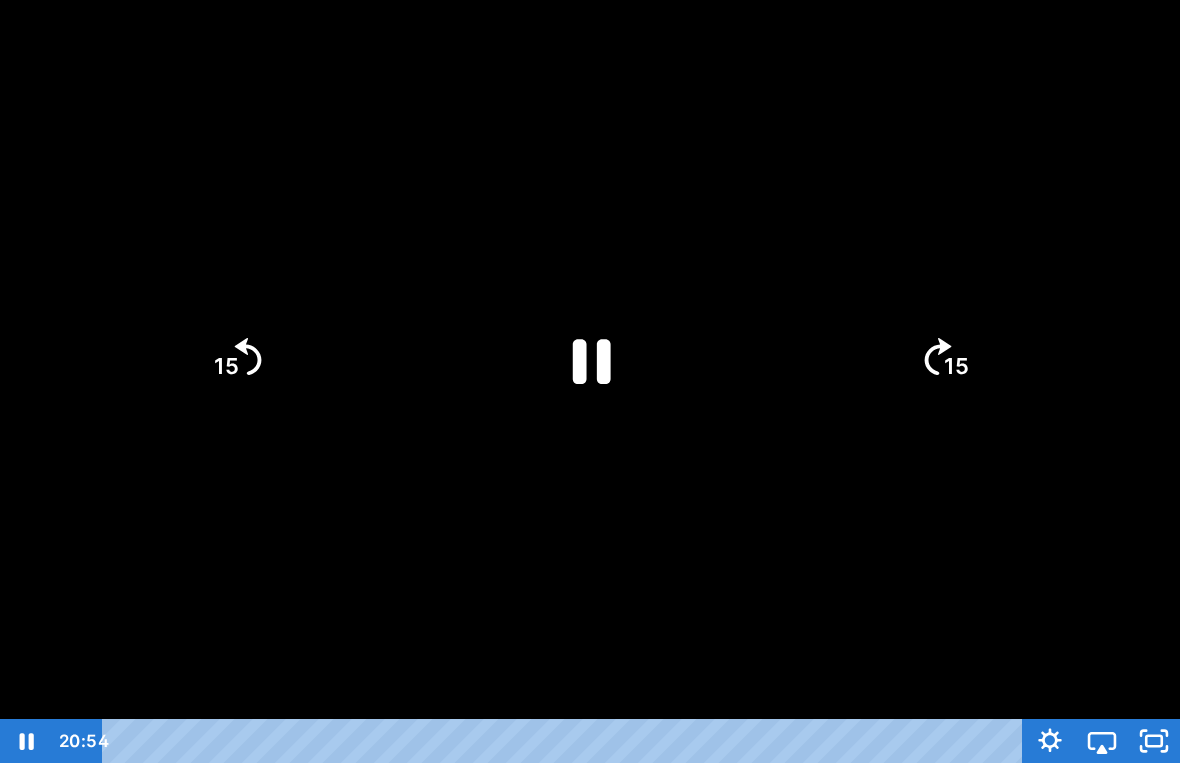 click at bounding box center [590, 381] 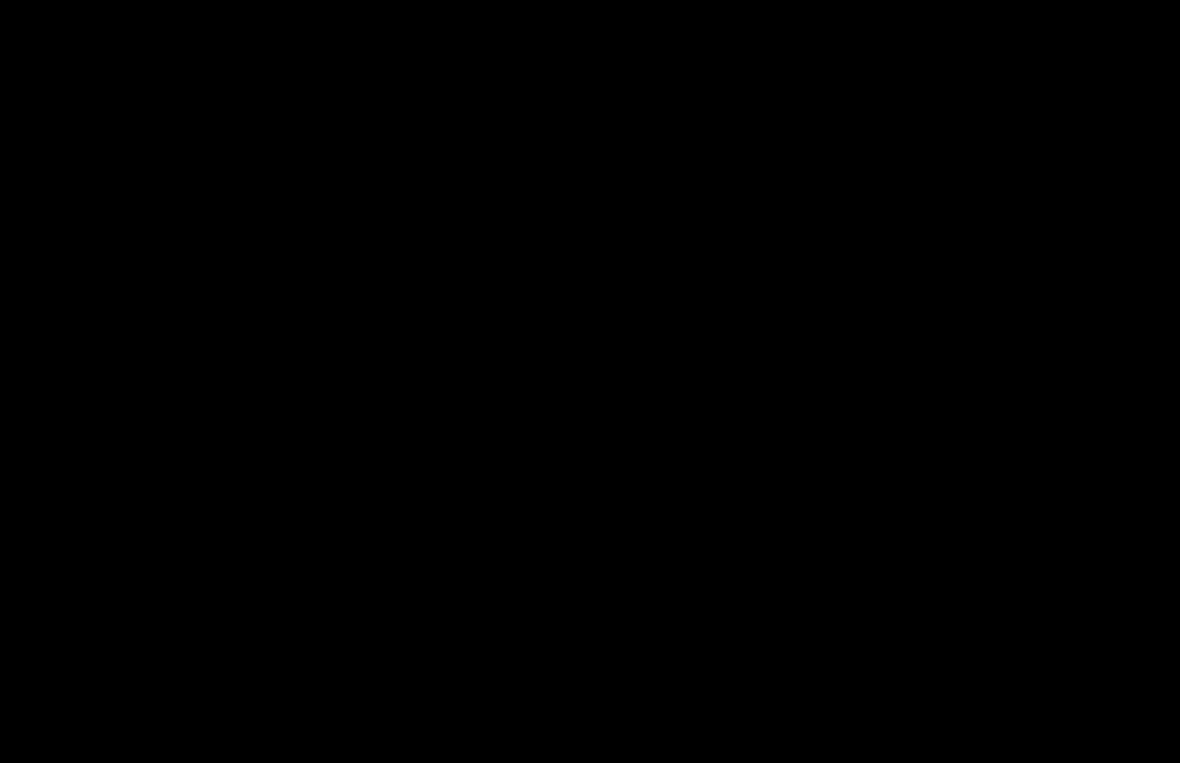 click at bounding box center (590, 381) 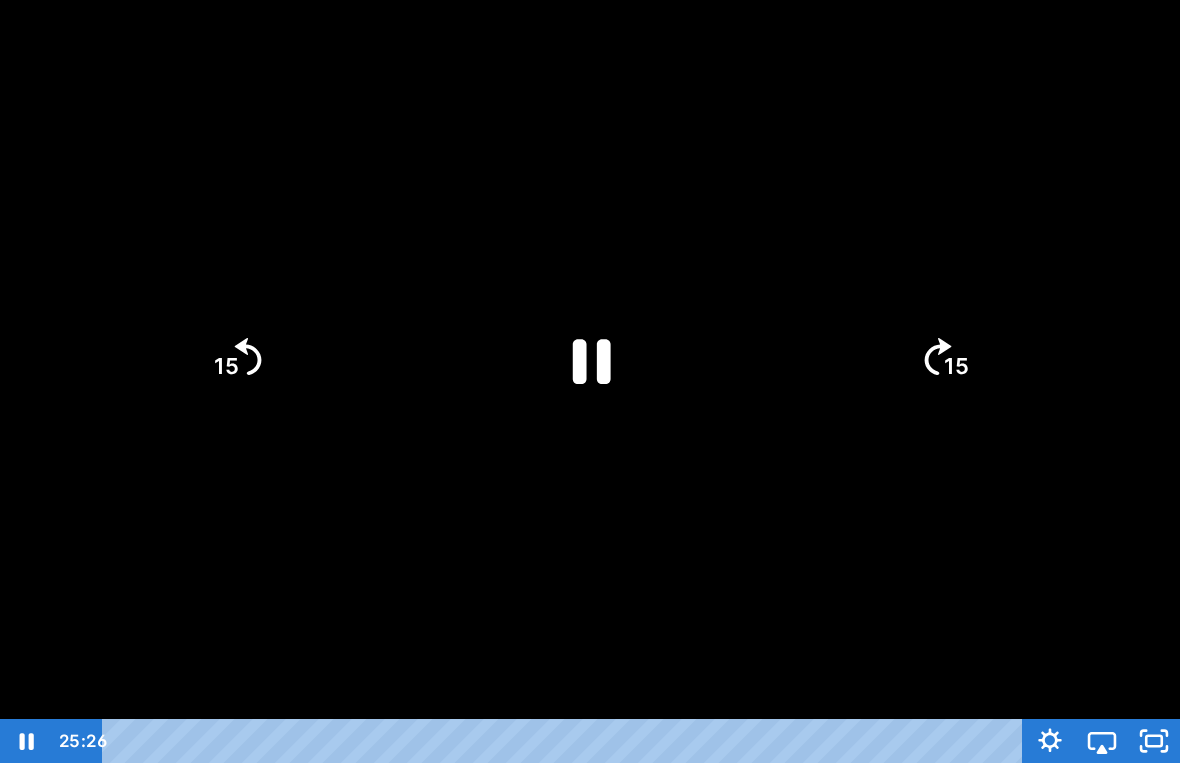 click on "15" 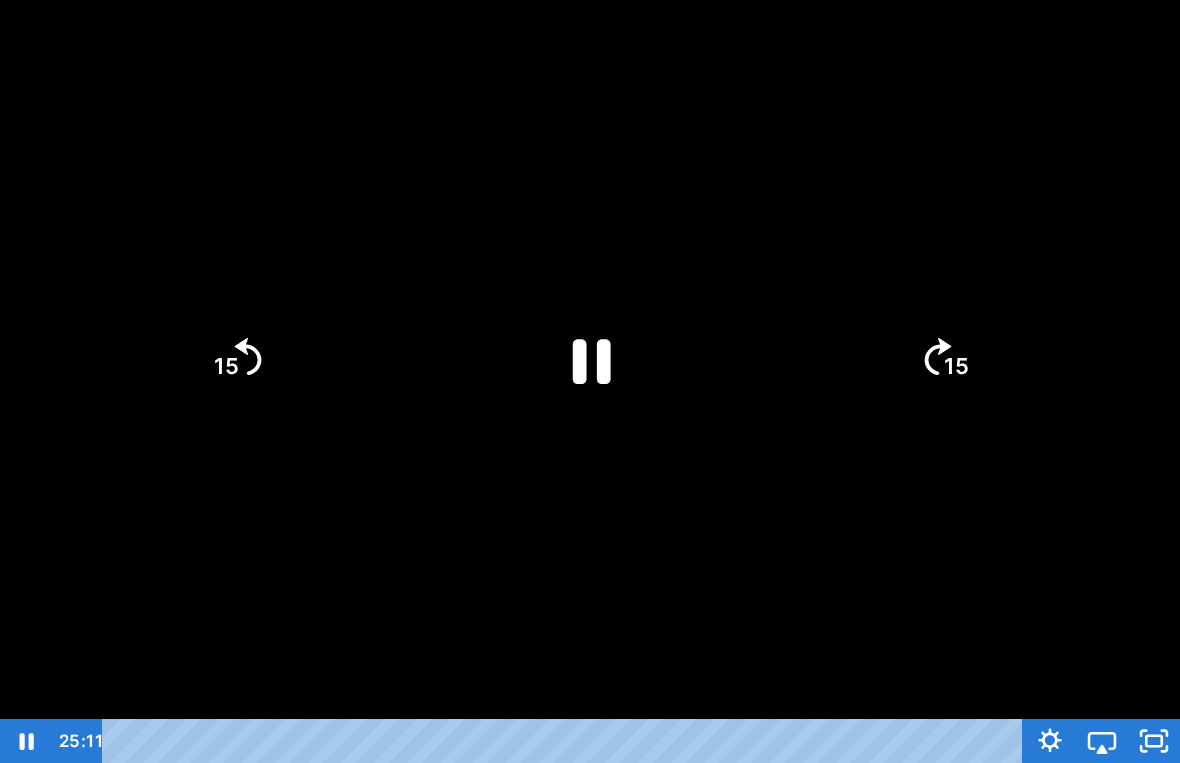 click at bounding box center [590, 381] 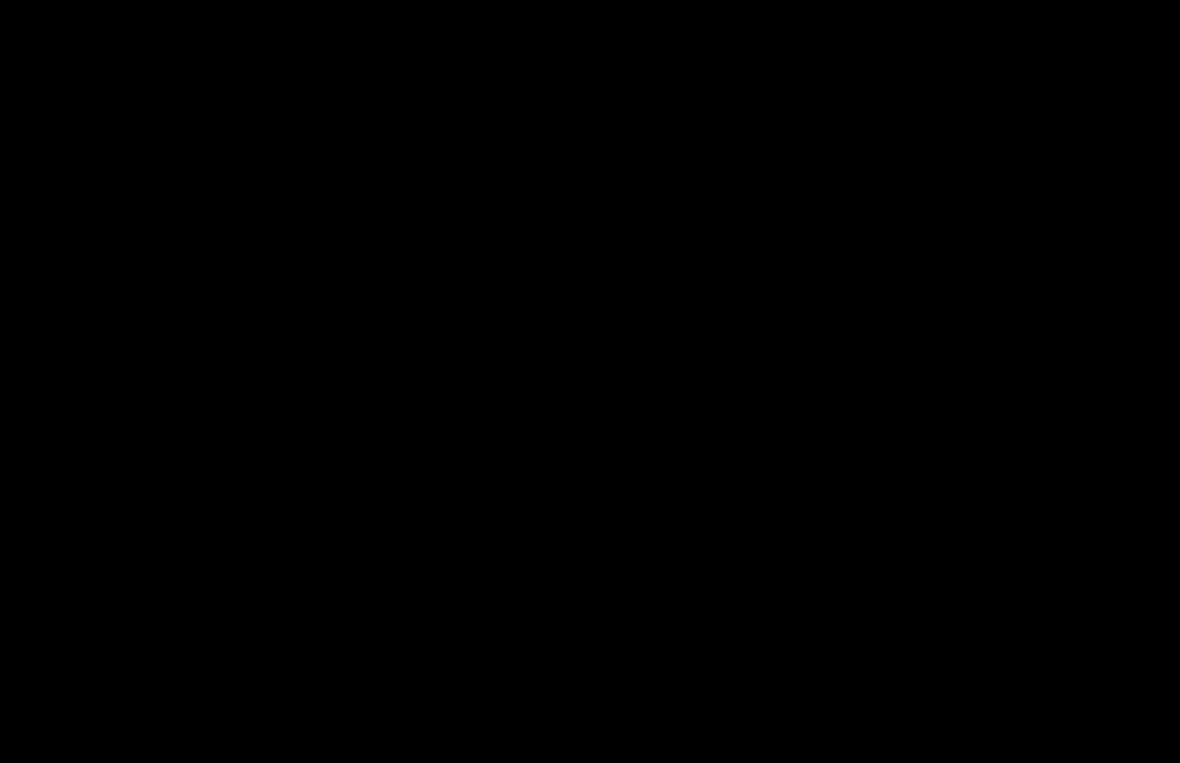 click at bounding box center [590, 381] 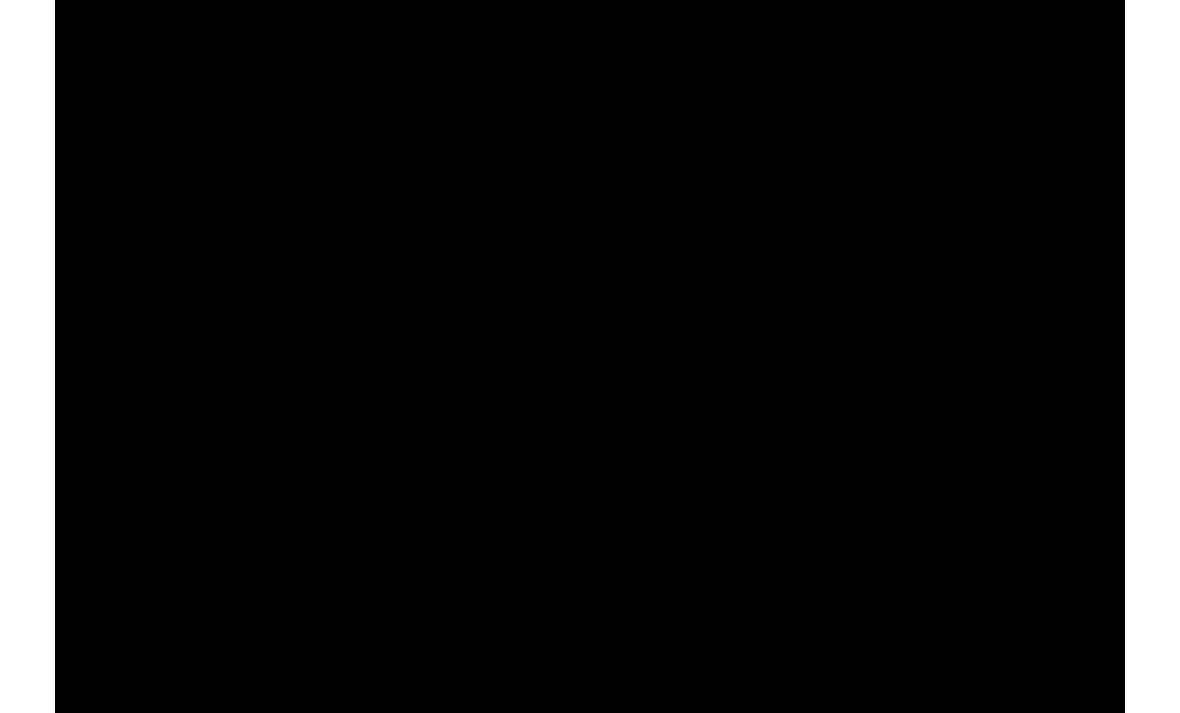 scroll, scrollTop: 0, scrollLeft: 0, axis: both 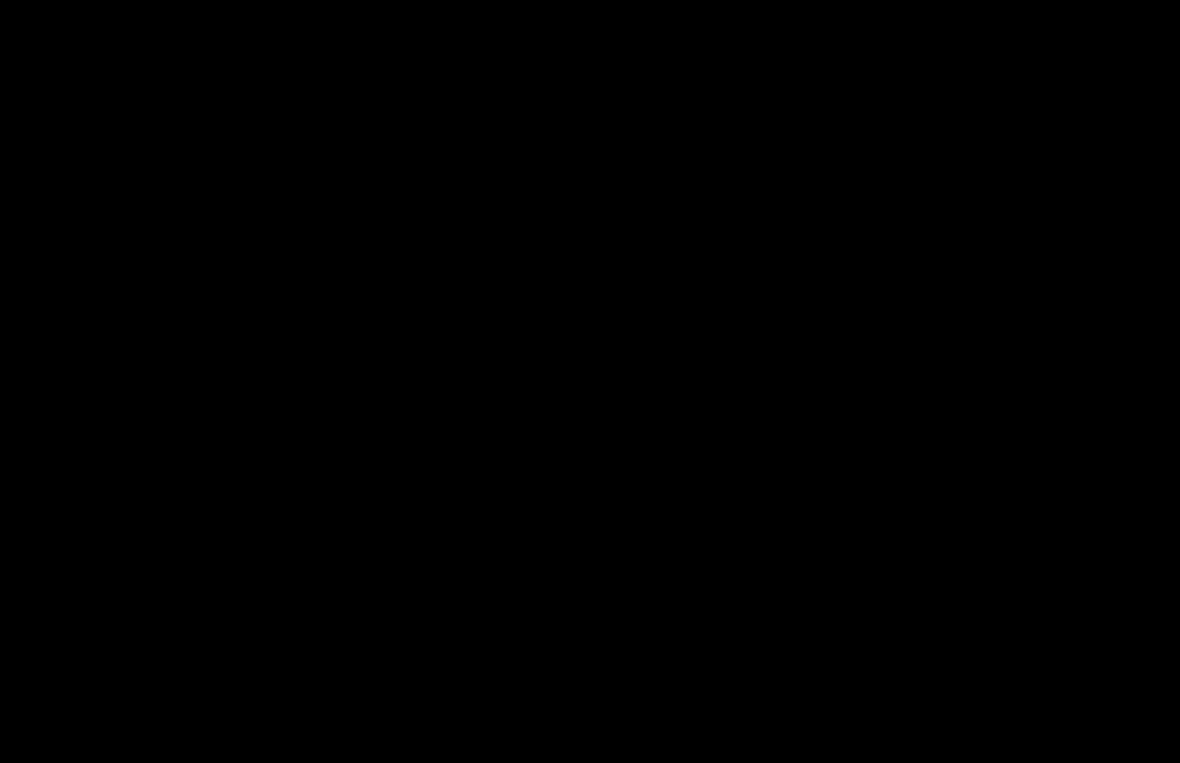 click on "Search
My Library
Settings
Logout
Miss Anna's Class
/
Categories
/
Week 24-Desert Days 1-4
/
Desert Day 2- Cactus
15 15" at bounding box center [590, 381] 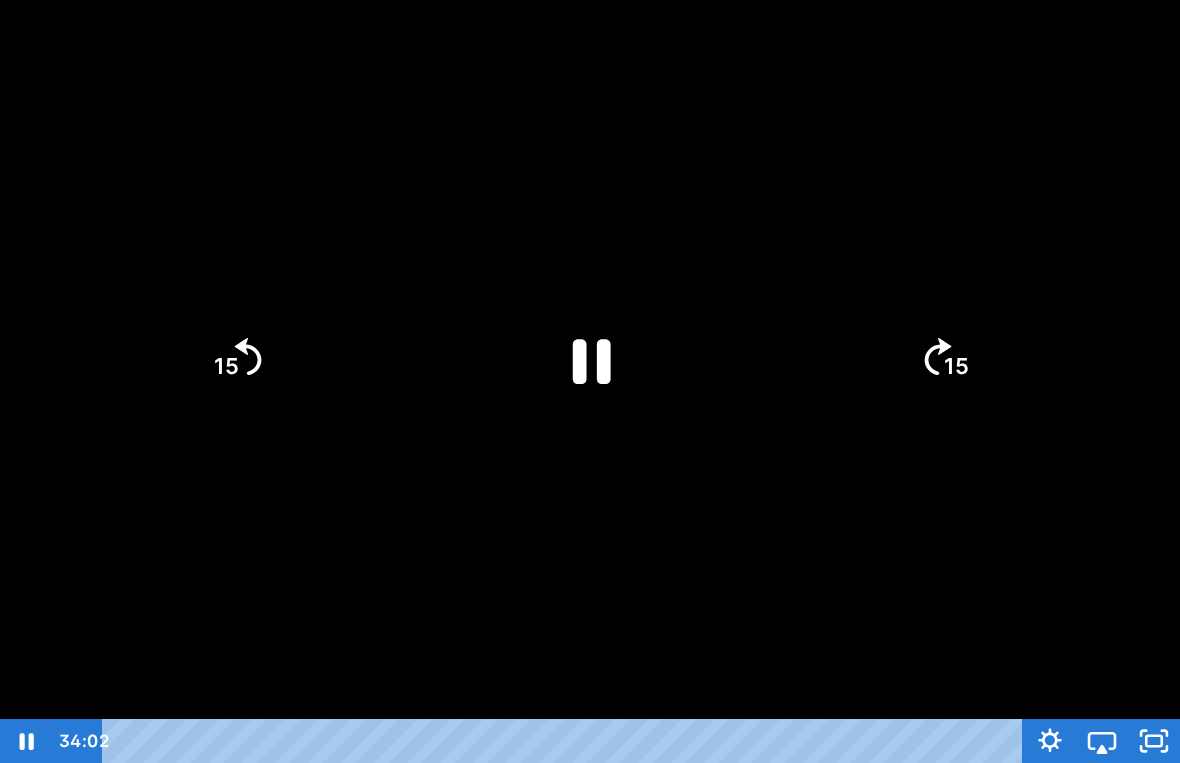 click at bounding box center (590, 381) 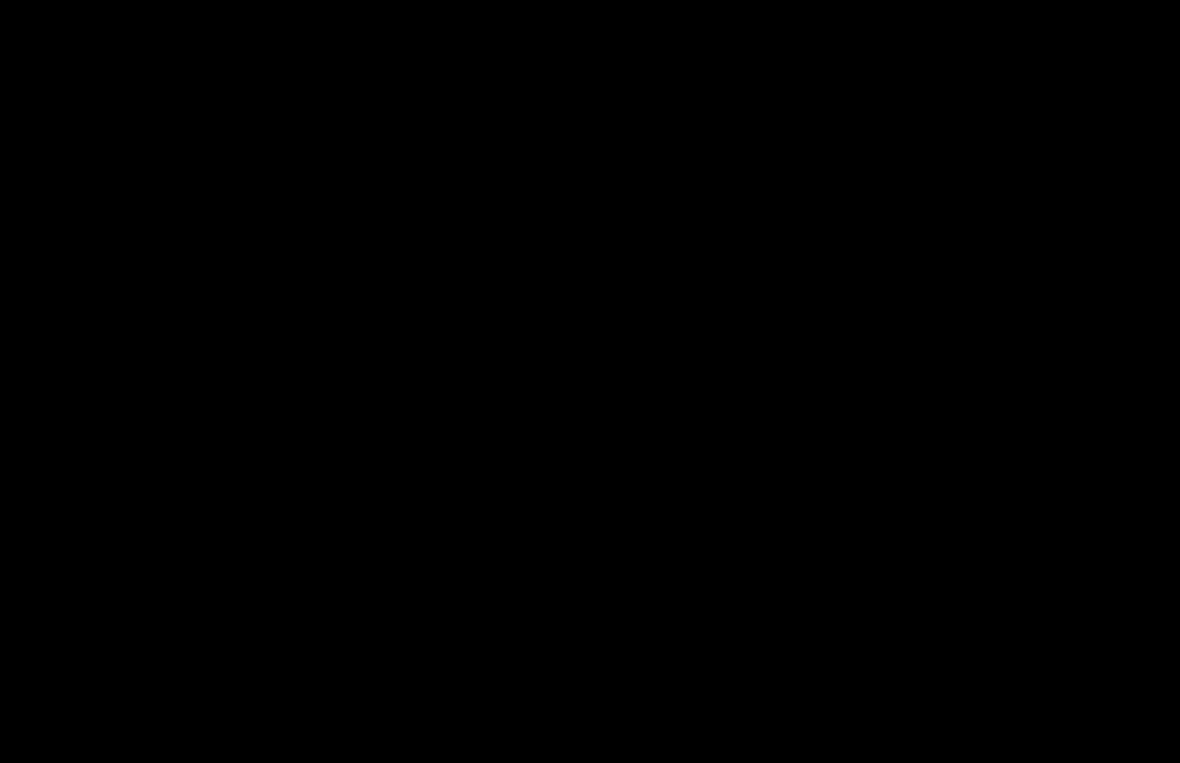 click on "Search
My Library
Settings
Logout
Miss Anna's Class
/
Categories
/
Week 24-Desert Days 1-4
/
Desert Day 2- Cactus
15 15" at bounding box center (590, 381) 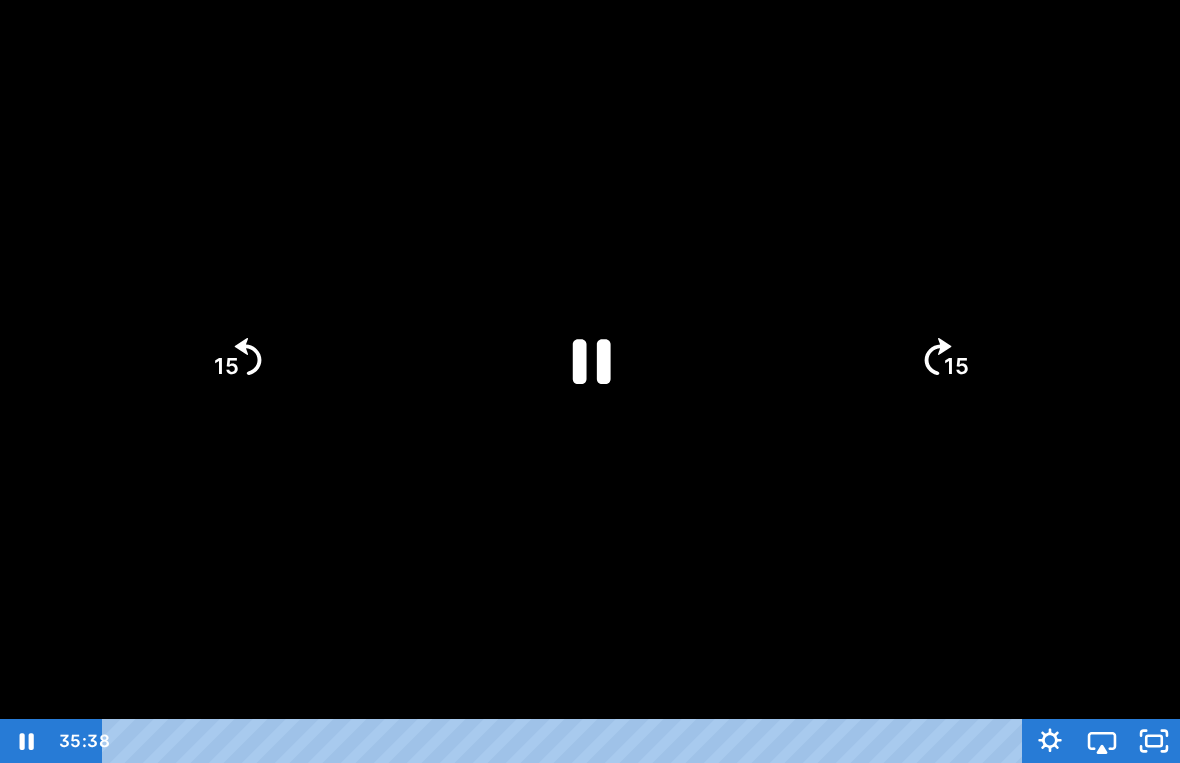 click 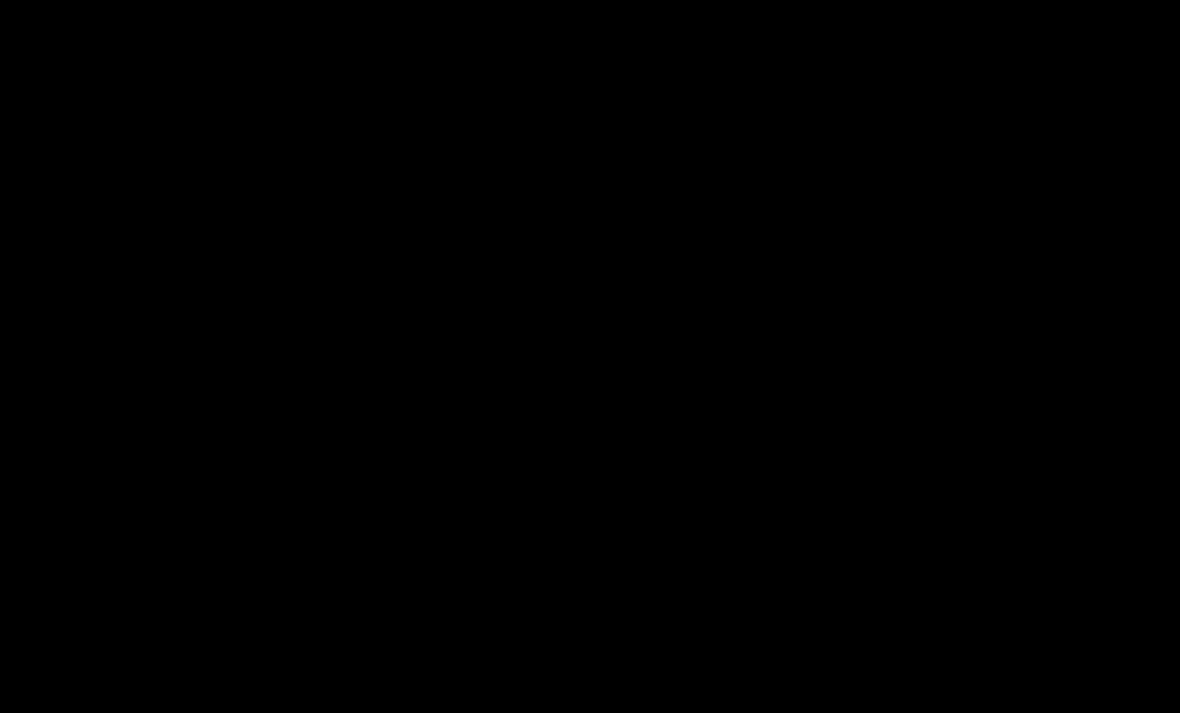 scroll, scrollTop: 293, scrollLeft: 0, axis: vertical 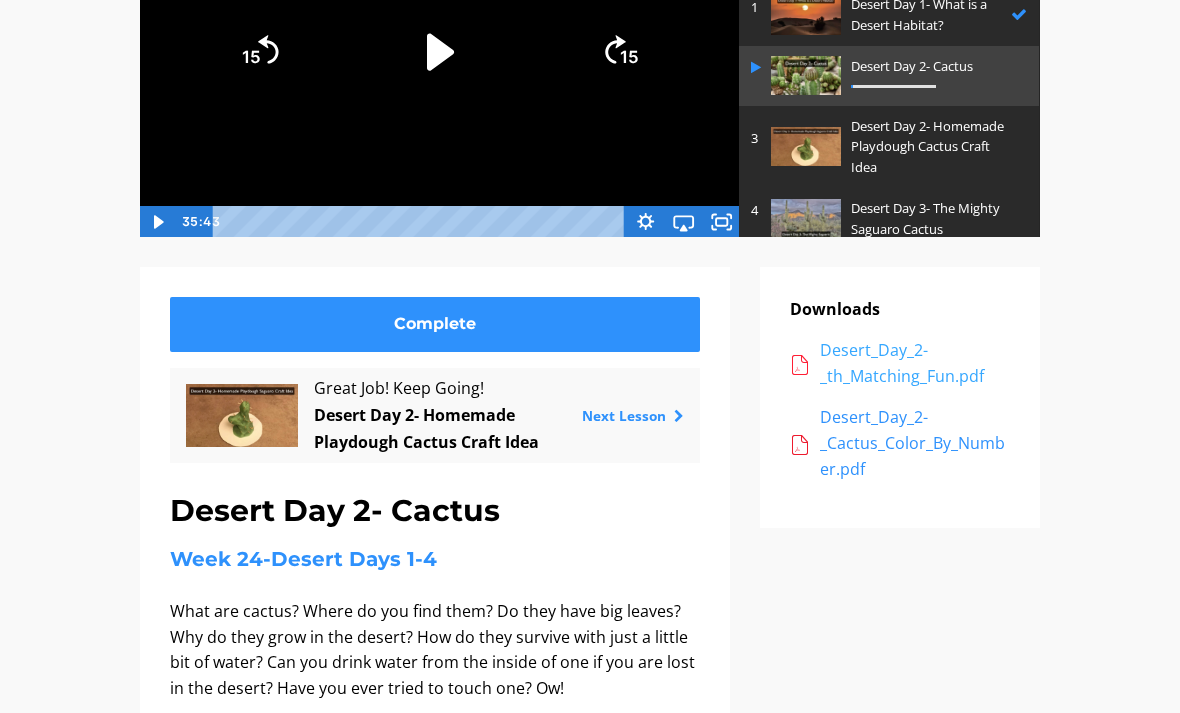 click on "Desert_Day_2-_th_Matching_Fun.pdf" at bounding box center (915, 363) 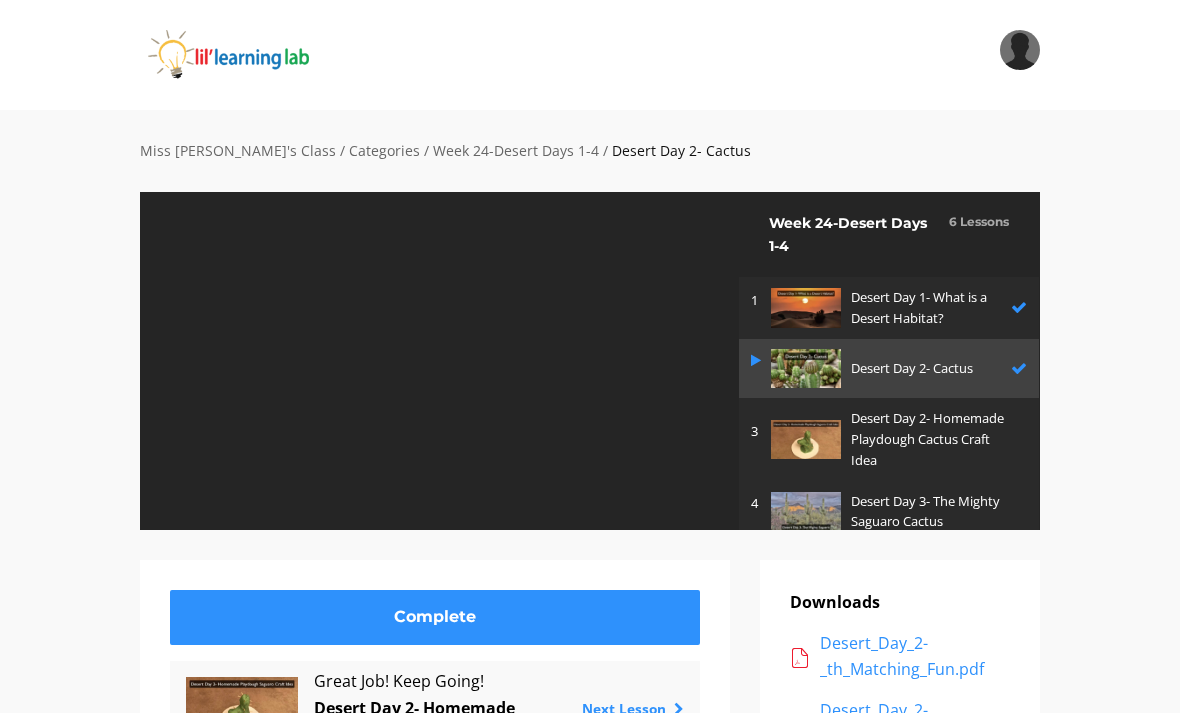 scroll, scrollTop: 0, scrollLeft: 0, axis: both 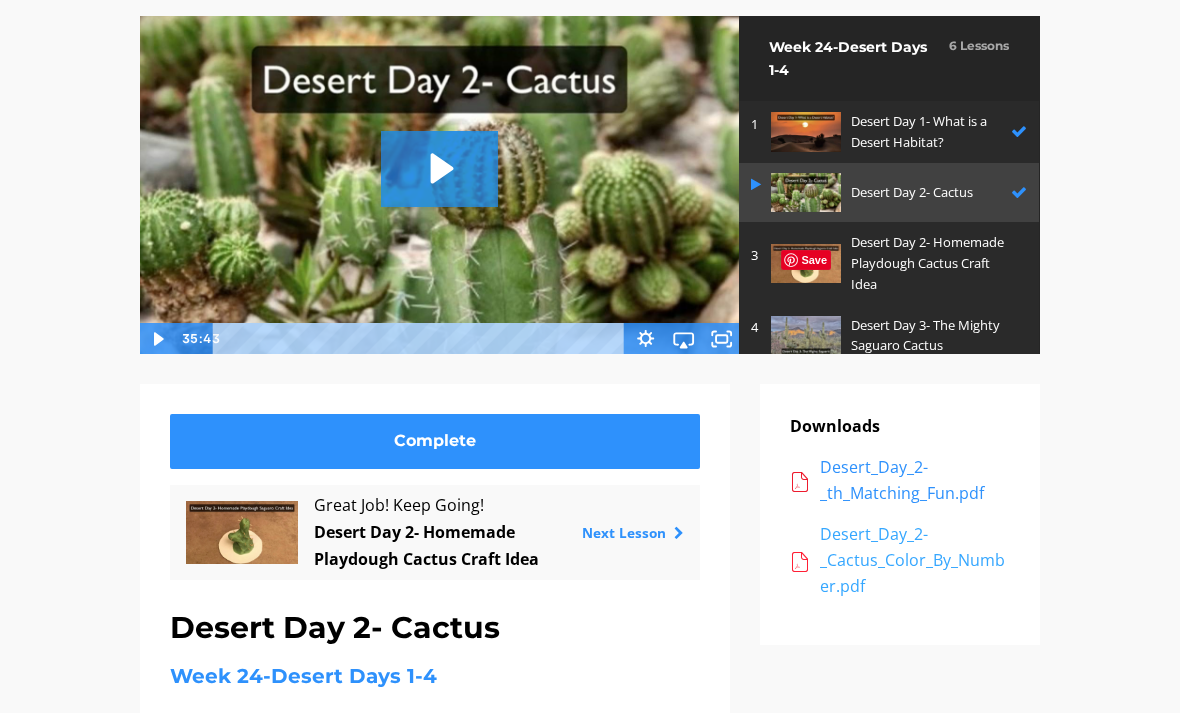click on "Desert_Day_2-_Cactus_Color_By_Number.pdf" at bounding box center (915, 560) 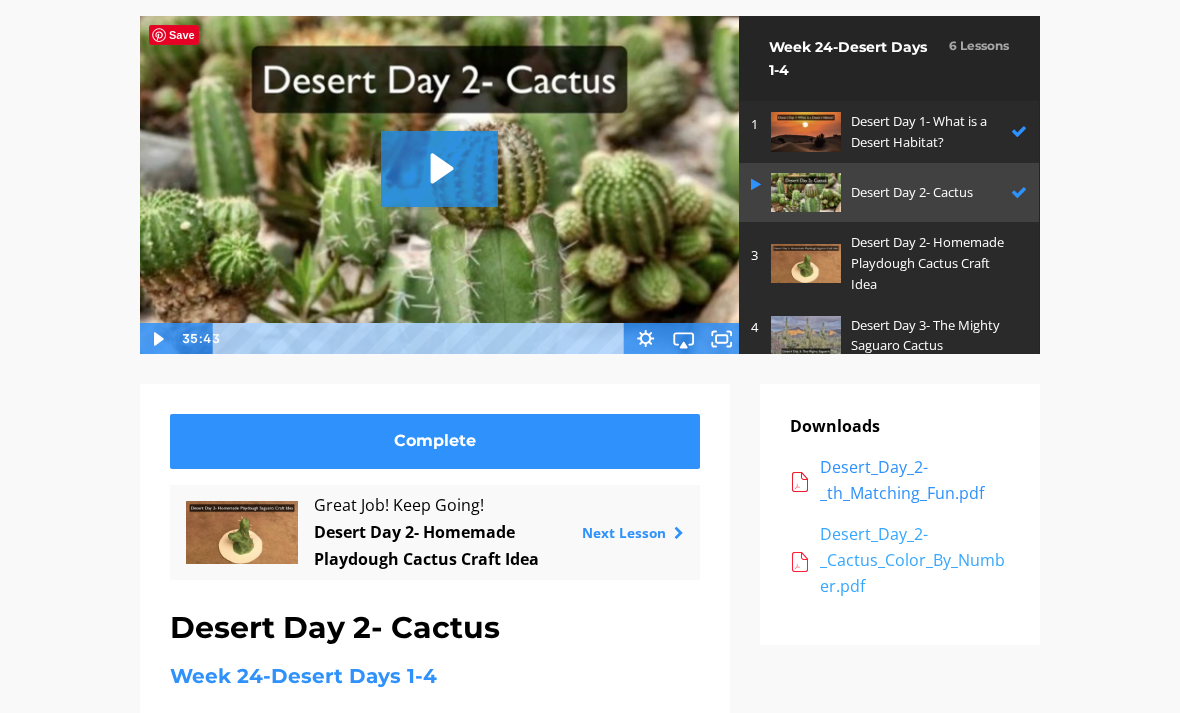 scroll, scrollTop: 240, scrollLeft: 0, axis: vertical 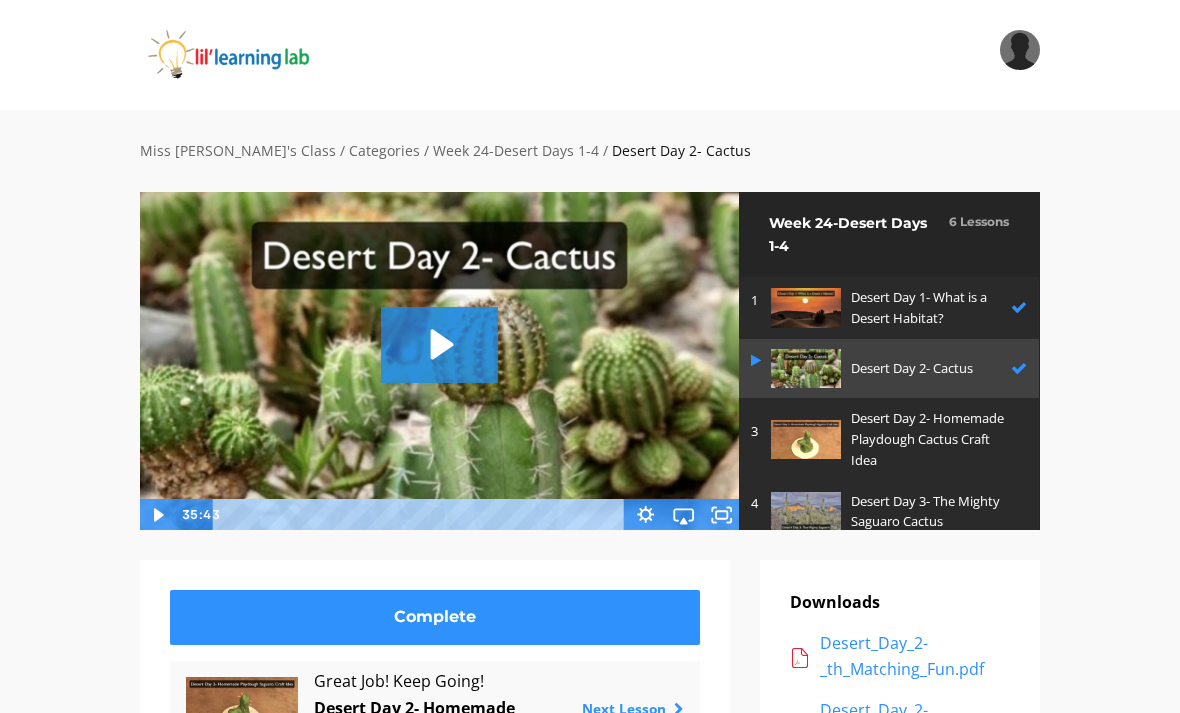 click on "Desert Day 2- Homemade Playdough Cactus Craft Idea" at bounding box center [934, 439] 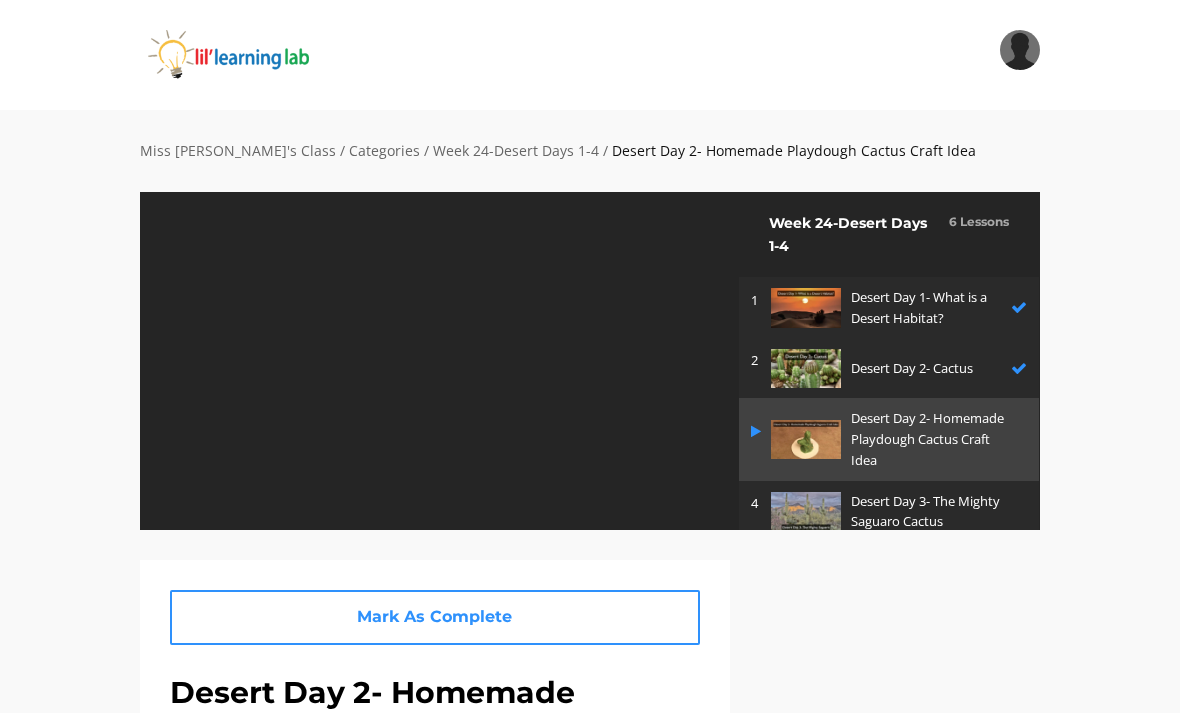 scroll, scrollTop: 0, scrollLeft: 0, axis: both 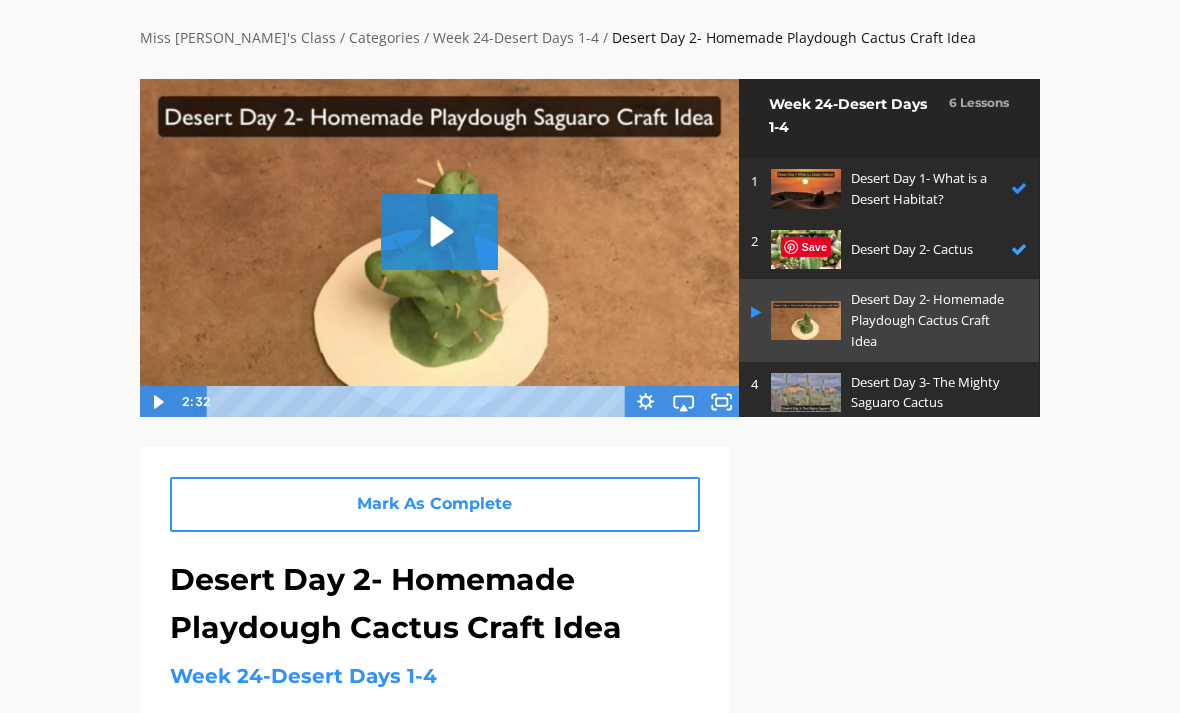 click on "Desert Day 2- Cactus" at bounding box center (926, 249) 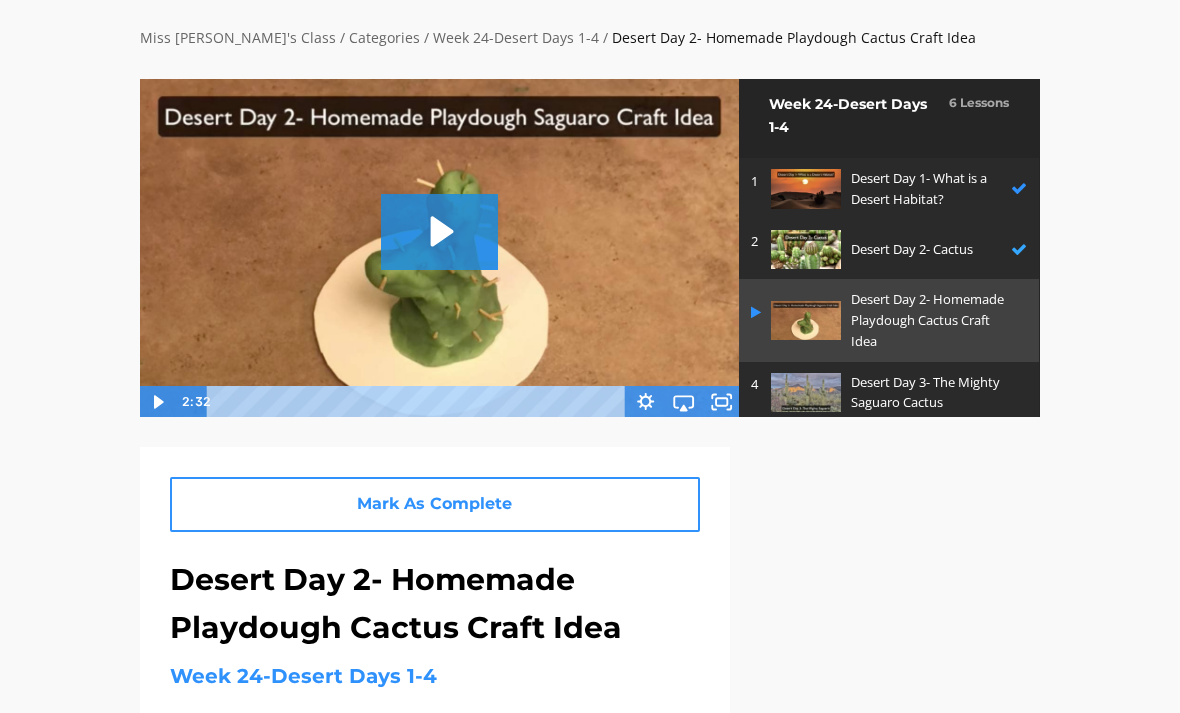 click on "Desert Day 2- Cactus" at bounding box center (926, 249) 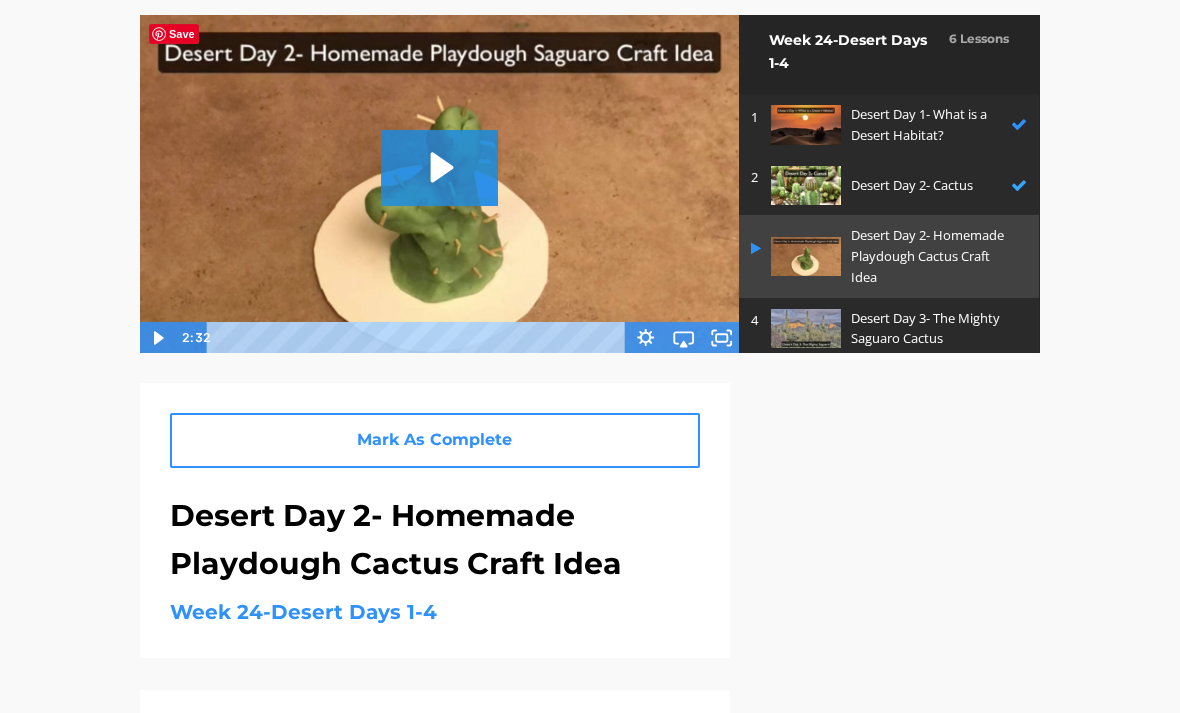click on "Desert Day 2- Cactus" at bounding box center [926, 185] 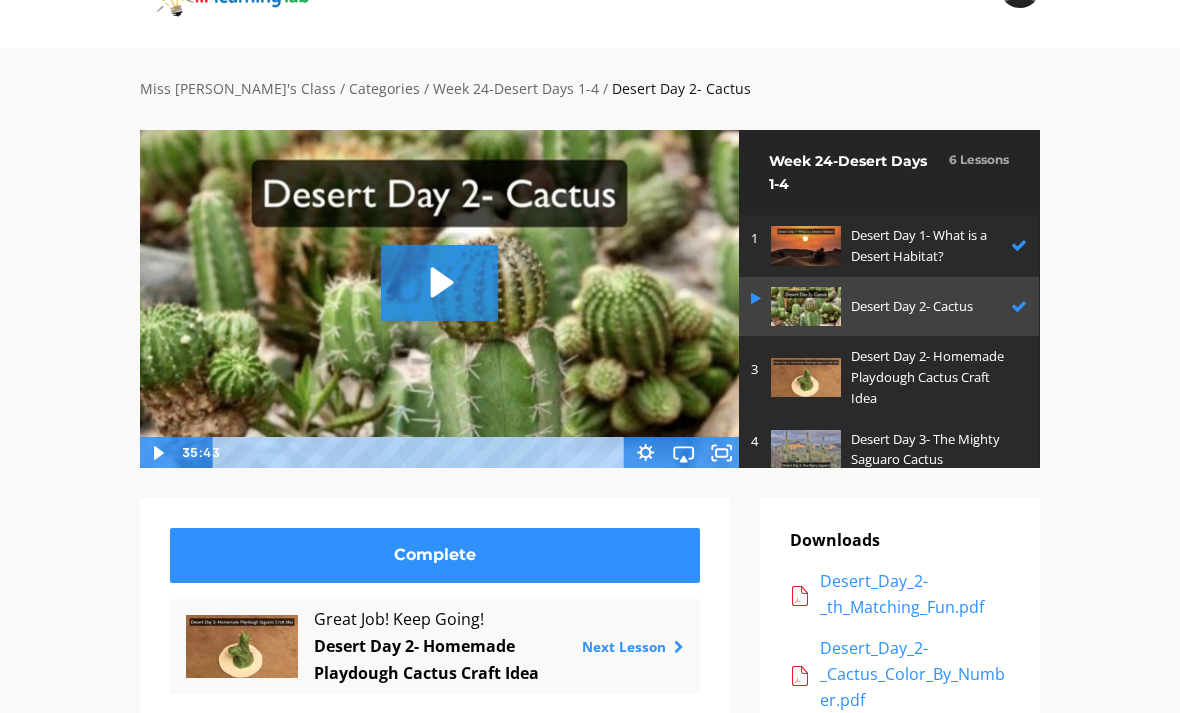 scroll, scrollTop: 65, scrollLeft: 0, axis: vertical 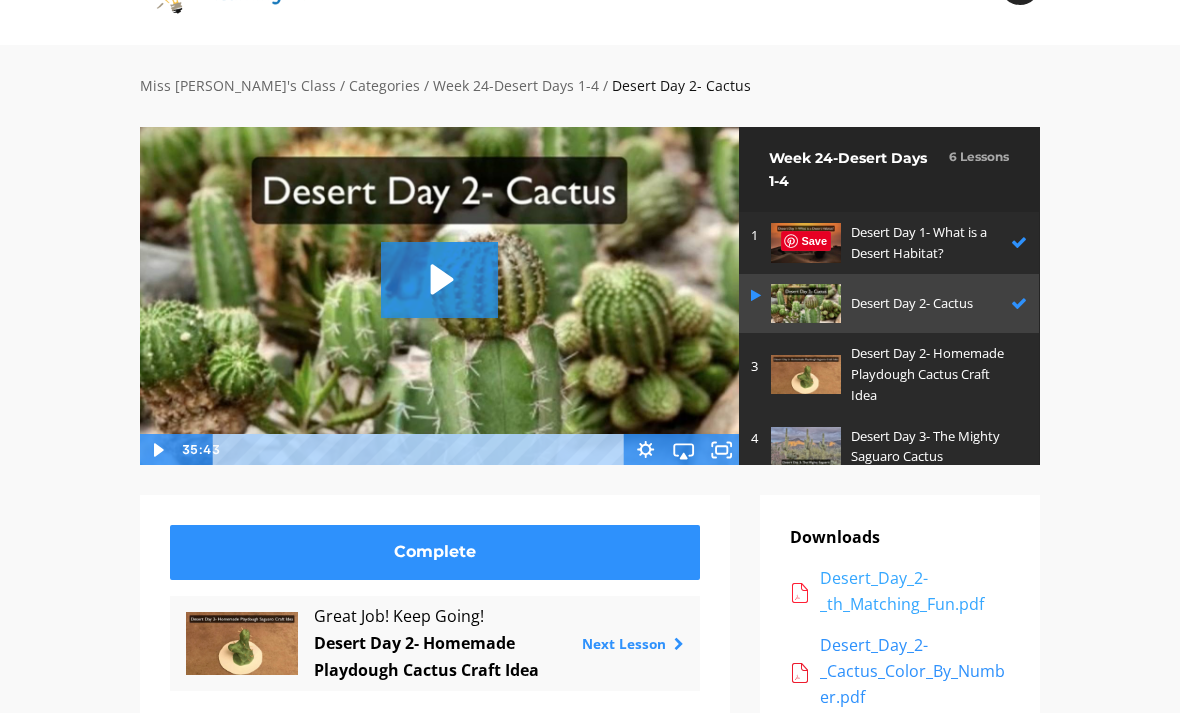 click on "Desert_Day_2-_th_Matching_Fun.pdf" at bounding box center [915, 591] 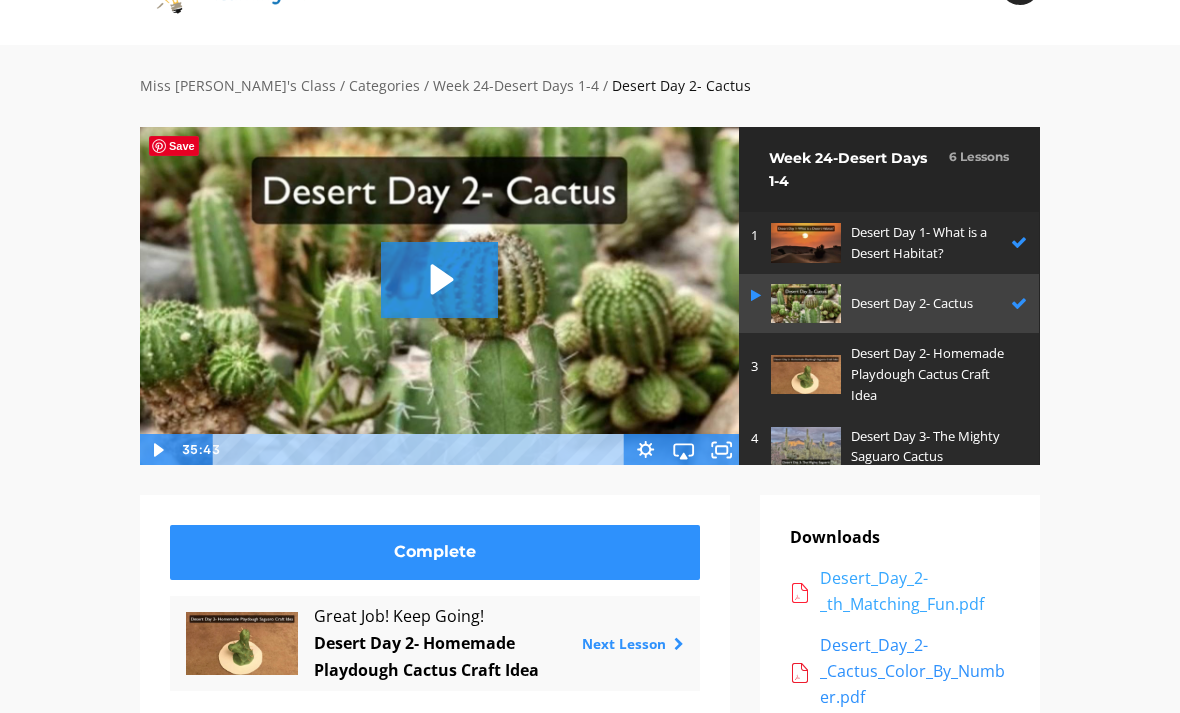 click on "Desert_Day_2-_th_Matching_Fun.pdf" at bounding box center (915, 591) 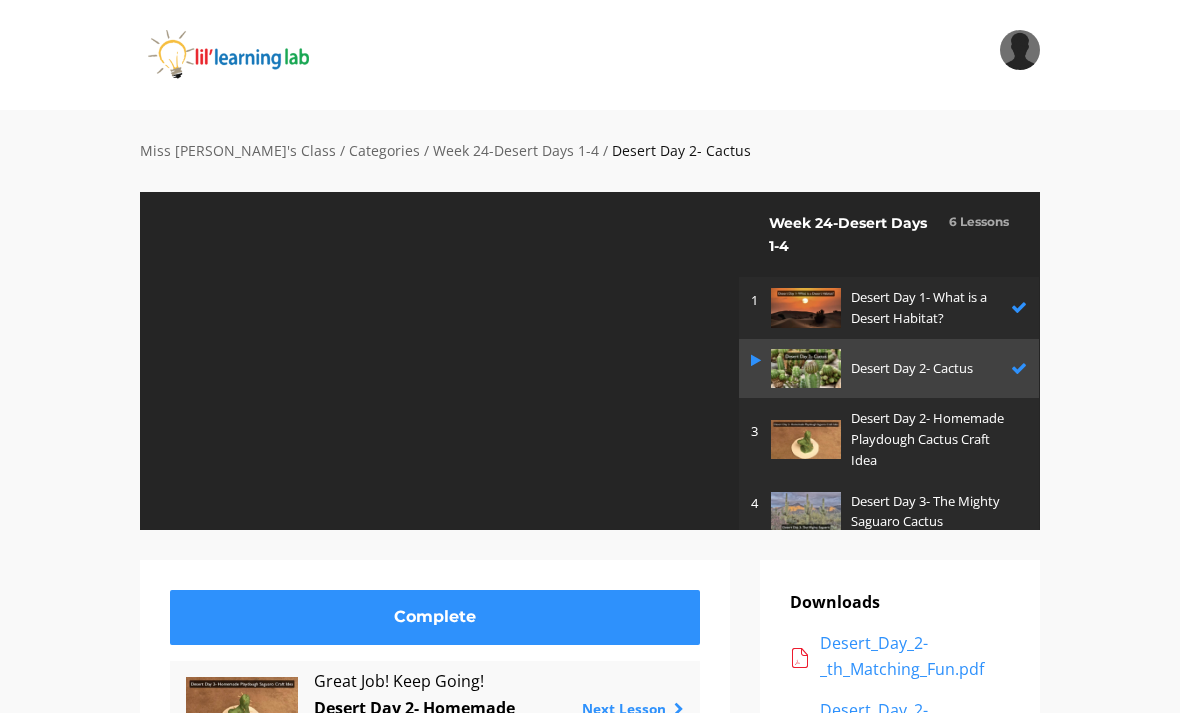 scroll, scrollTop: 0, scrollLeft: 0, axis: both 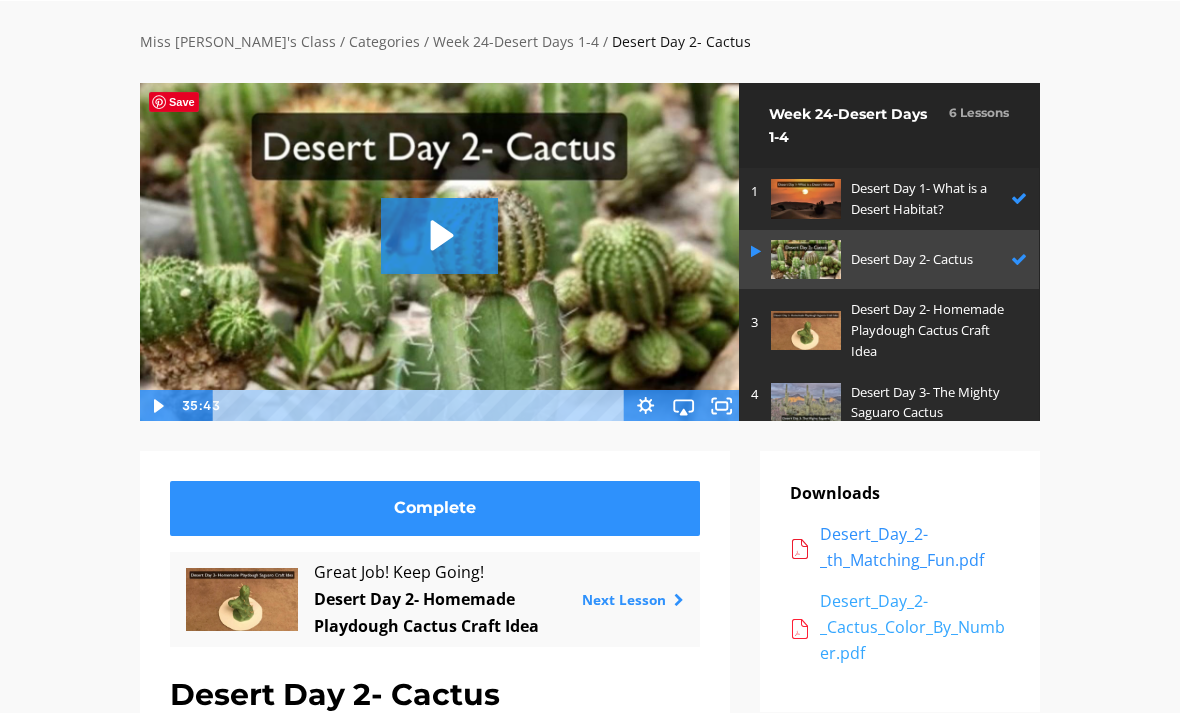 click on "Desert_Day_2-_Cactus_Color_By_Number.pdf" at bounding box center (915, 627) 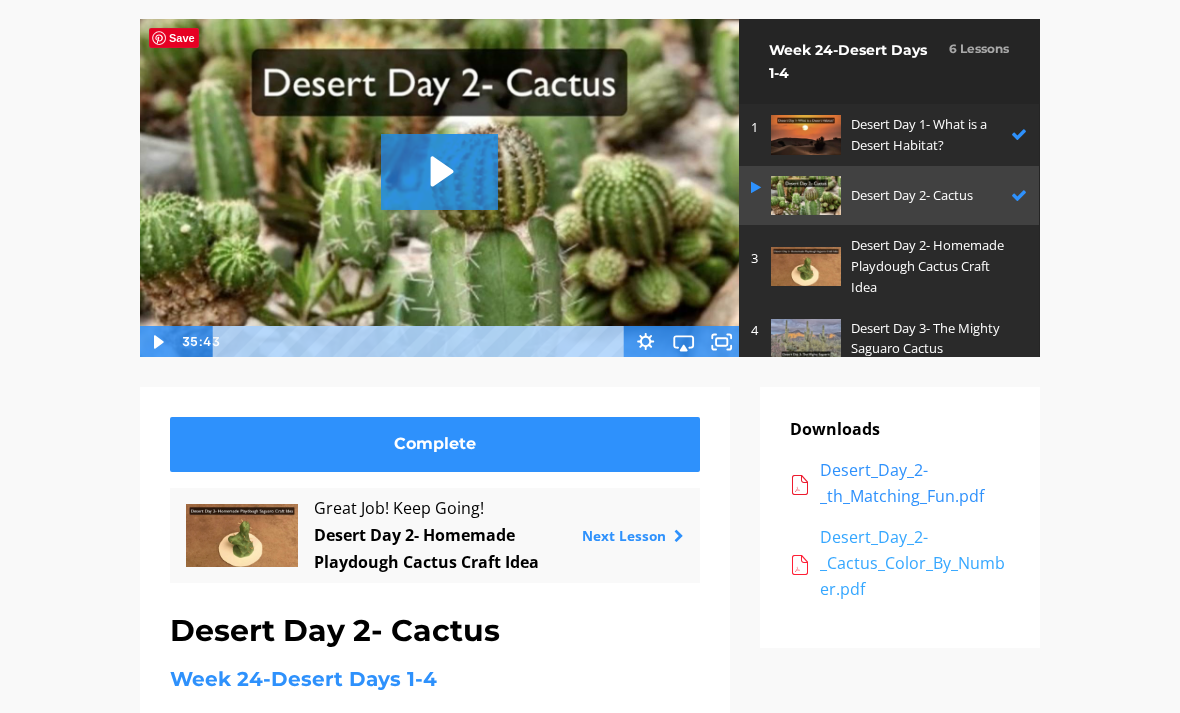 scroll, scrollTop: 173, scrollLeft: 0, axis: vertical 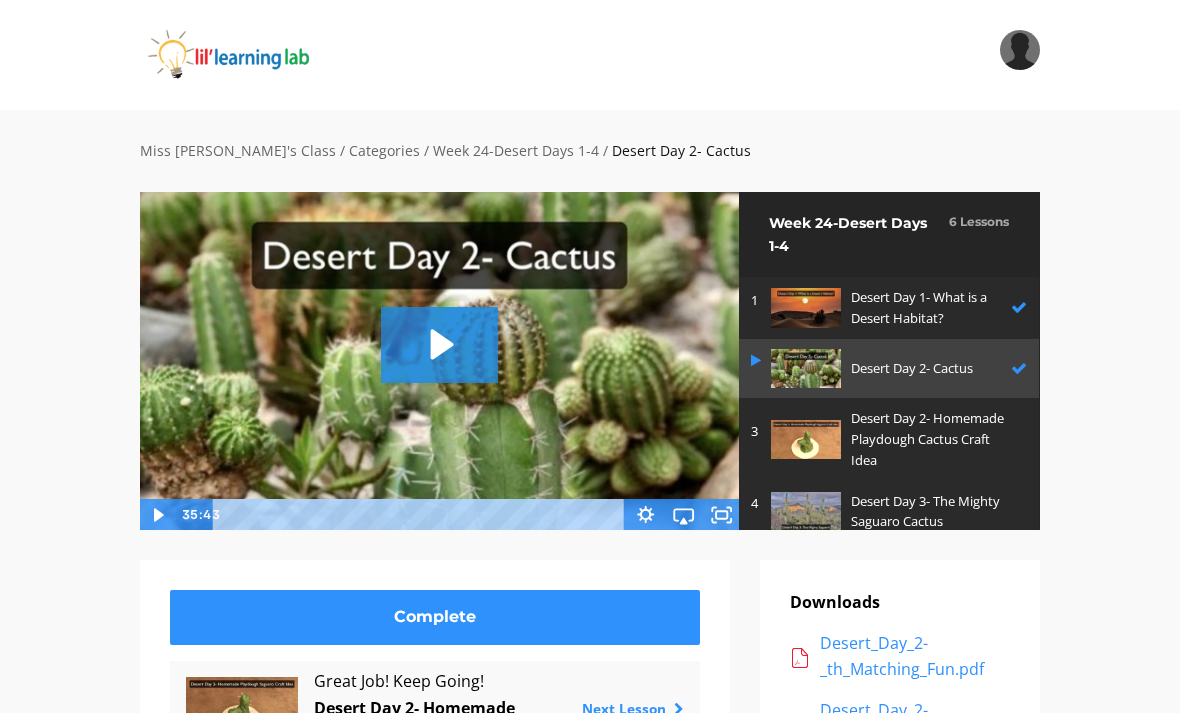 click at bounding box center [806, 439] 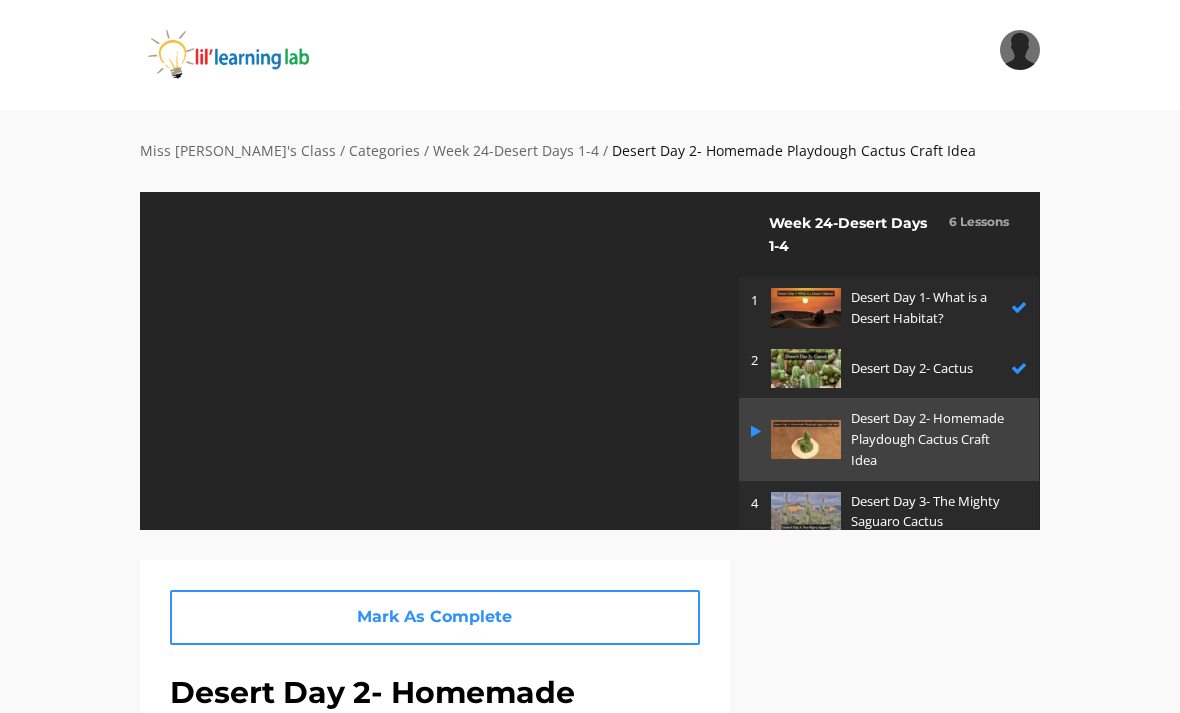 scroll, scrollTop: 0, scrollLeft: 0, axis: both 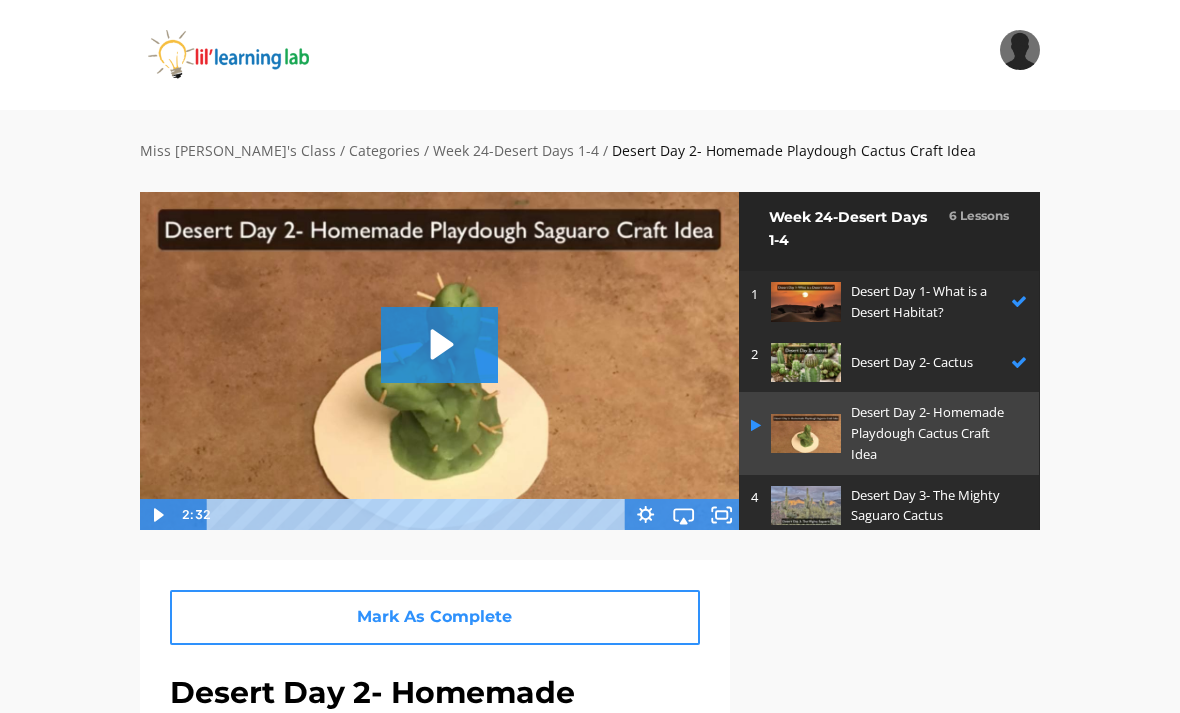click 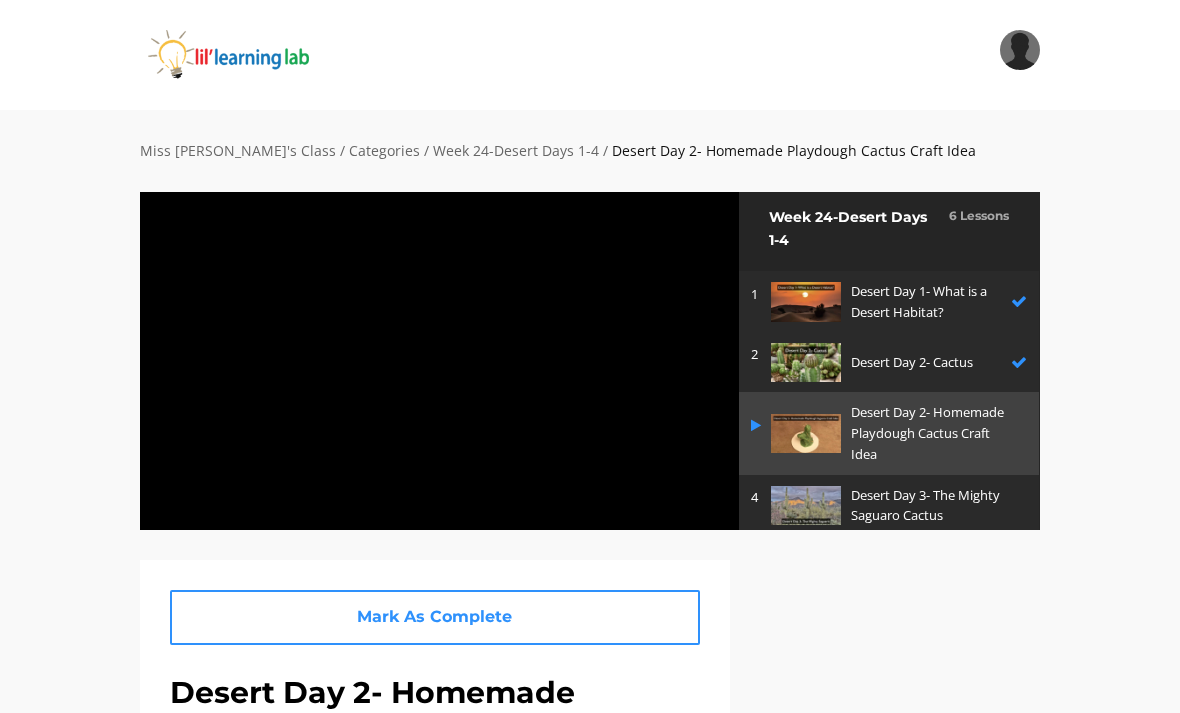 click at bounding box center (439, 360) 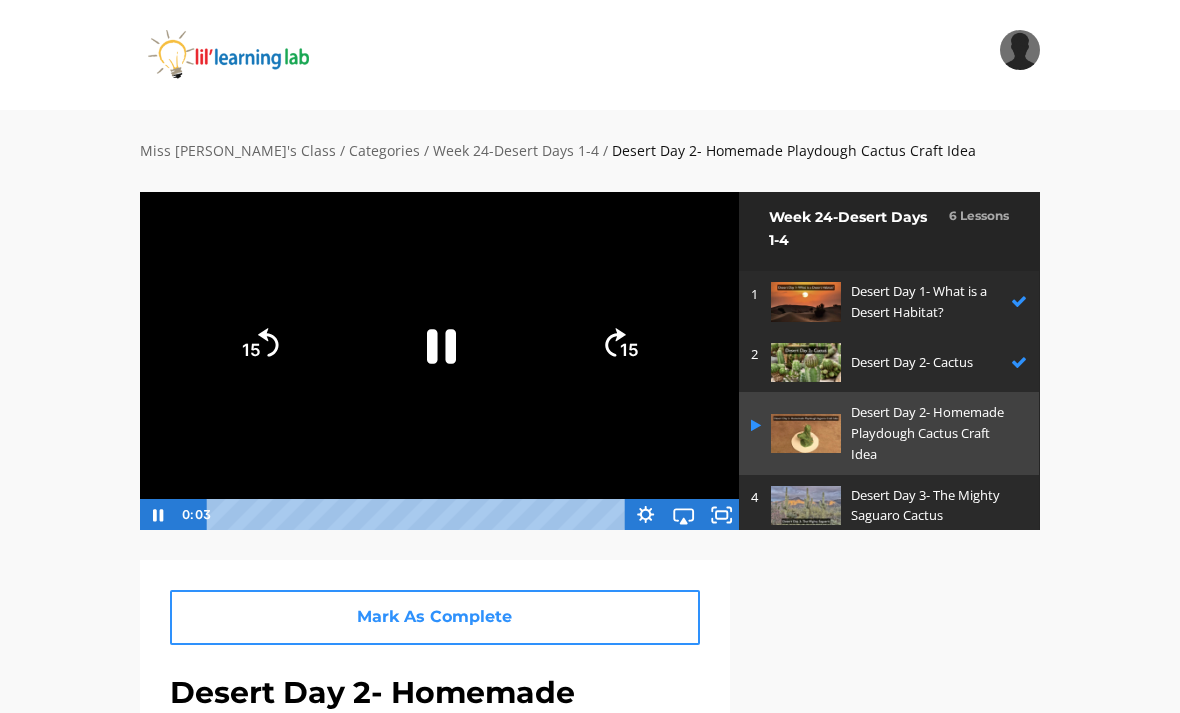 click at bounding box center [439, 360] 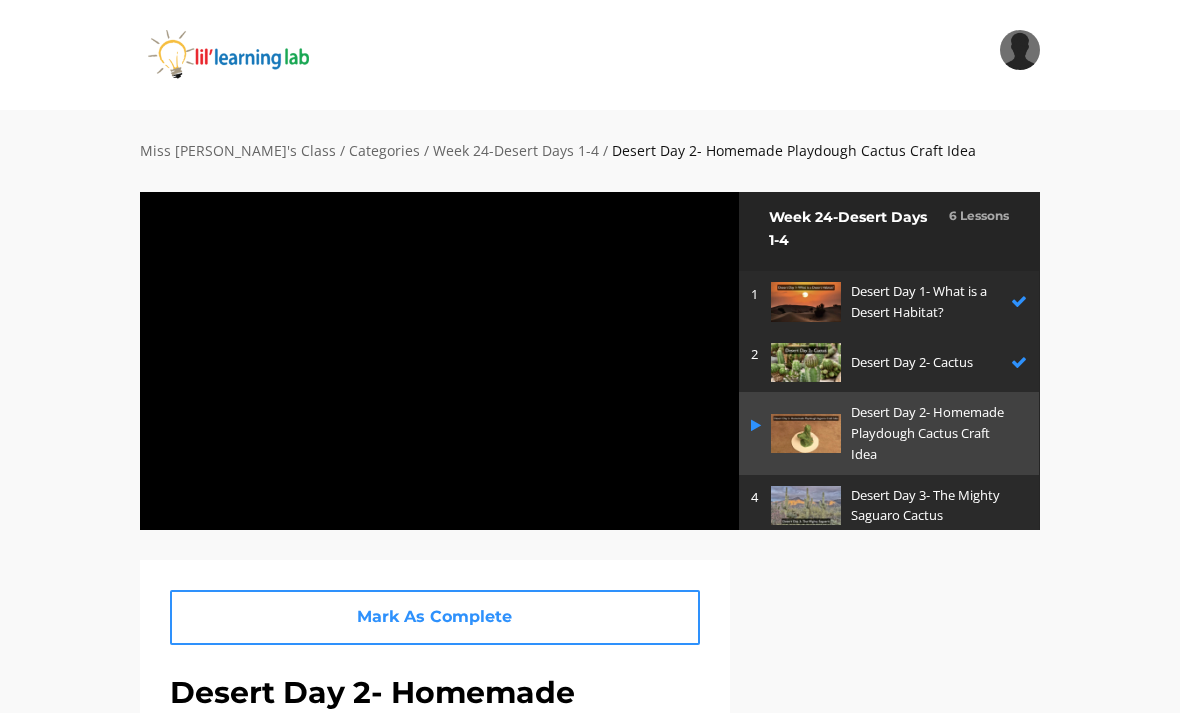 click 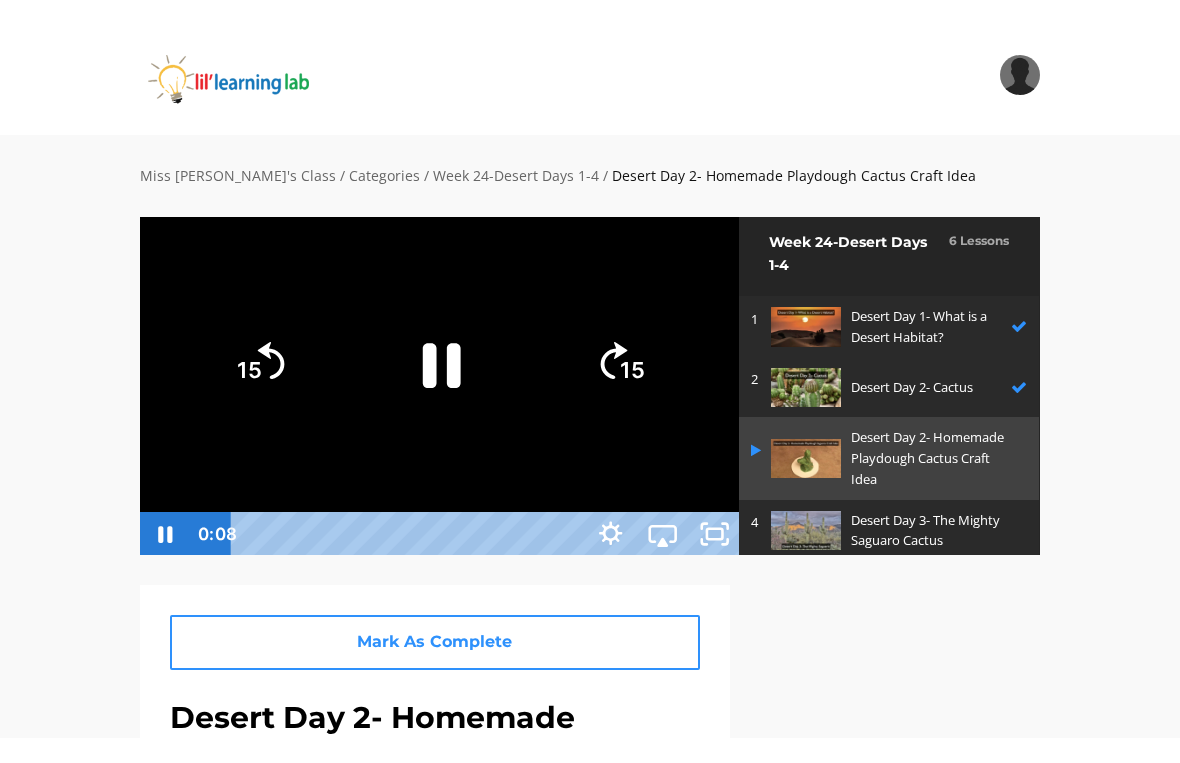 scroll, scrollTop: 24, scrollLeft: 0, axis: vertical 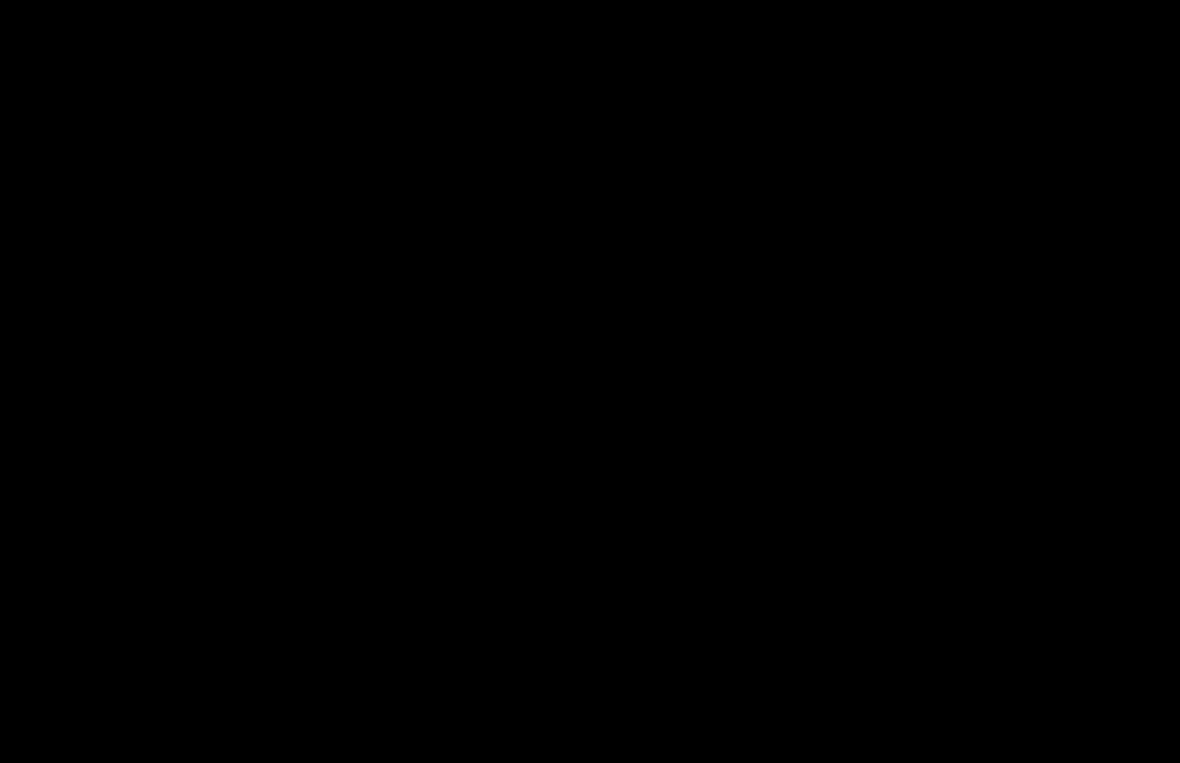 click at bounding box center (590, 381) 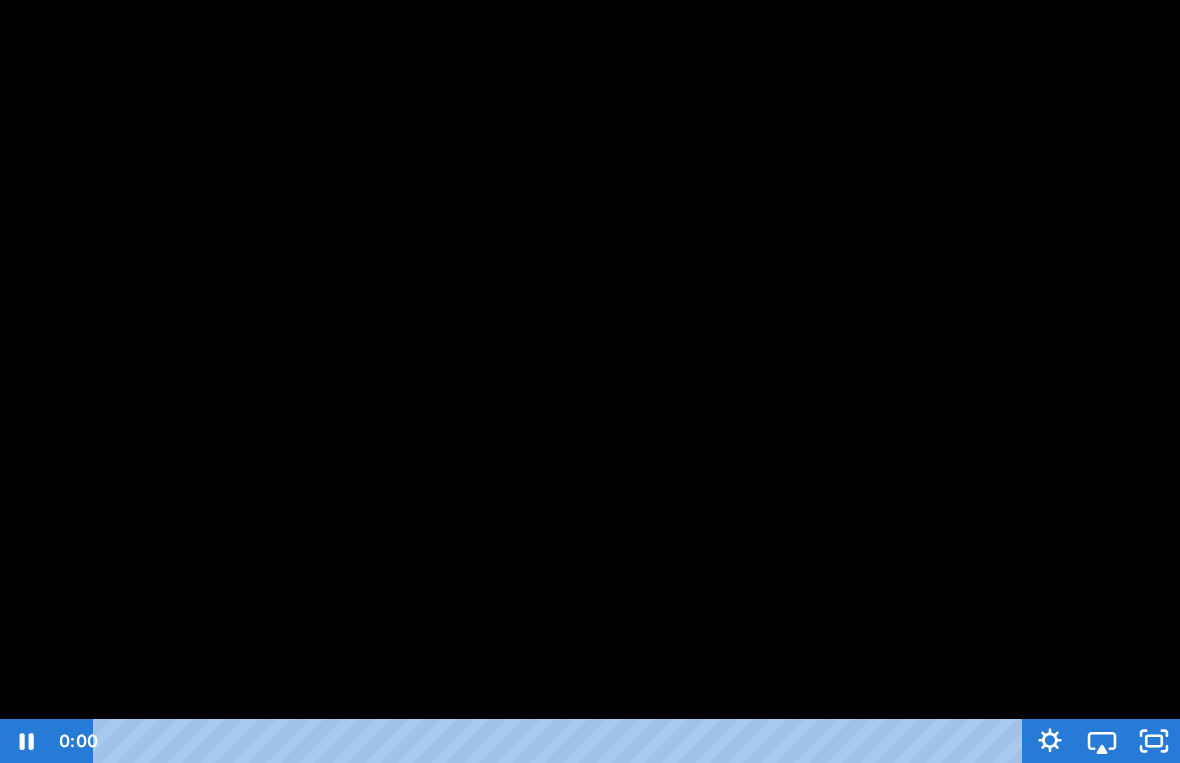 click 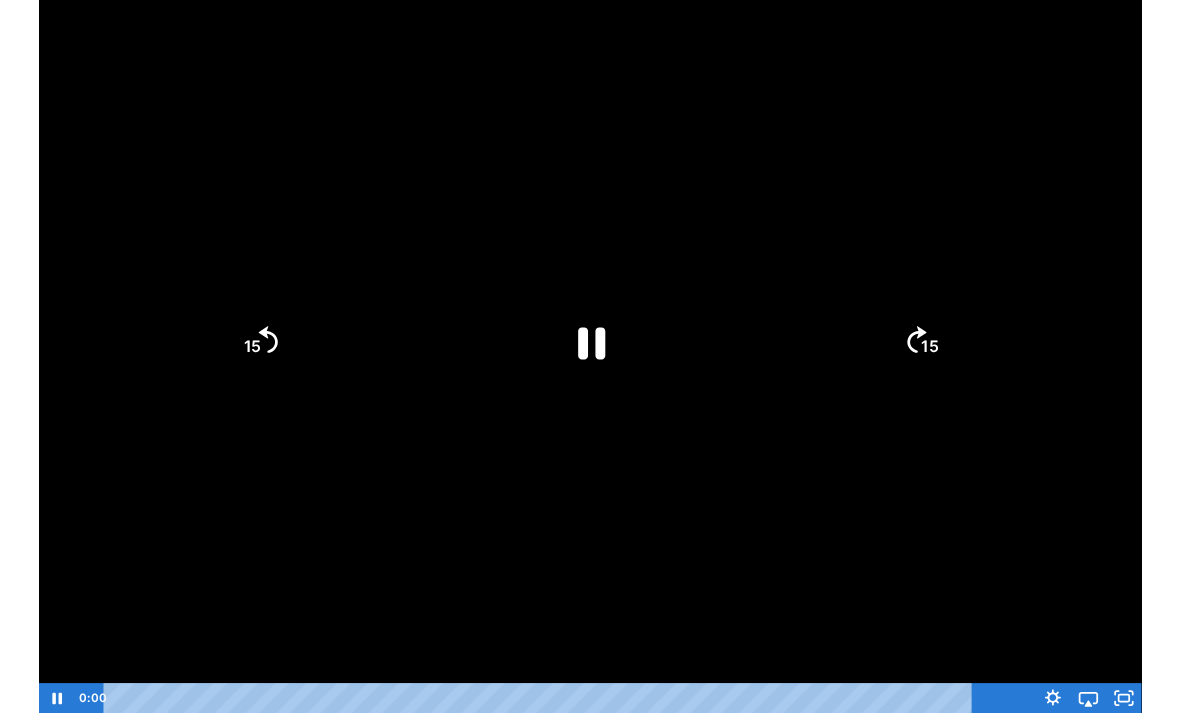 scroll, scrollTop: 0, scrollLeft: 0, axis: both 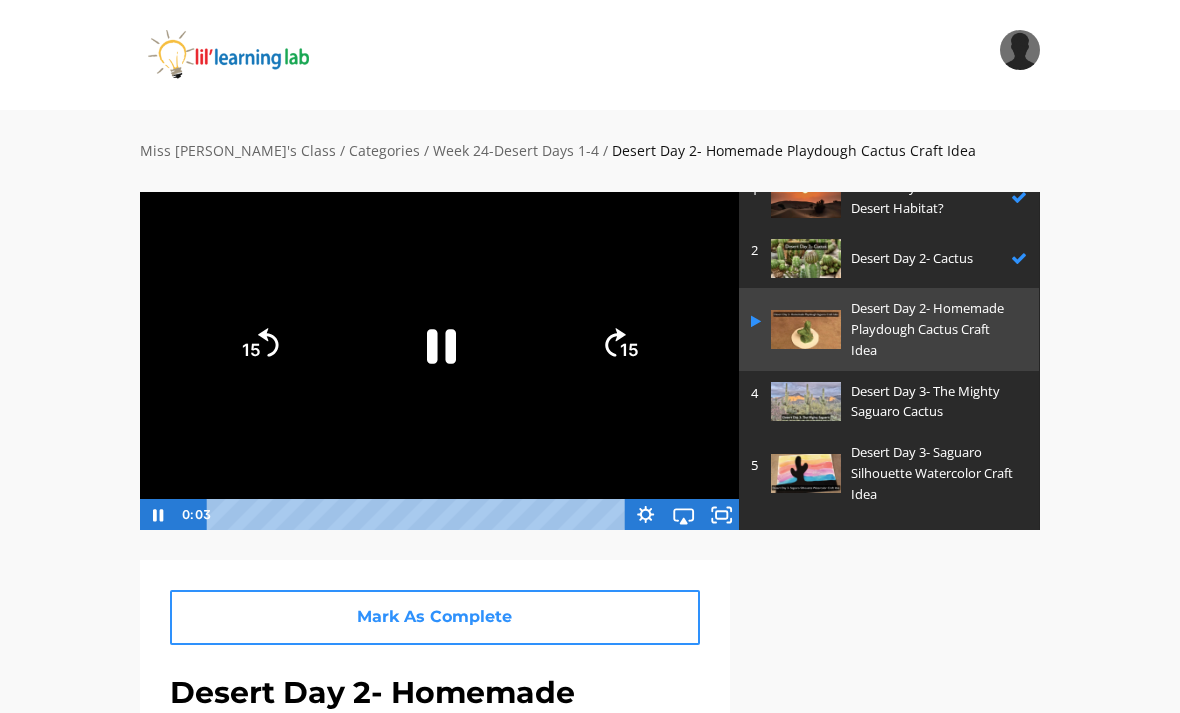 click on "Desert Day 3- The Mighty Saguaro Cactus" at bounding box center [934, 402] 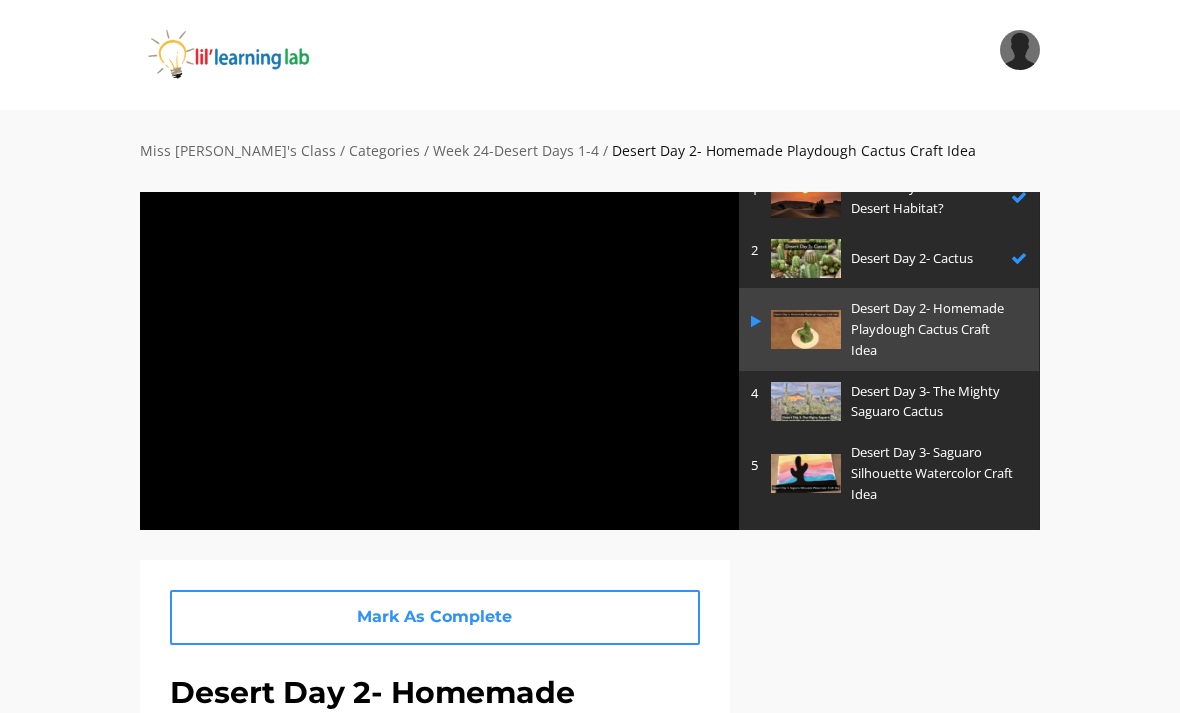 click on "Desert Day 3- The Mighty Saguaro Cactus" at bounding box center [934, 402] 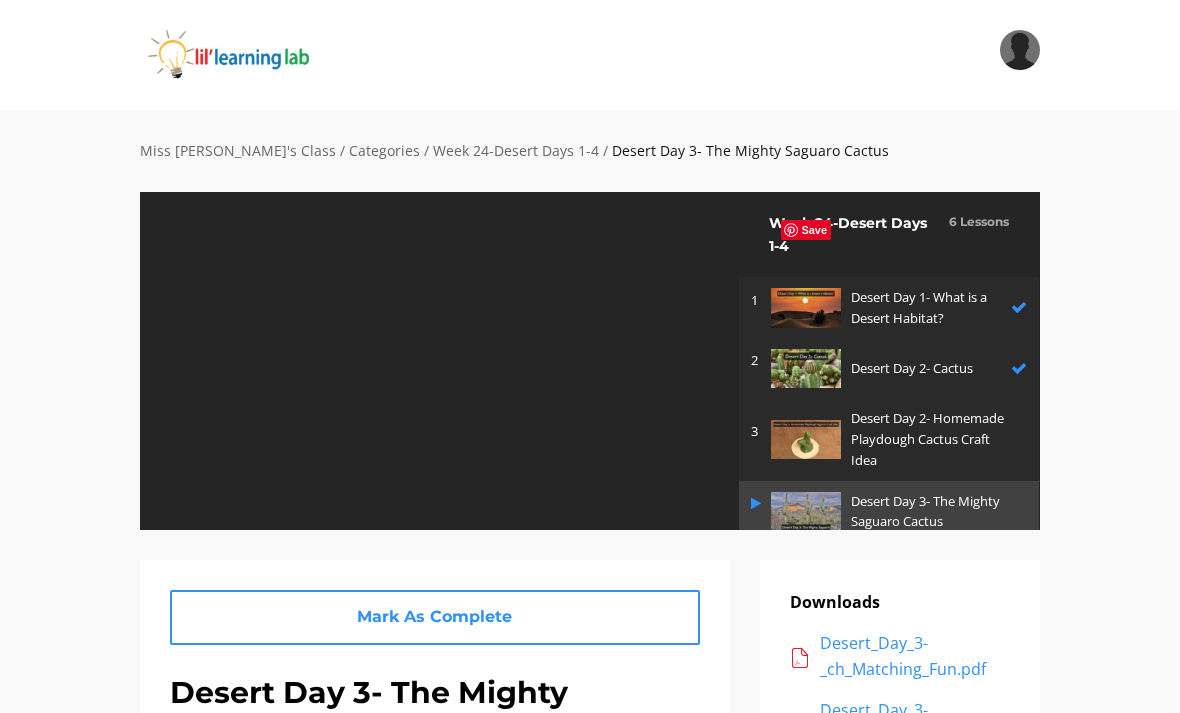 scroll, scrollTop: 0, scrollLeft: 0, axis: both 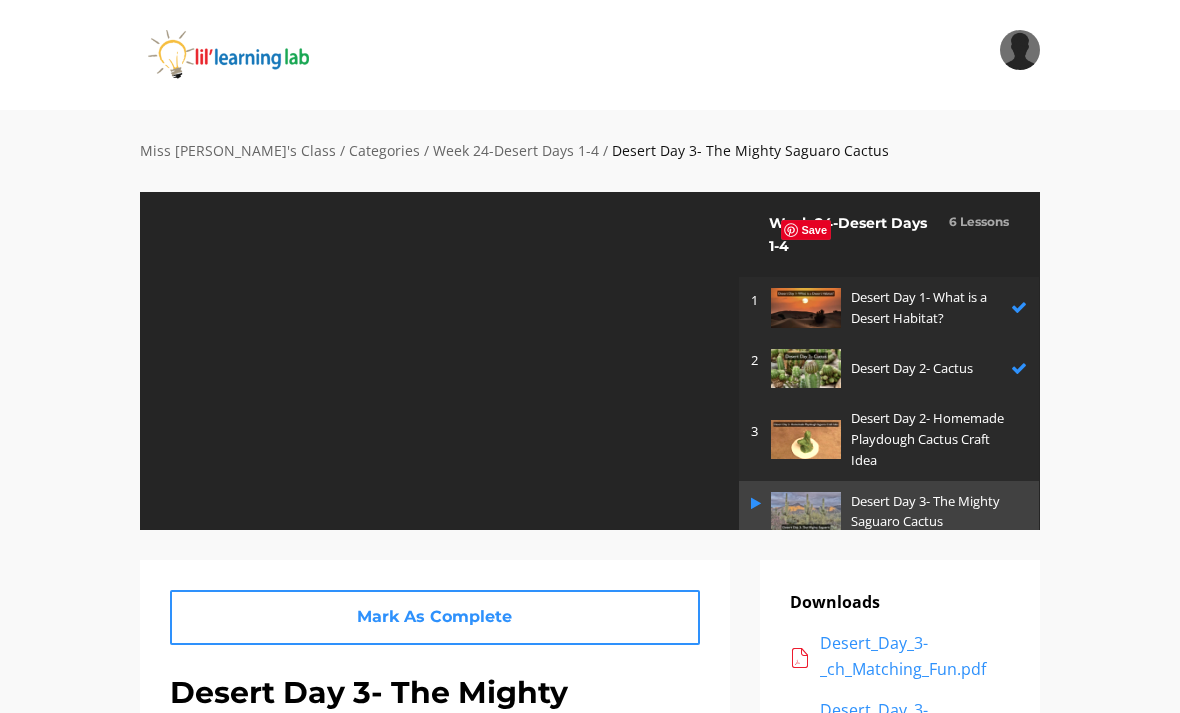 click on "3
Desert Day 2- Homemade Playdough Cactus Craft Idea" at bounding box center (889, 439) 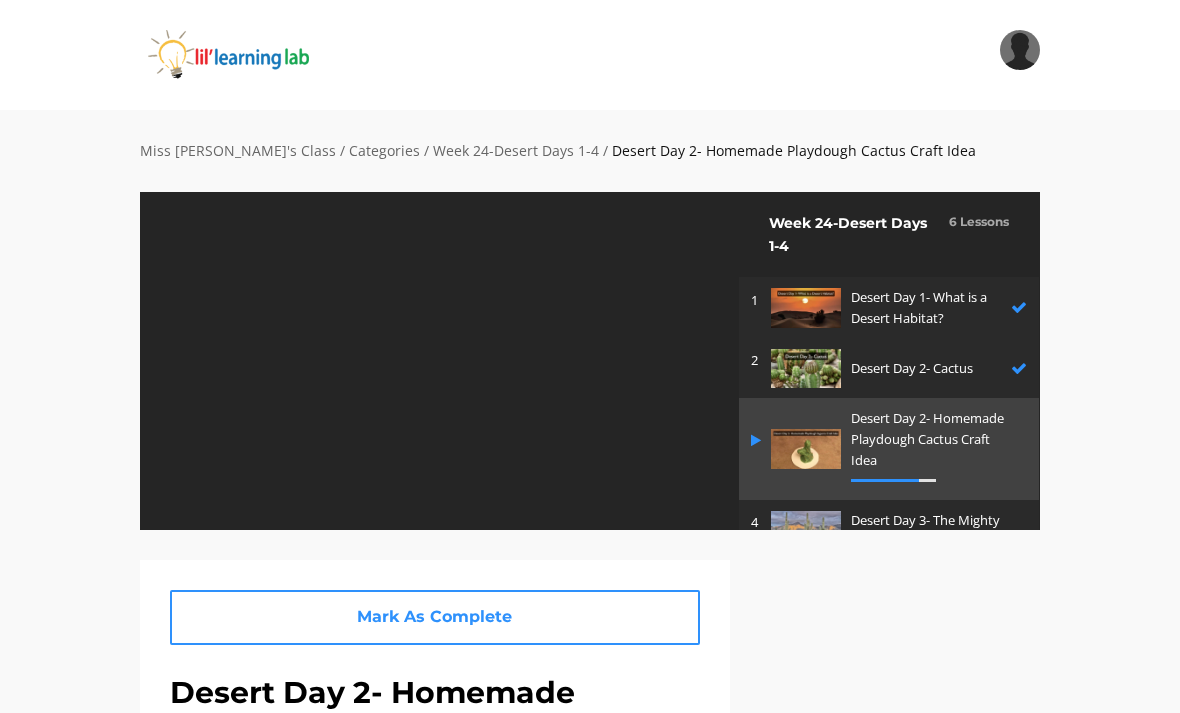 scroll, scrollTop: 0, scrollLeft: 0, axis: both 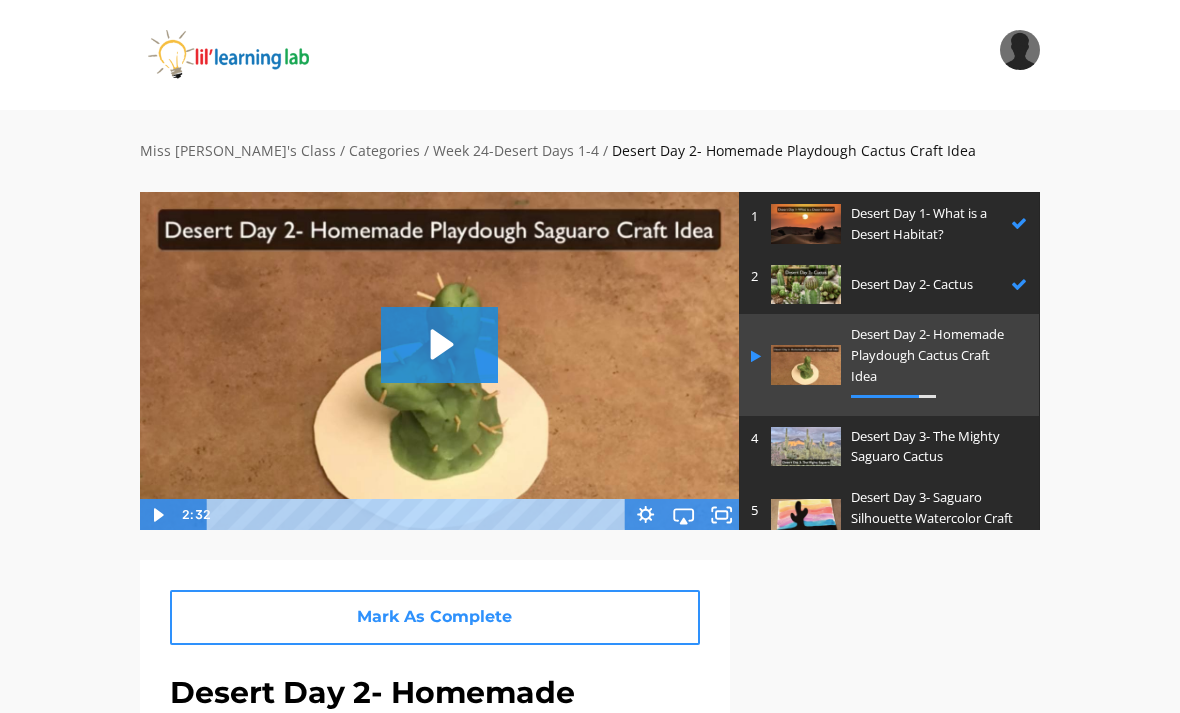 click at bounding box center (806, 446) 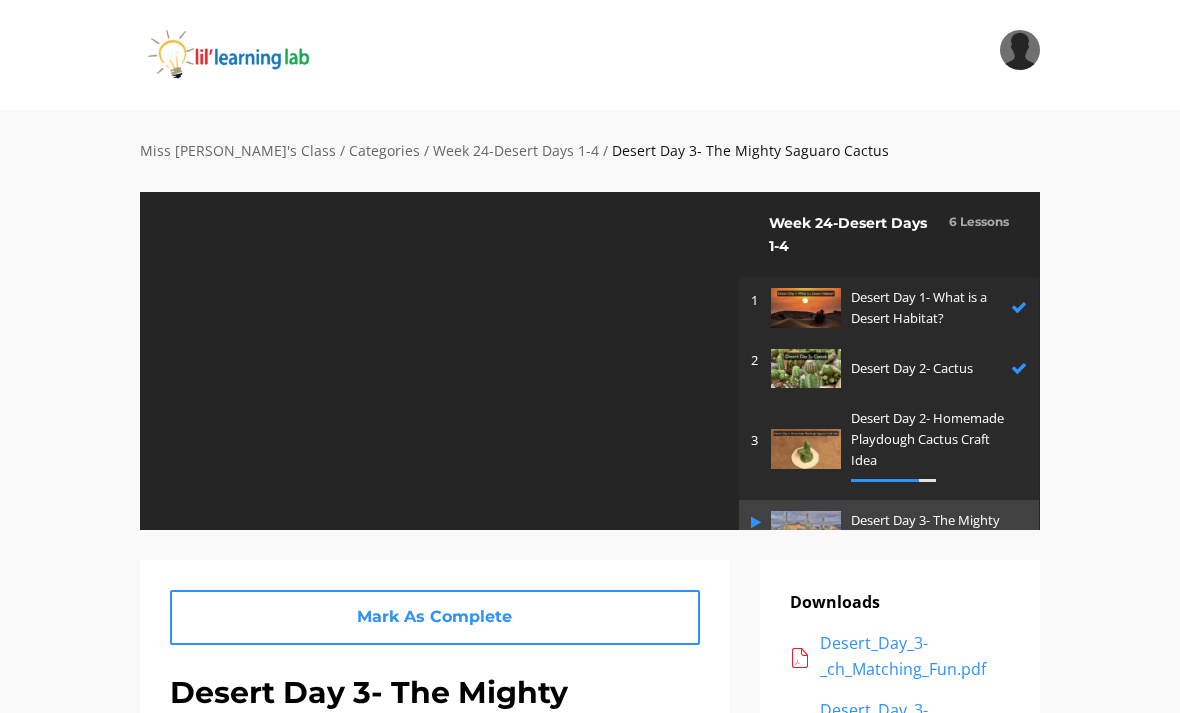 click on "Desert Day 3- The Mighty Saguaro Cactus" at bounding box center (934, 531) 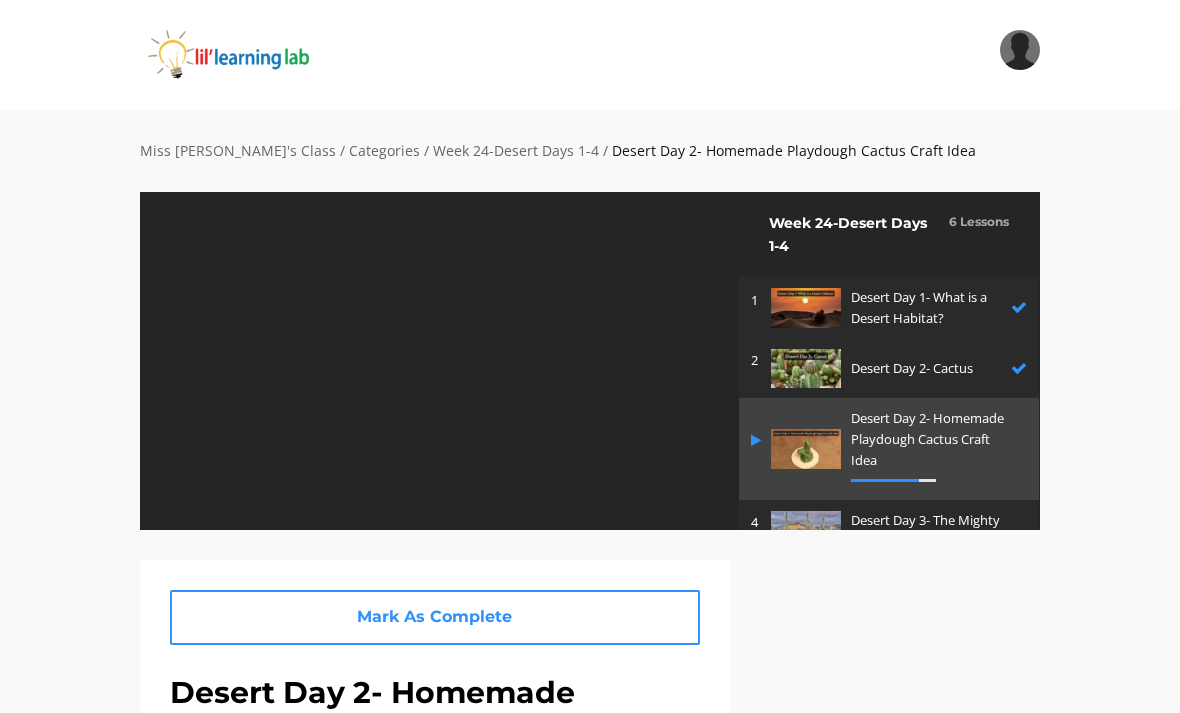 scroll, scrollTop: 0, scrollLeft: 0, axis: both 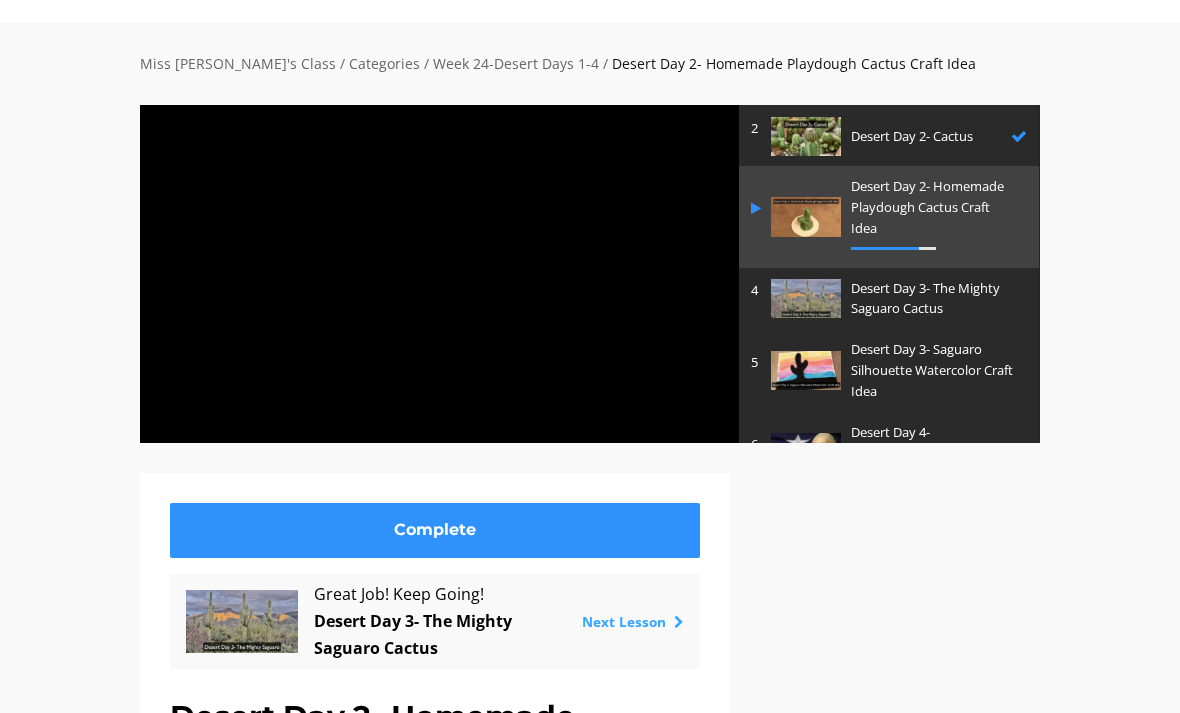 click on "Next Lesson" at bounding box center (633, 621) 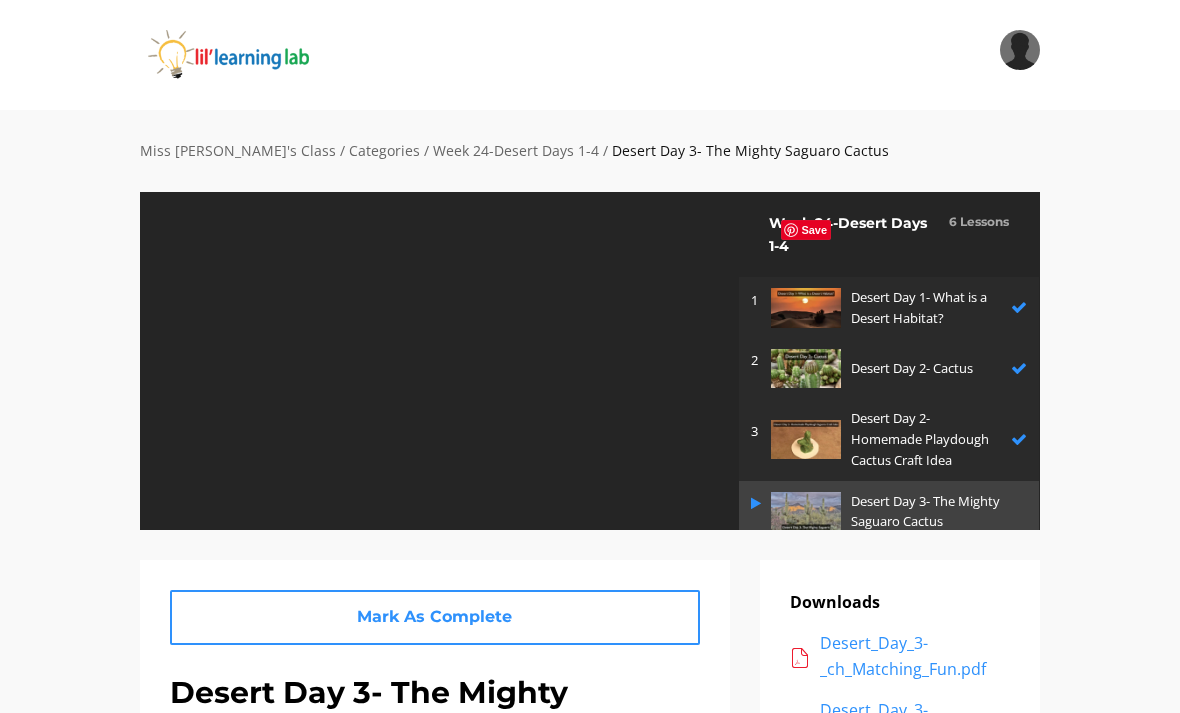 scroll, scrollTop: 0, scrollLeft: 0, axis: both 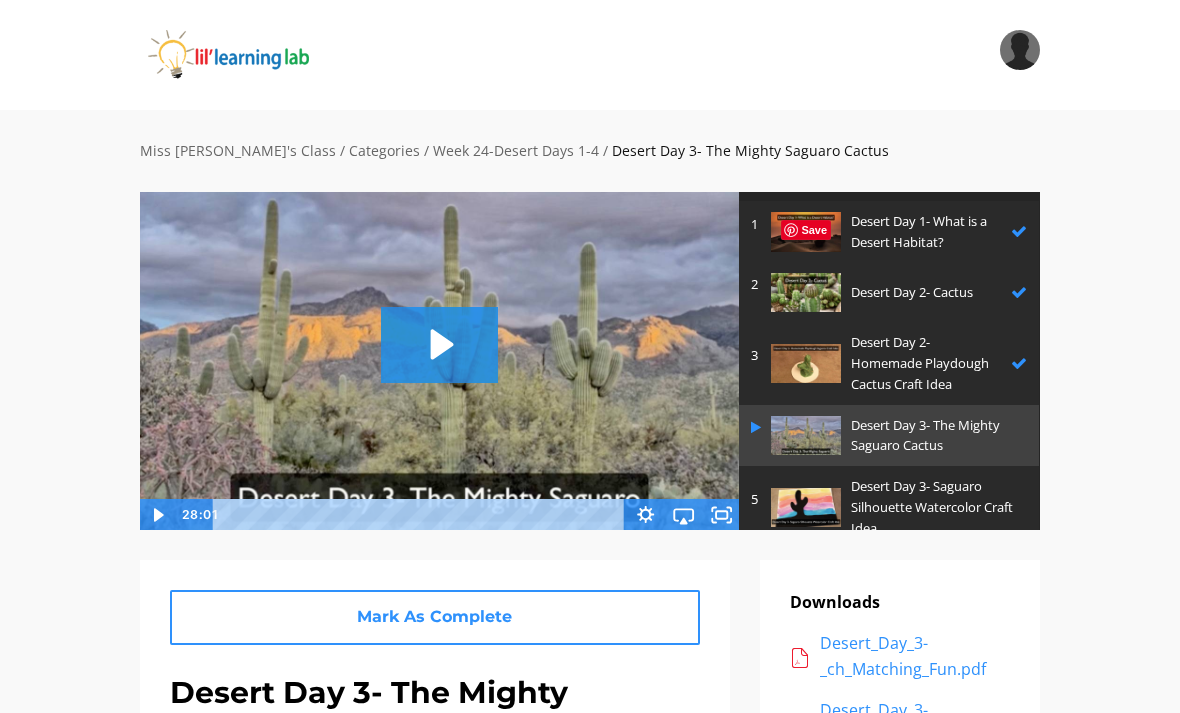 click 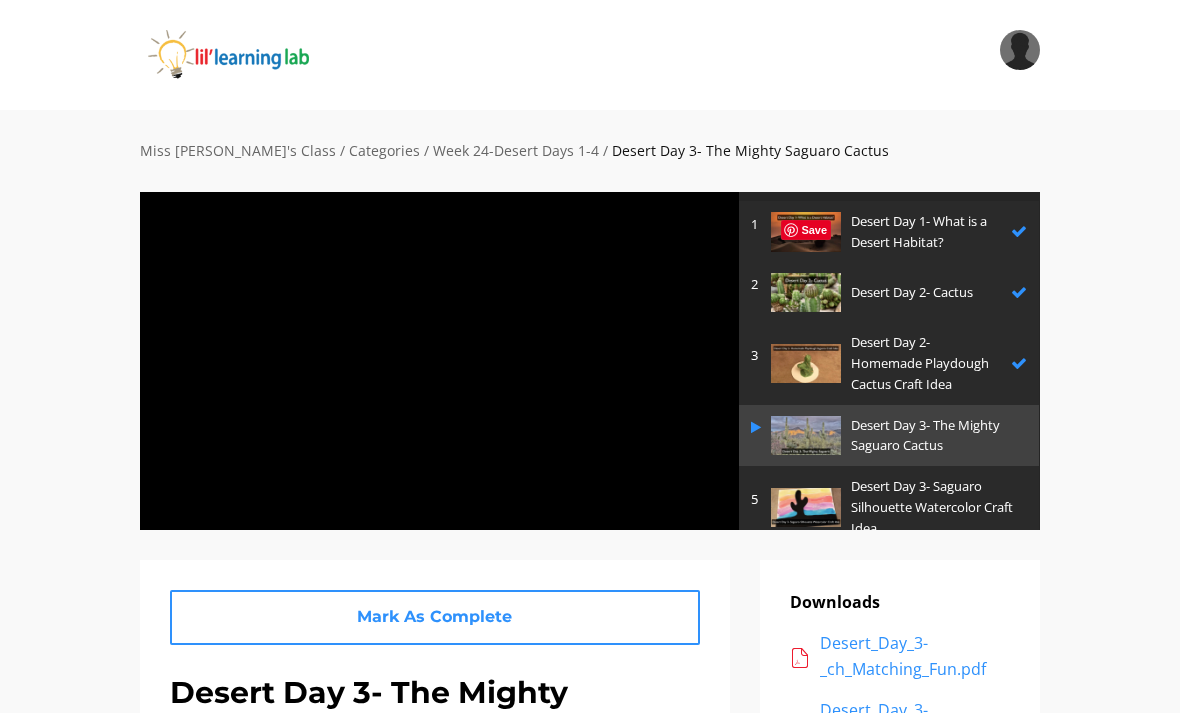 click at bounding box center [439, 360] 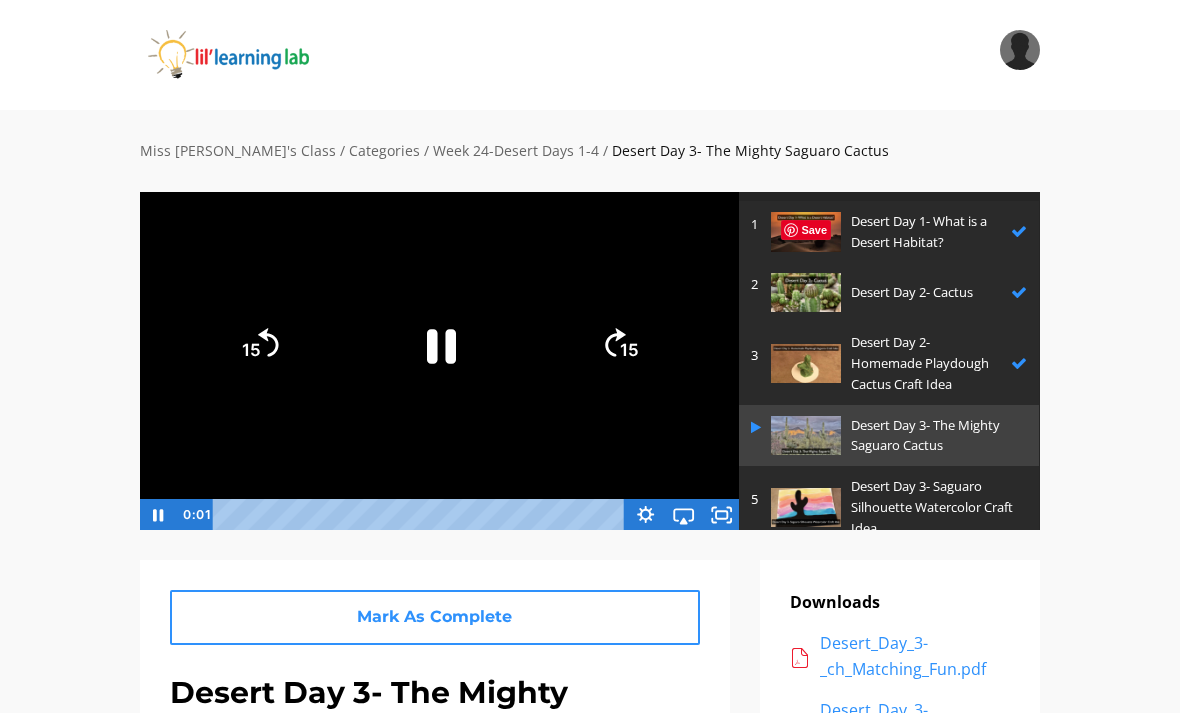 click 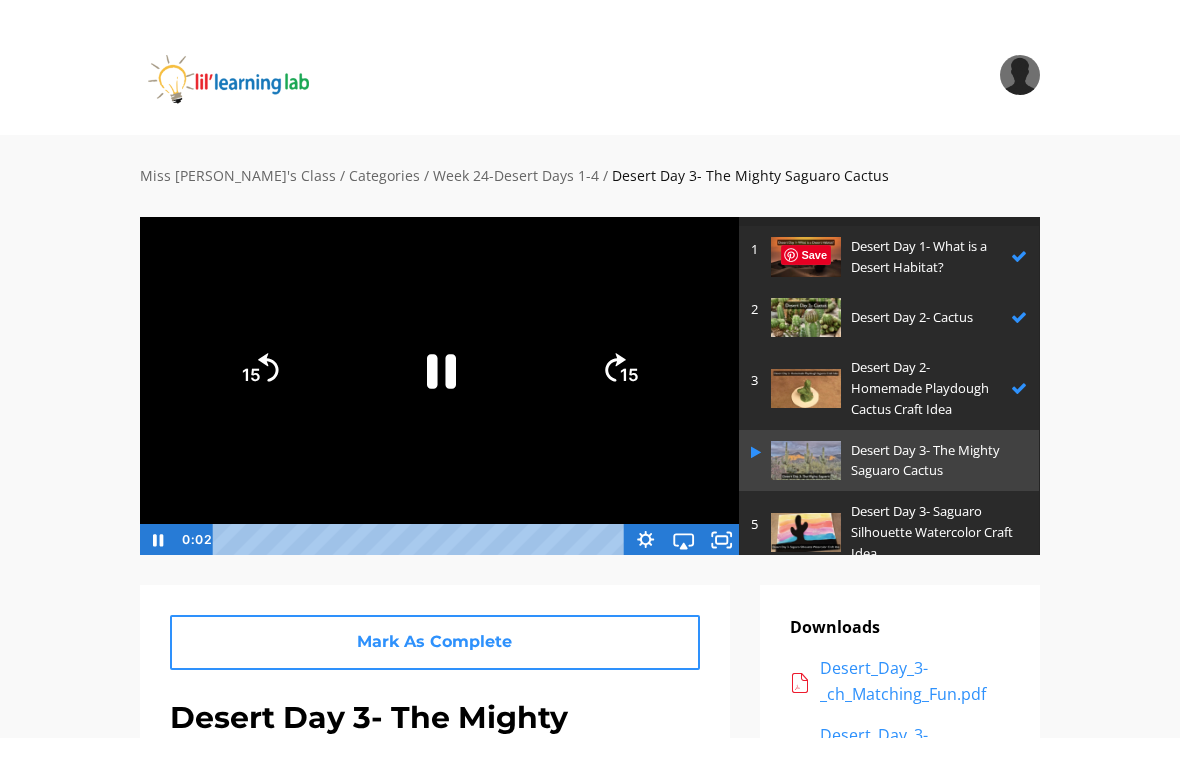 scroll, scrollTop: 24, scrollLeft: 0, axis: vertical 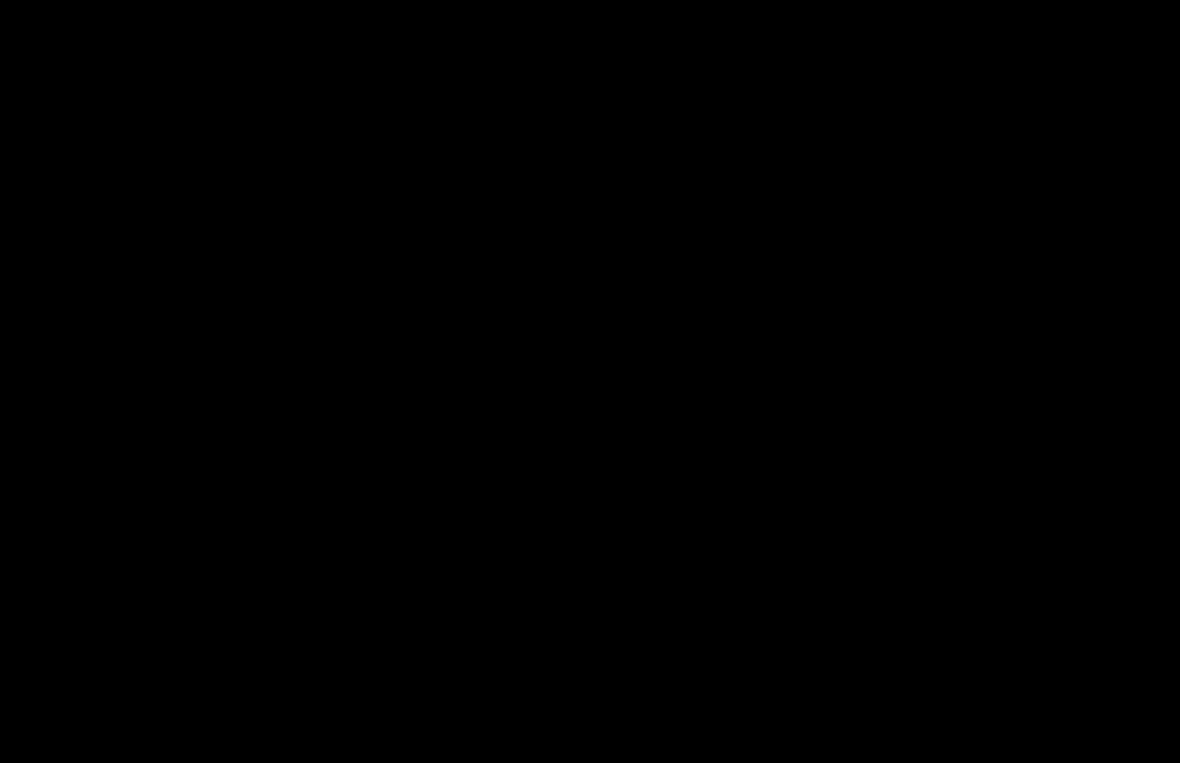 type 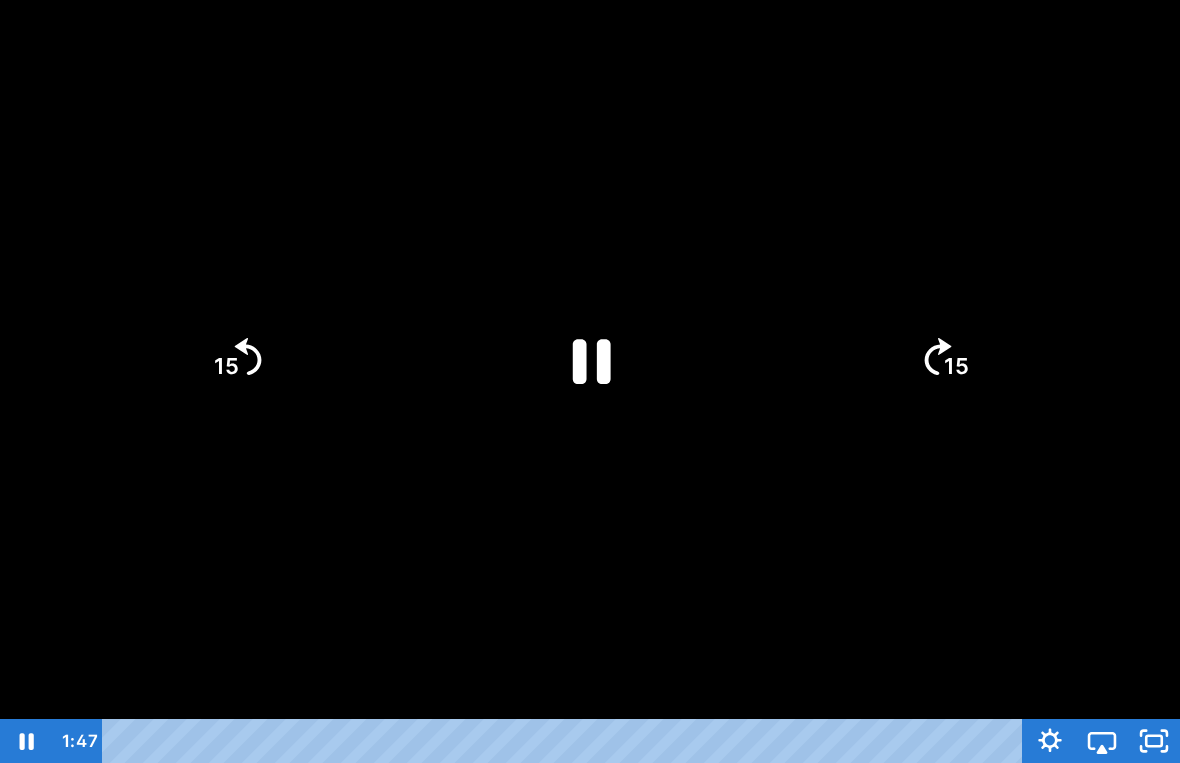 click 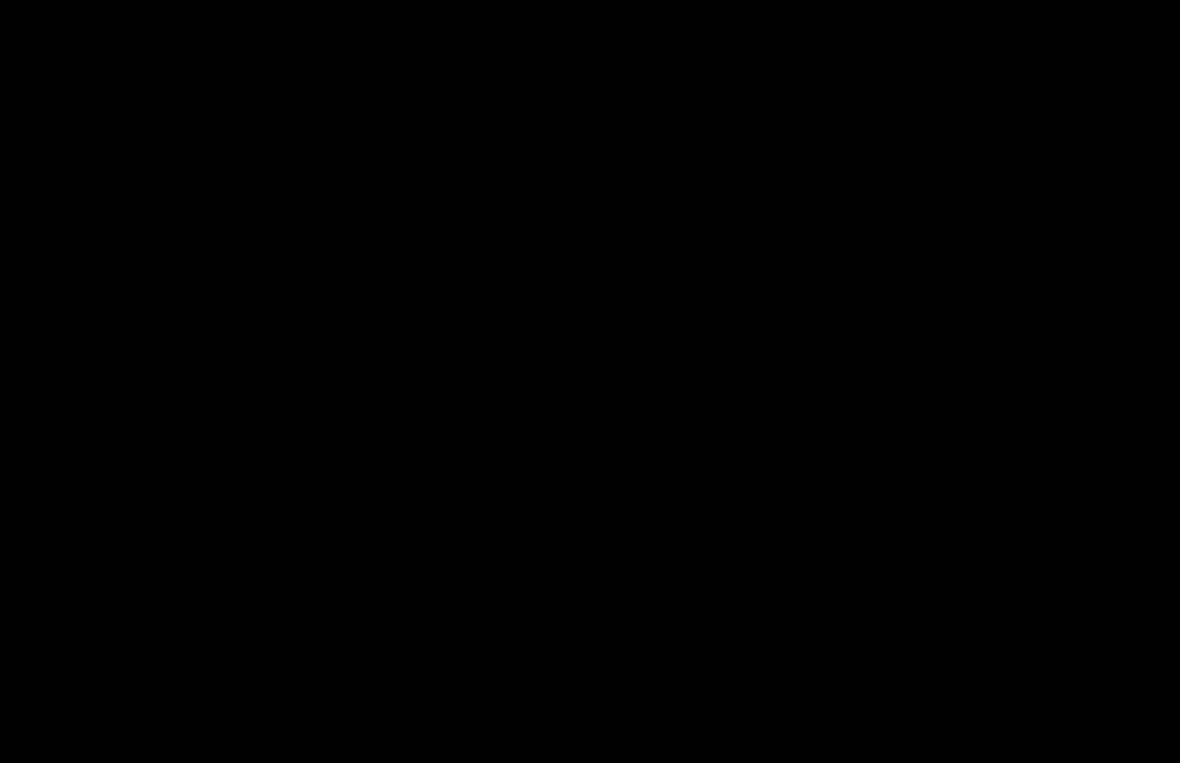 click at bounding box center [590, 381] 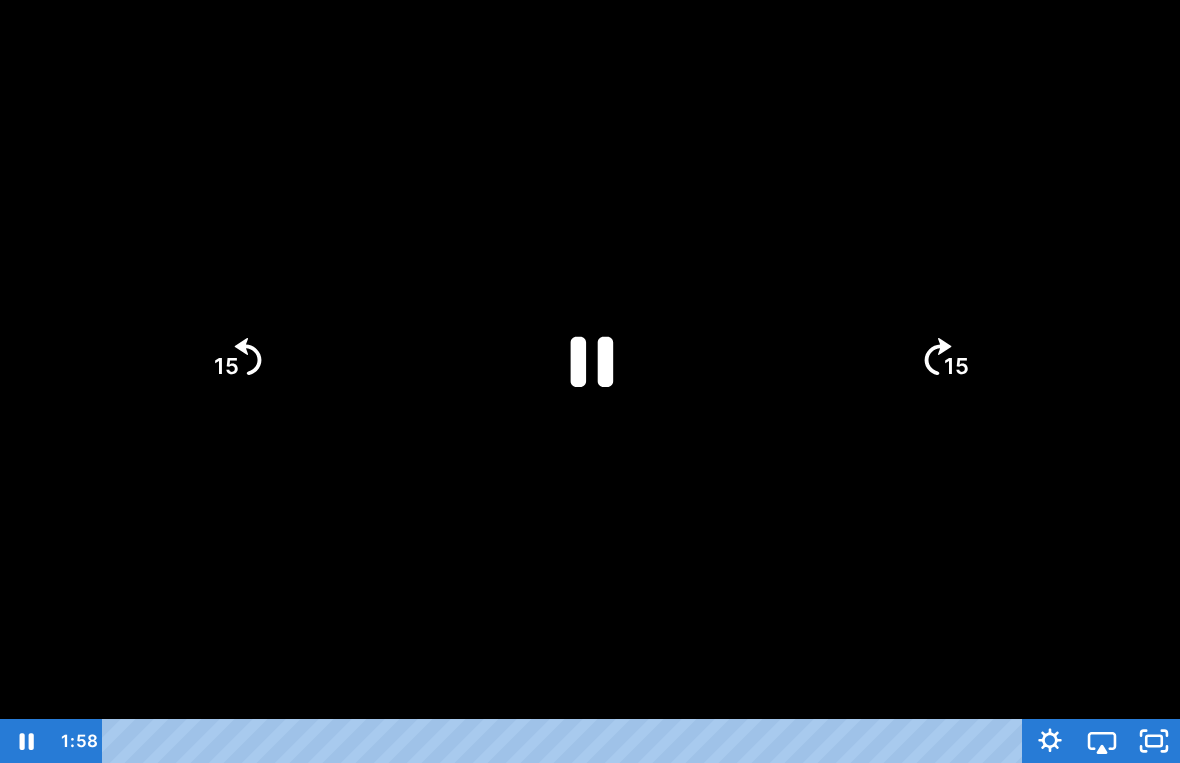 click 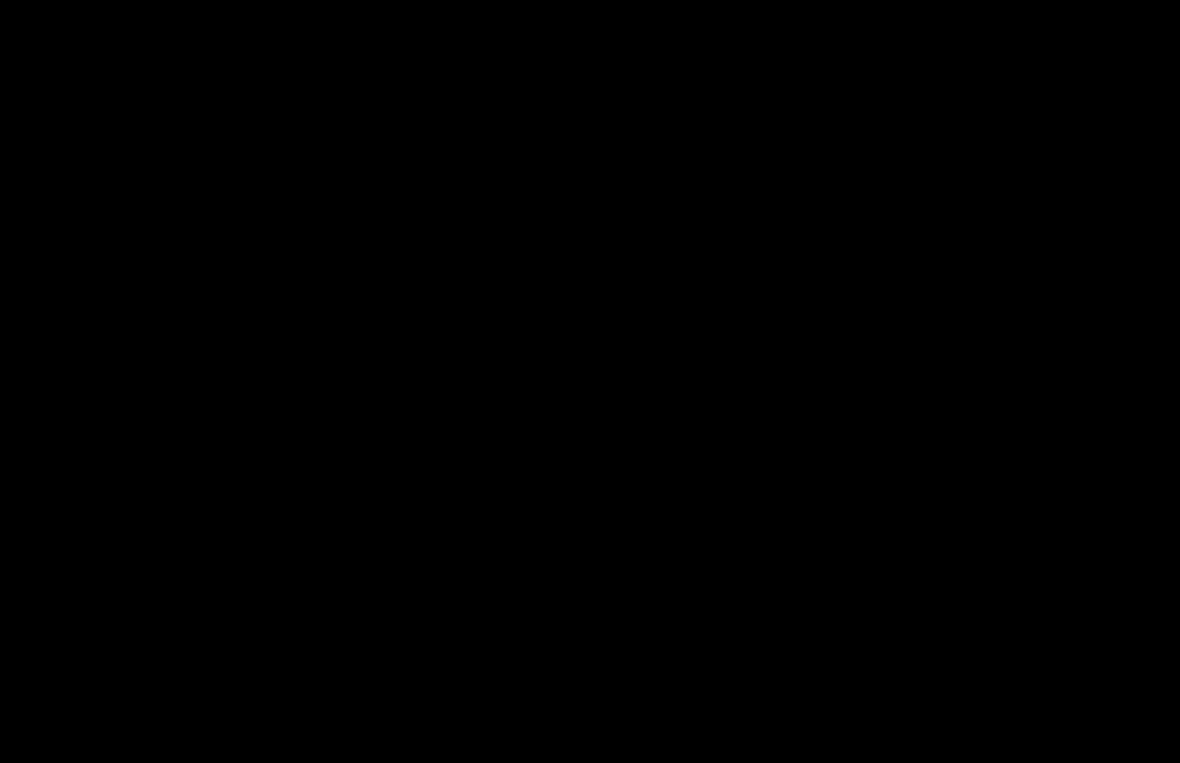 click at bounding box center [590, 381] 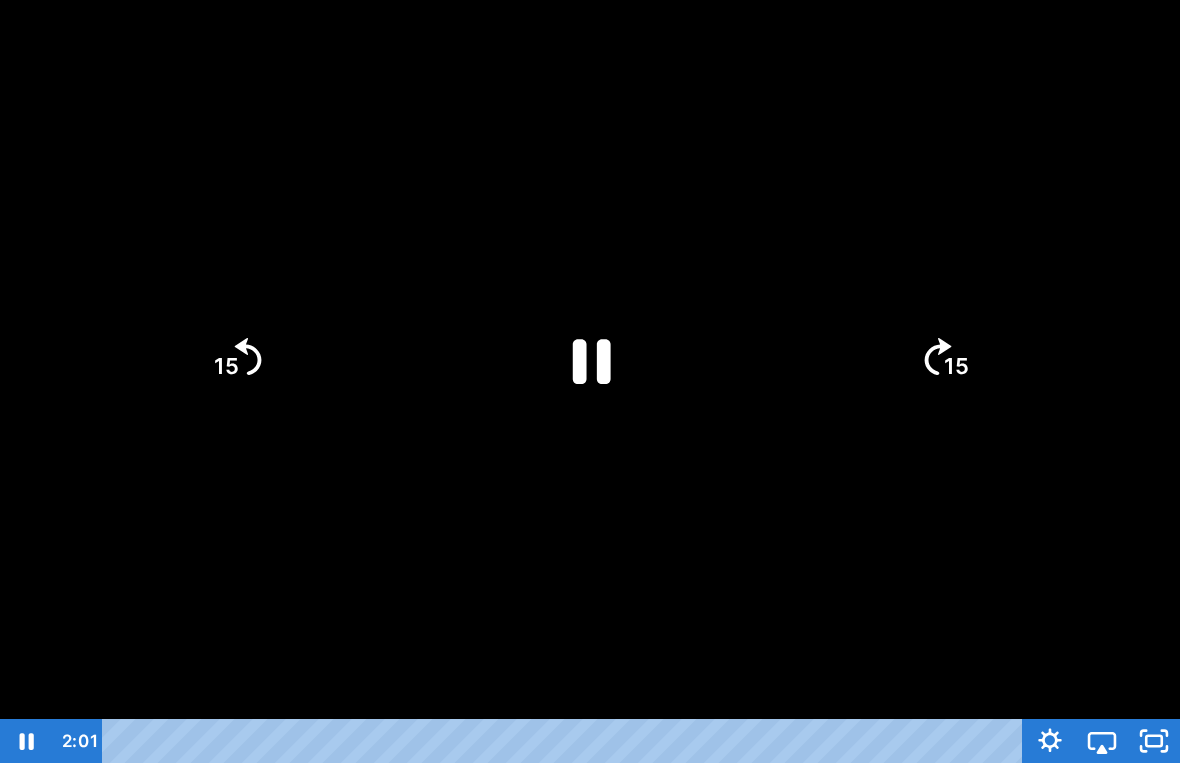 click 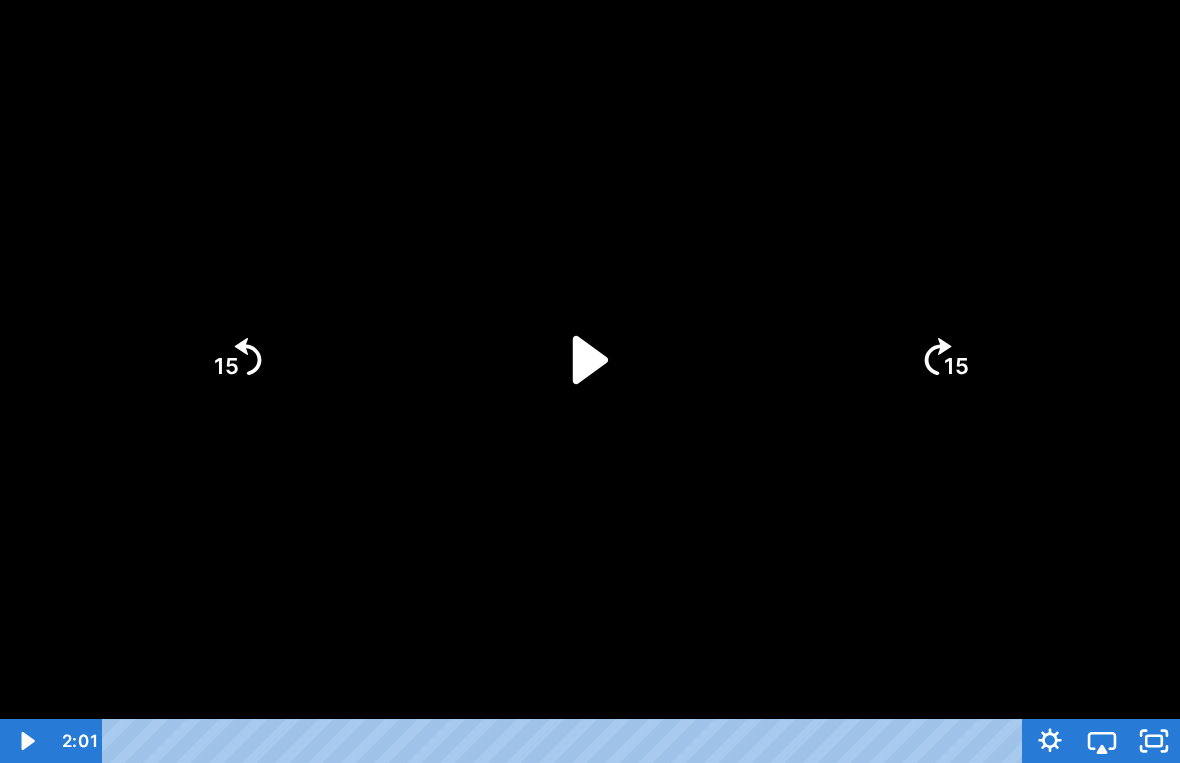 click 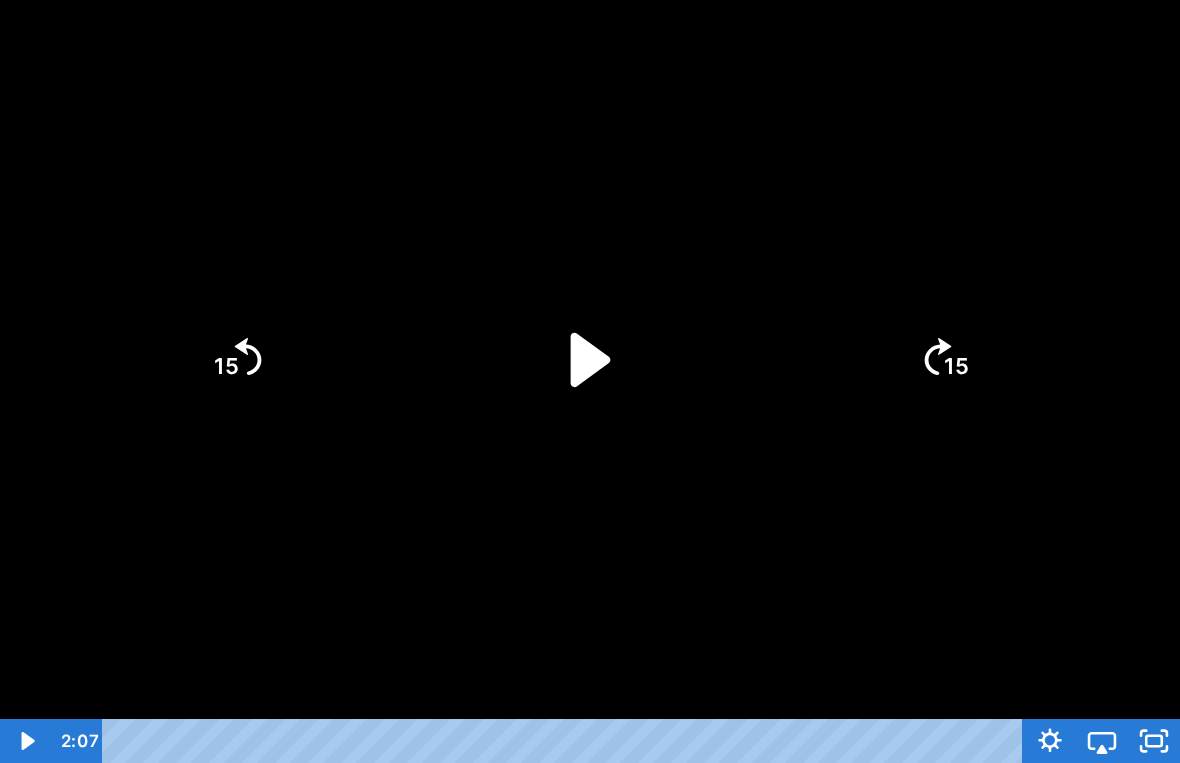 click 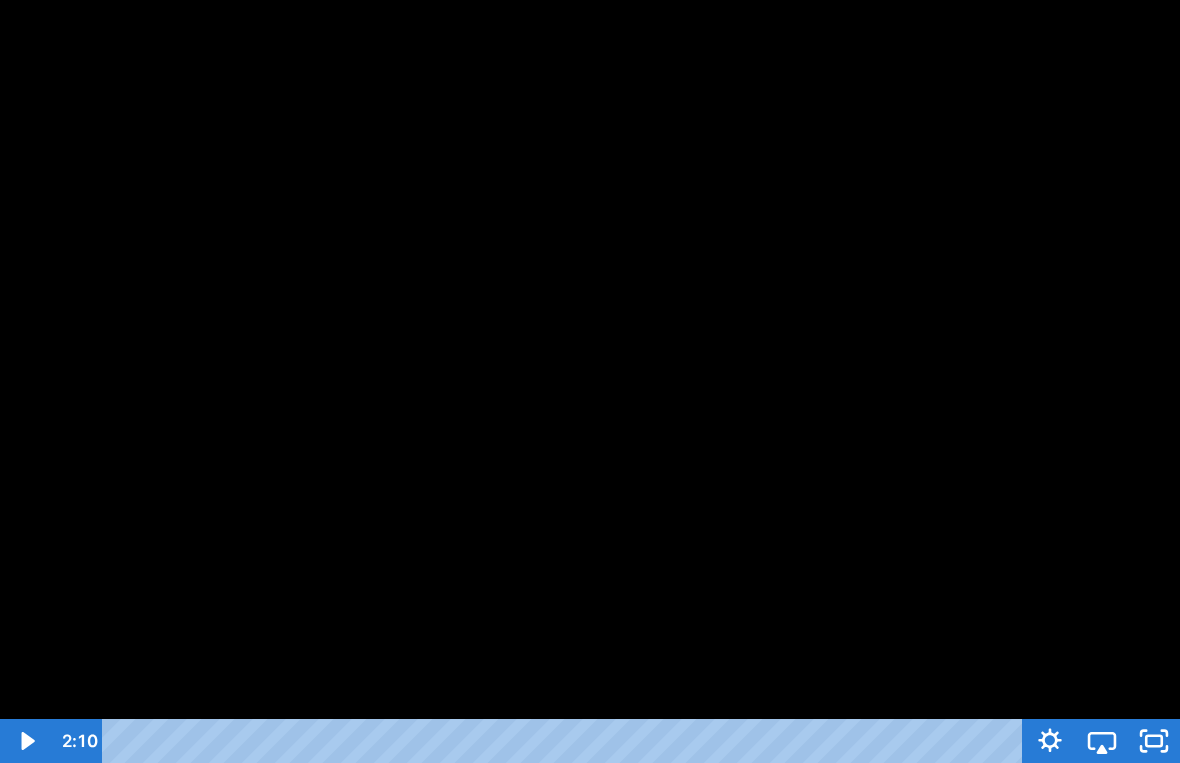 click at bounding box center [590, 381] 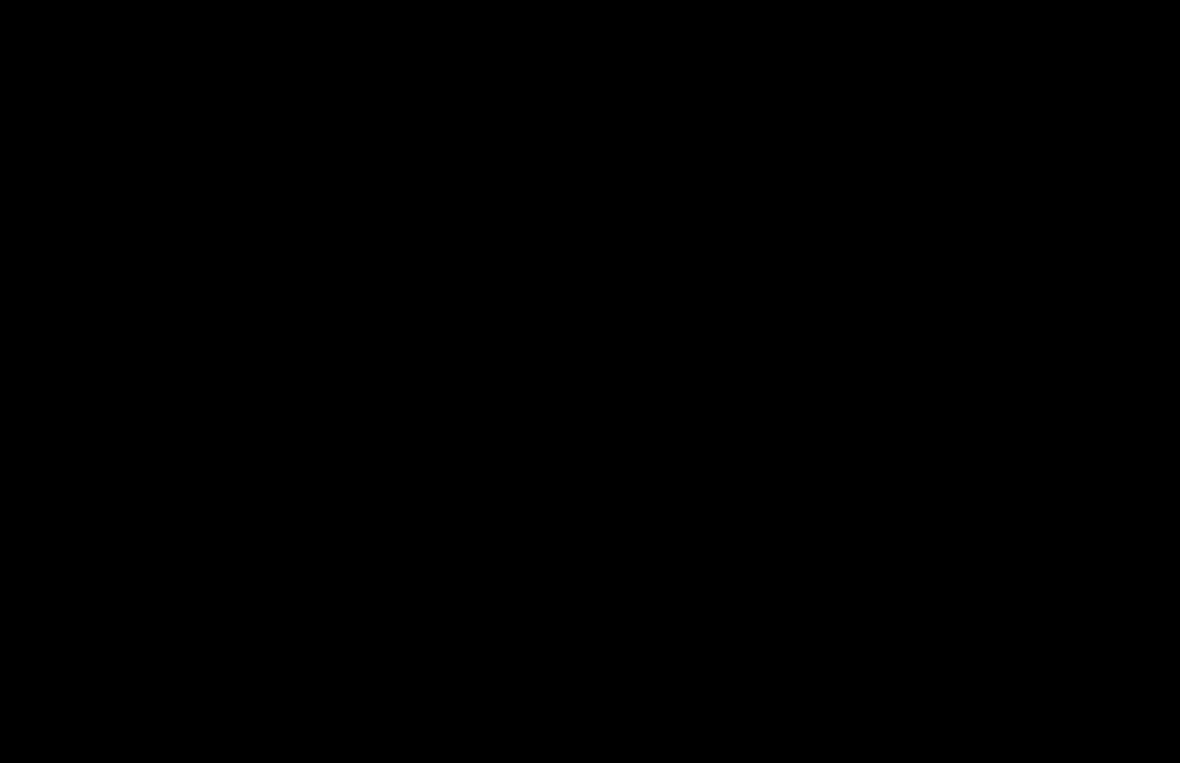 click at bounding box center [590, 381] 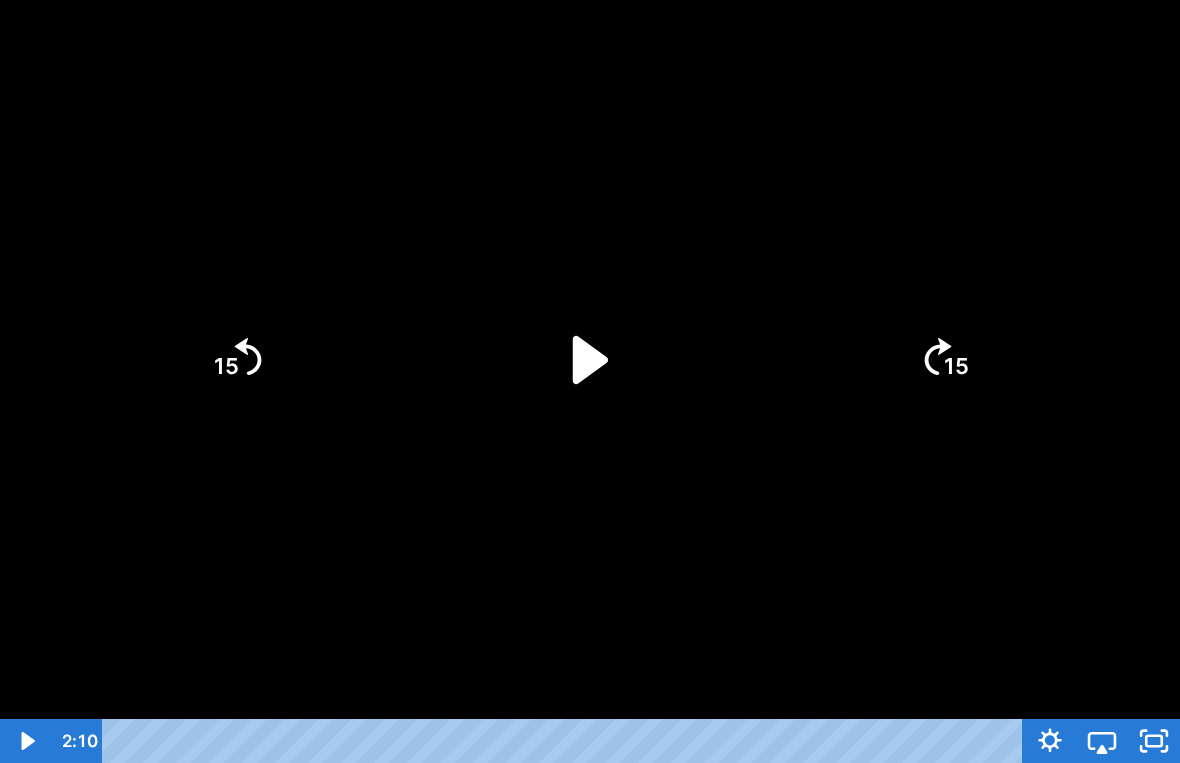 click 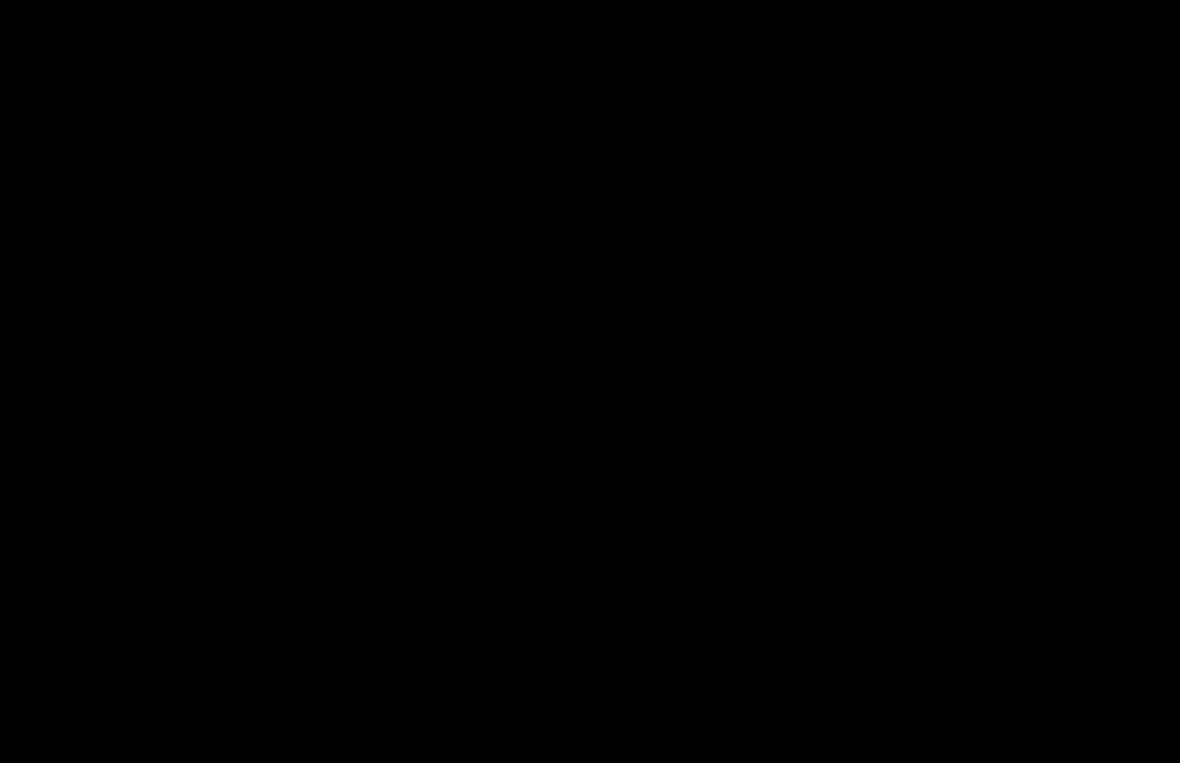 click at bounding box center (590, 381) 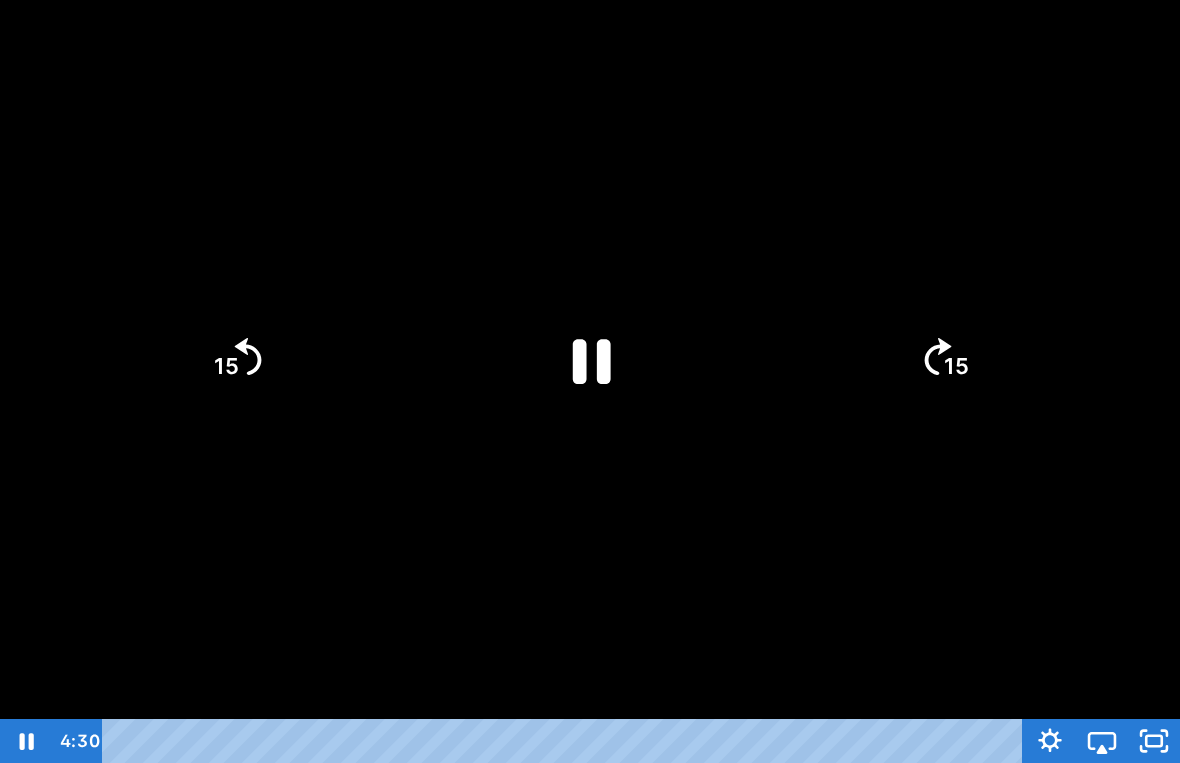 click 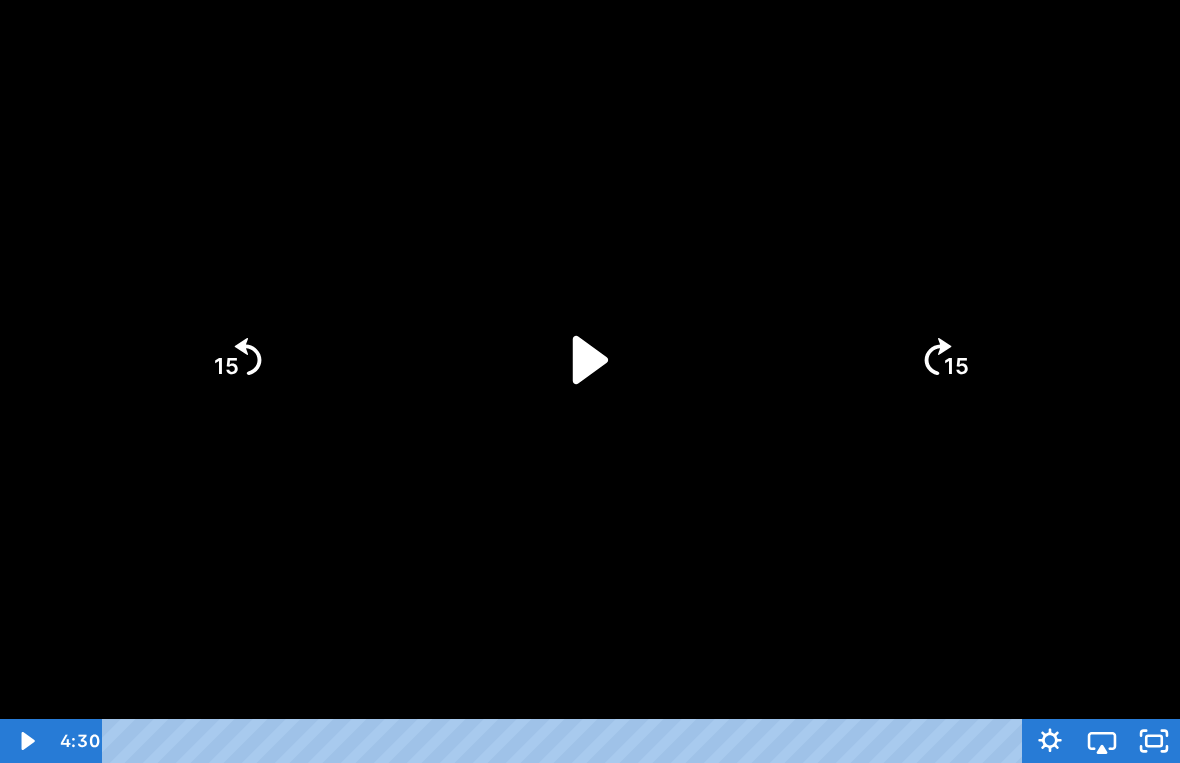 click 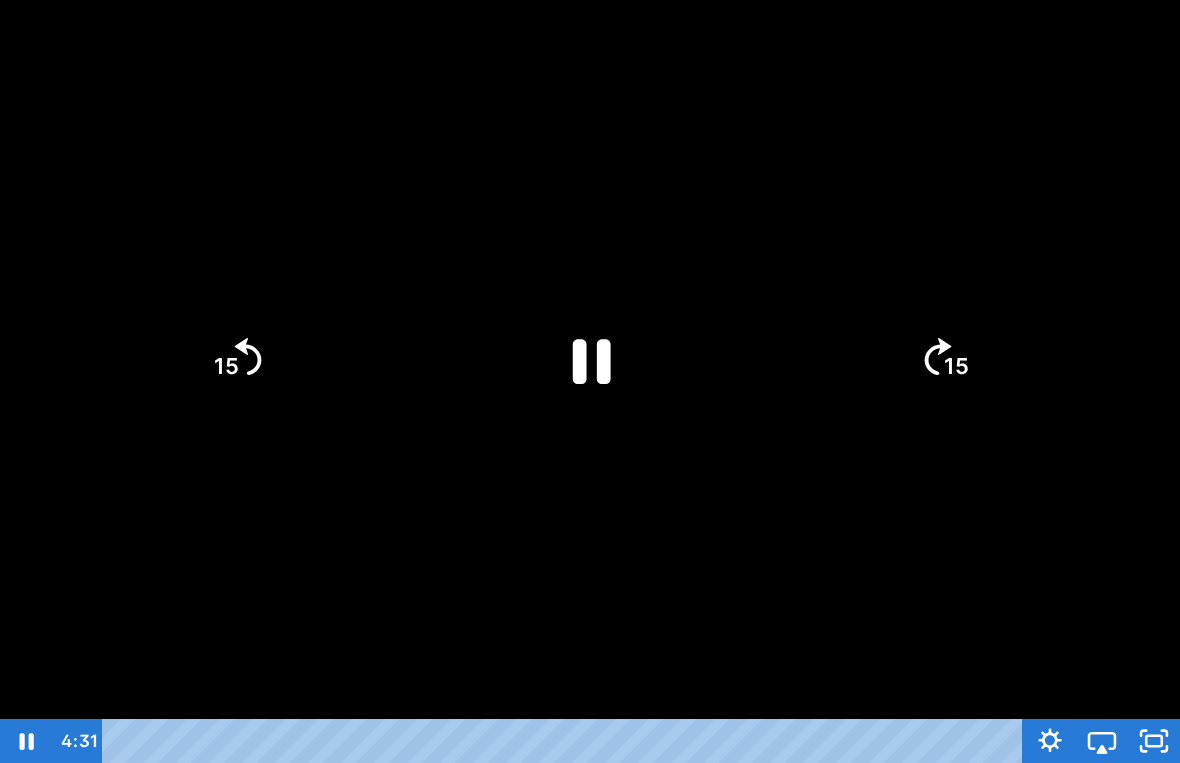 click at bounding box center (590, 381) 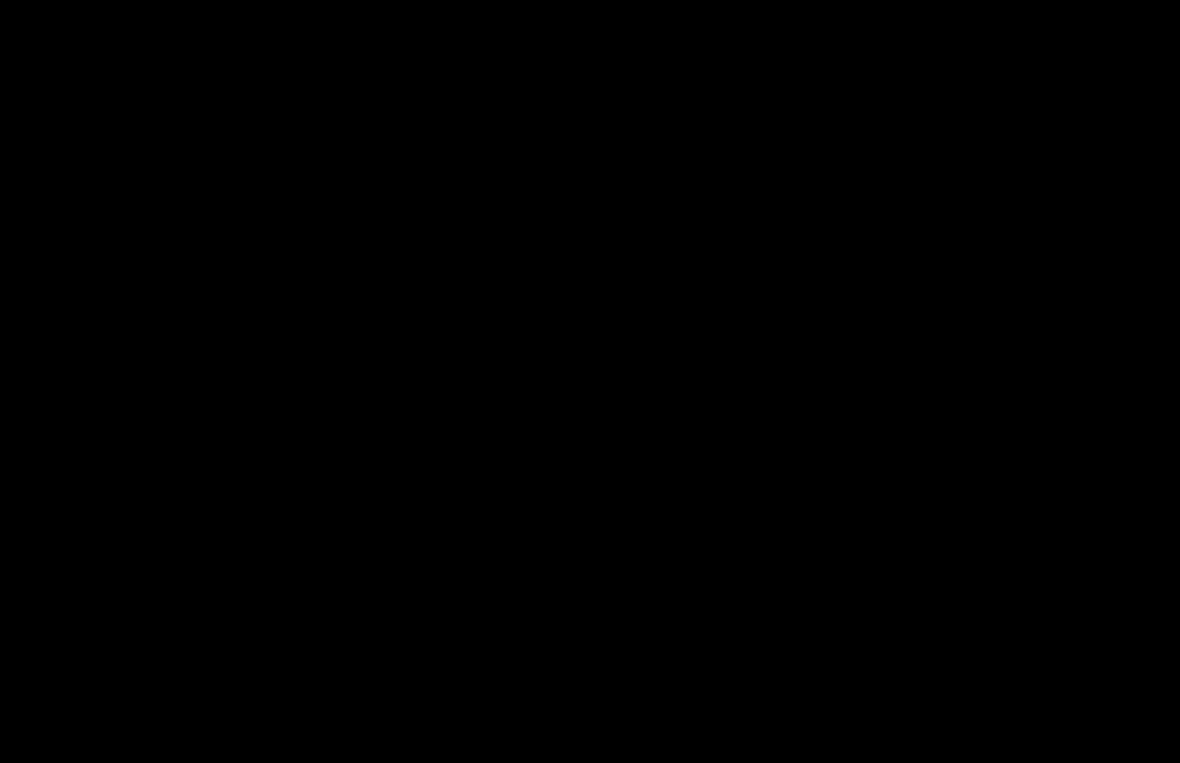 drag, startPoint x: 1179, startPoint y: 2, endPoint x: 1163, endPoint y: -21, distance: 28.01785 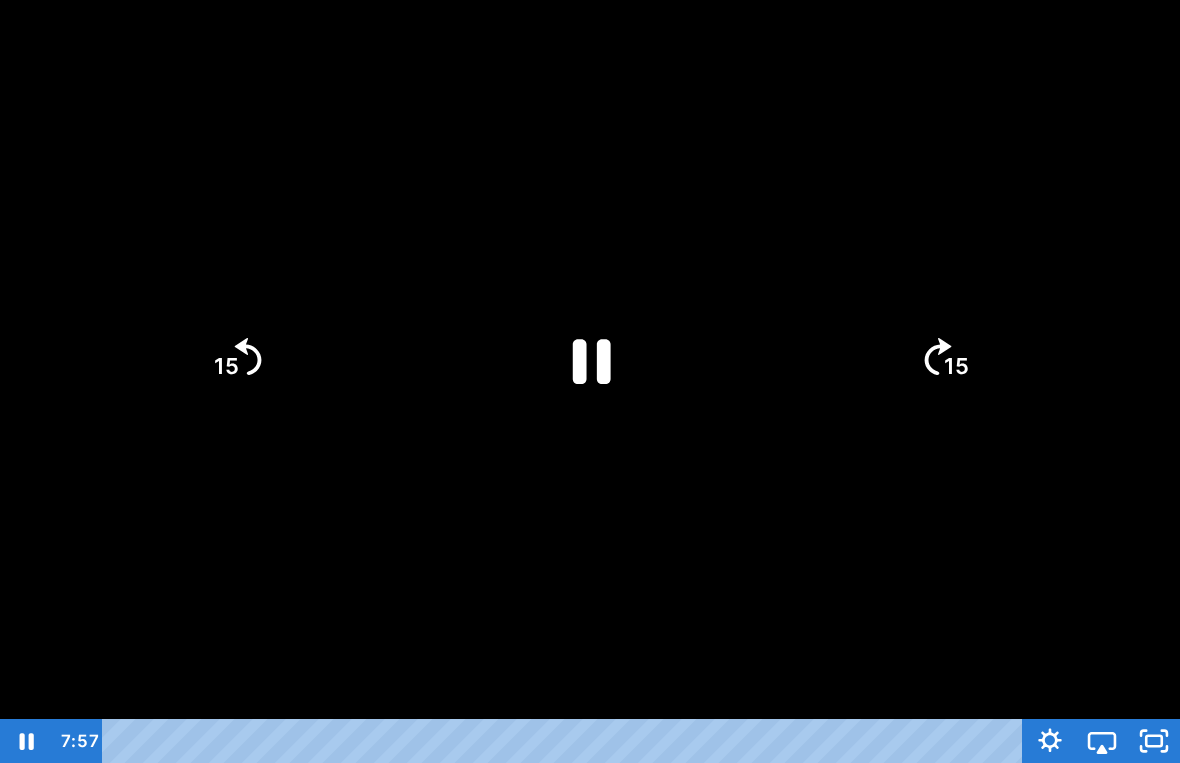 click 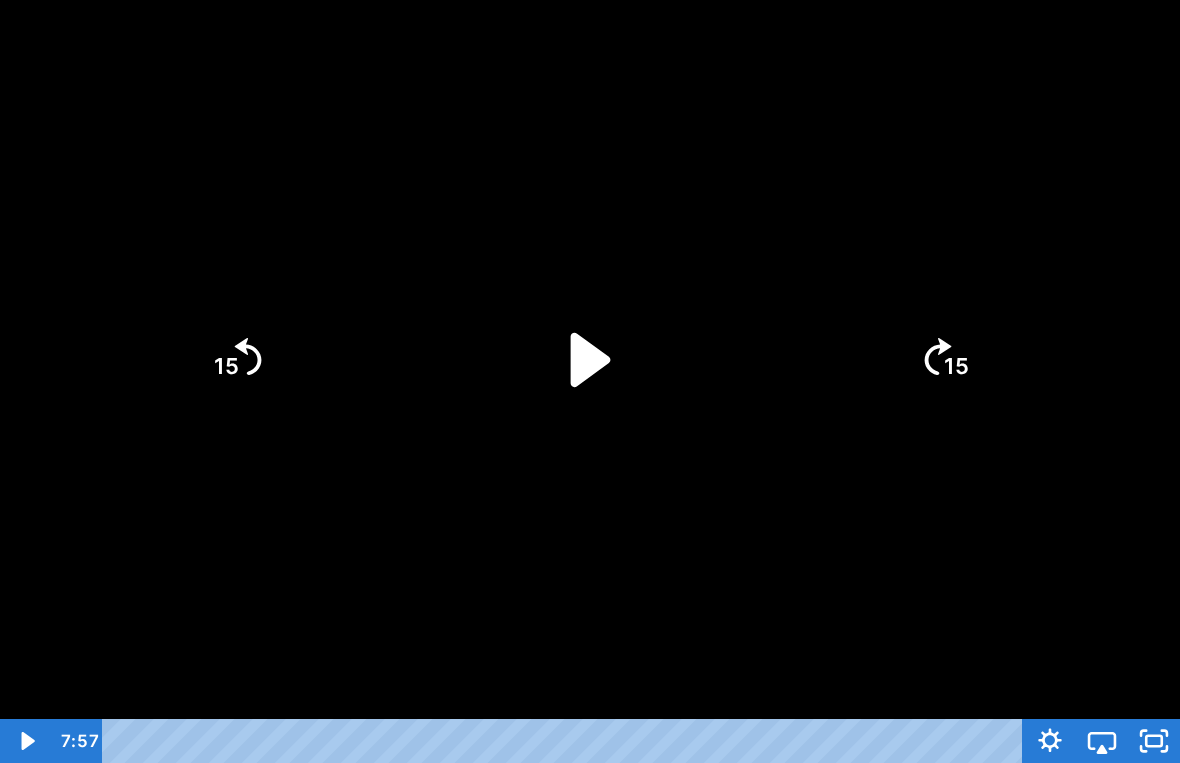 click 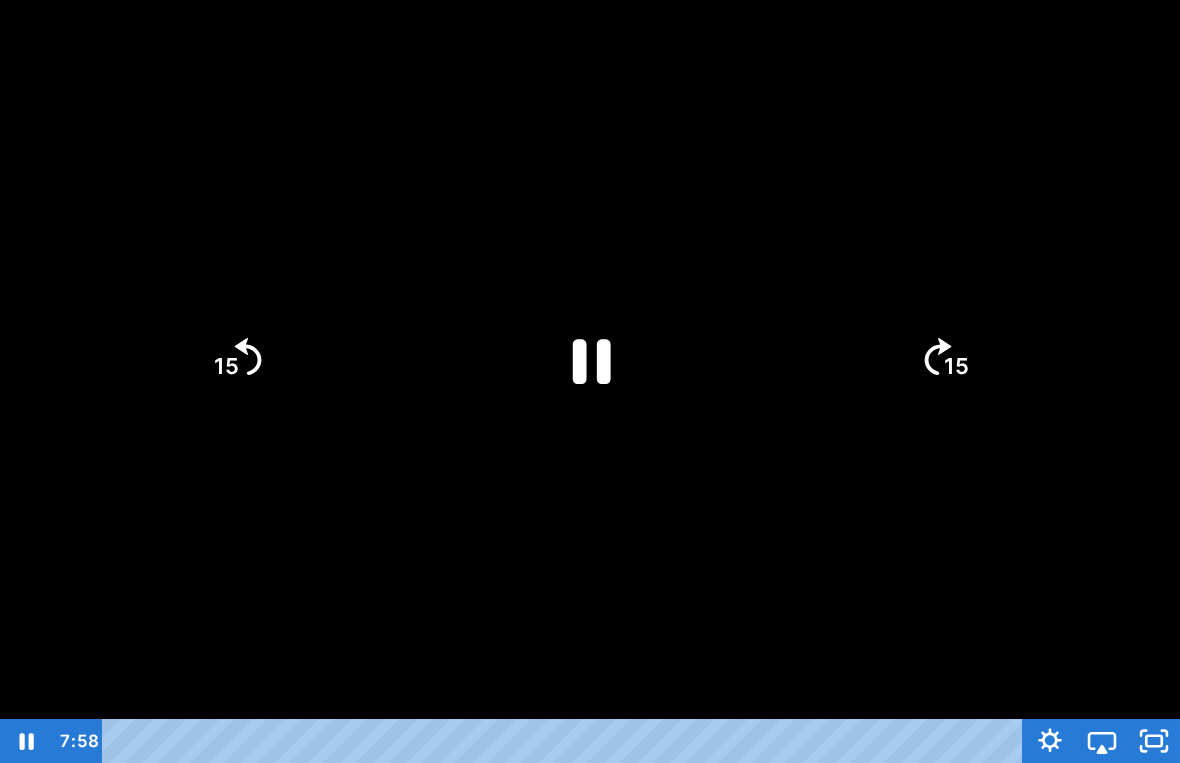 click at bounding box center [590, 381] 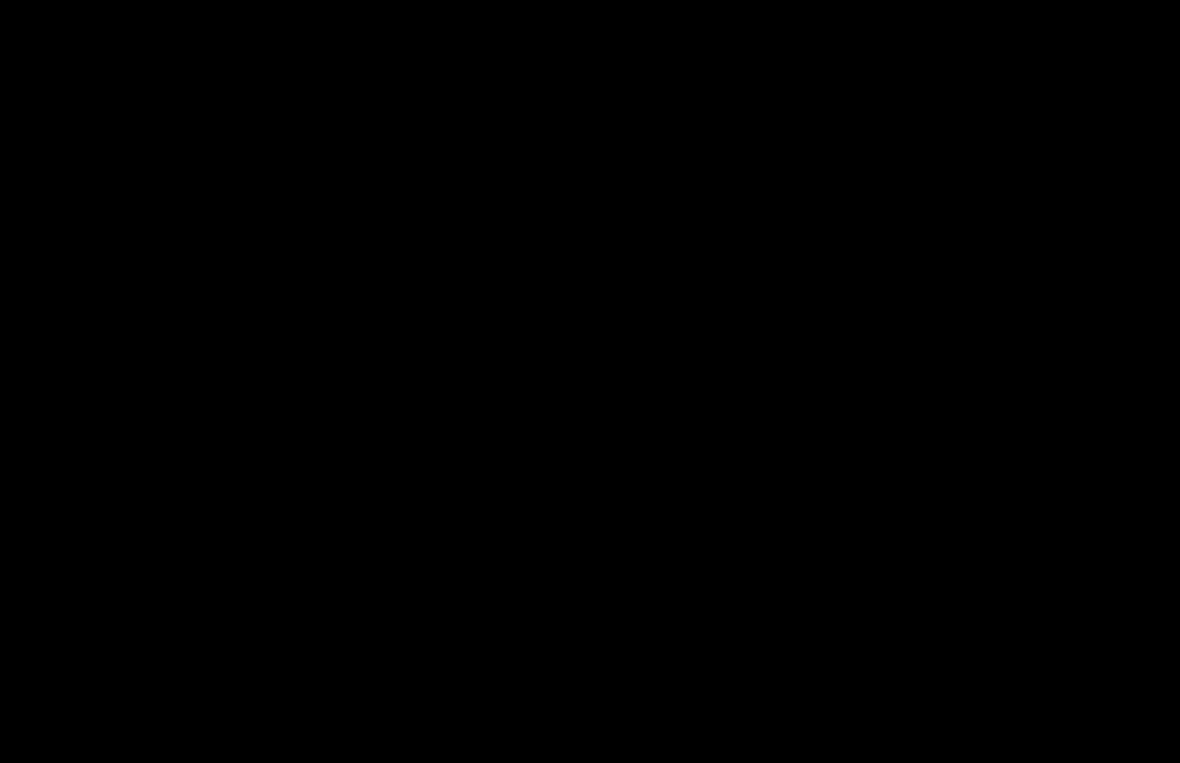 click at bounding box center (590, 381) 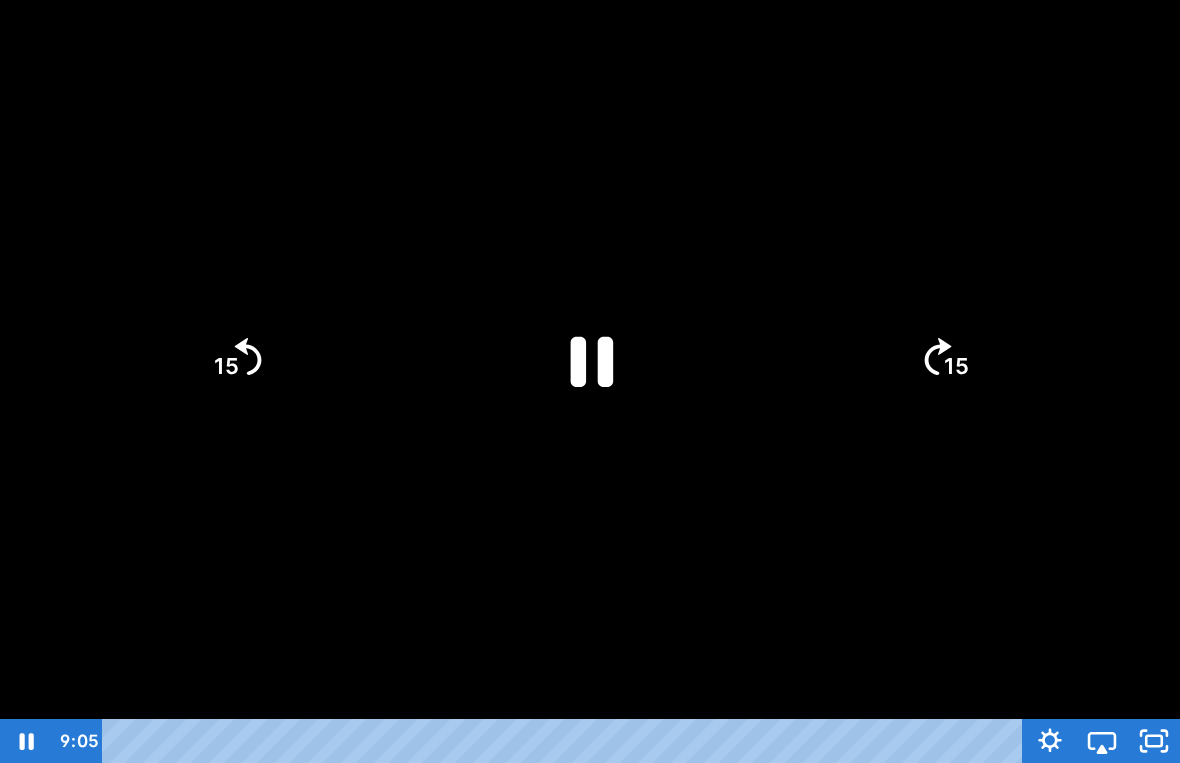 click 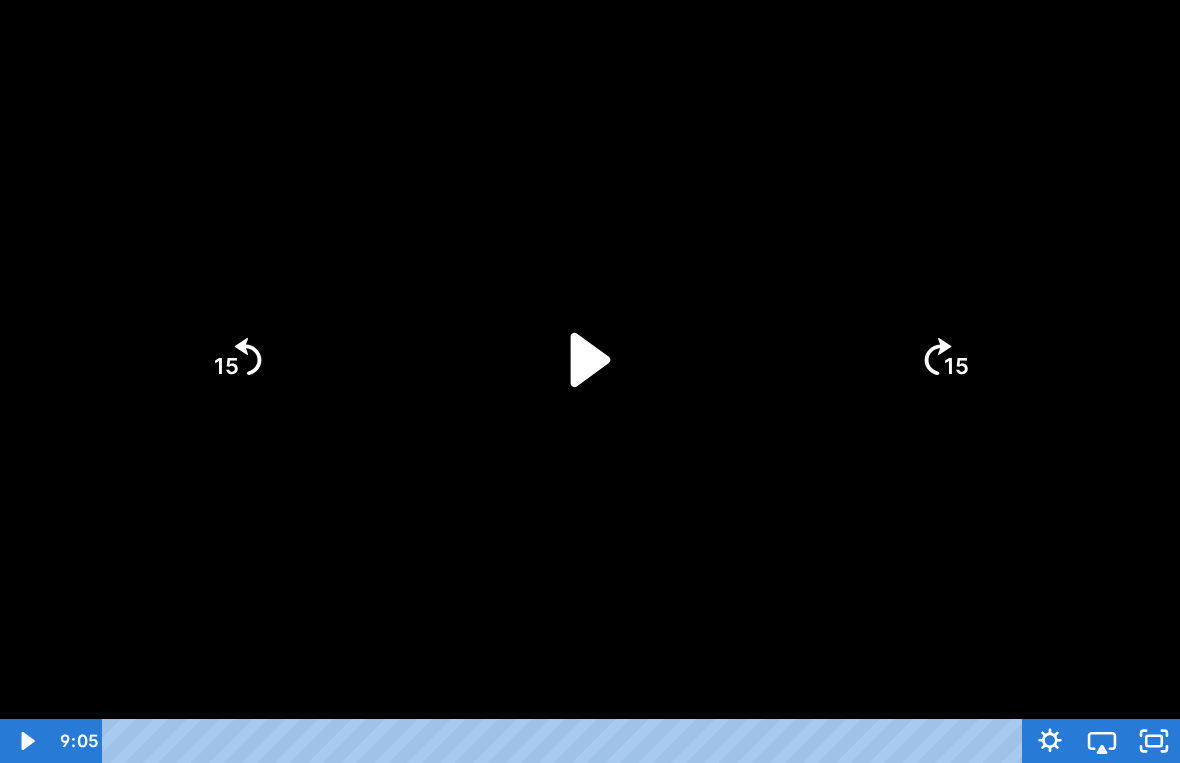 click 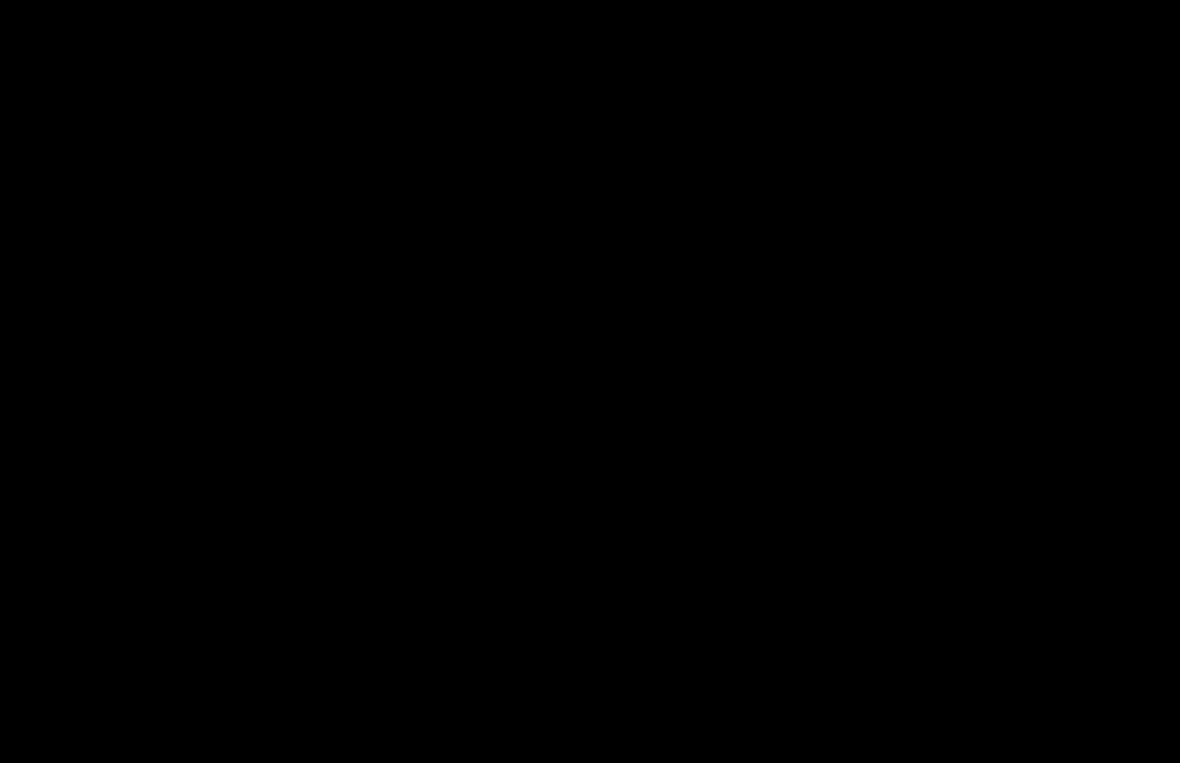 click at bounding box center [590, 381] 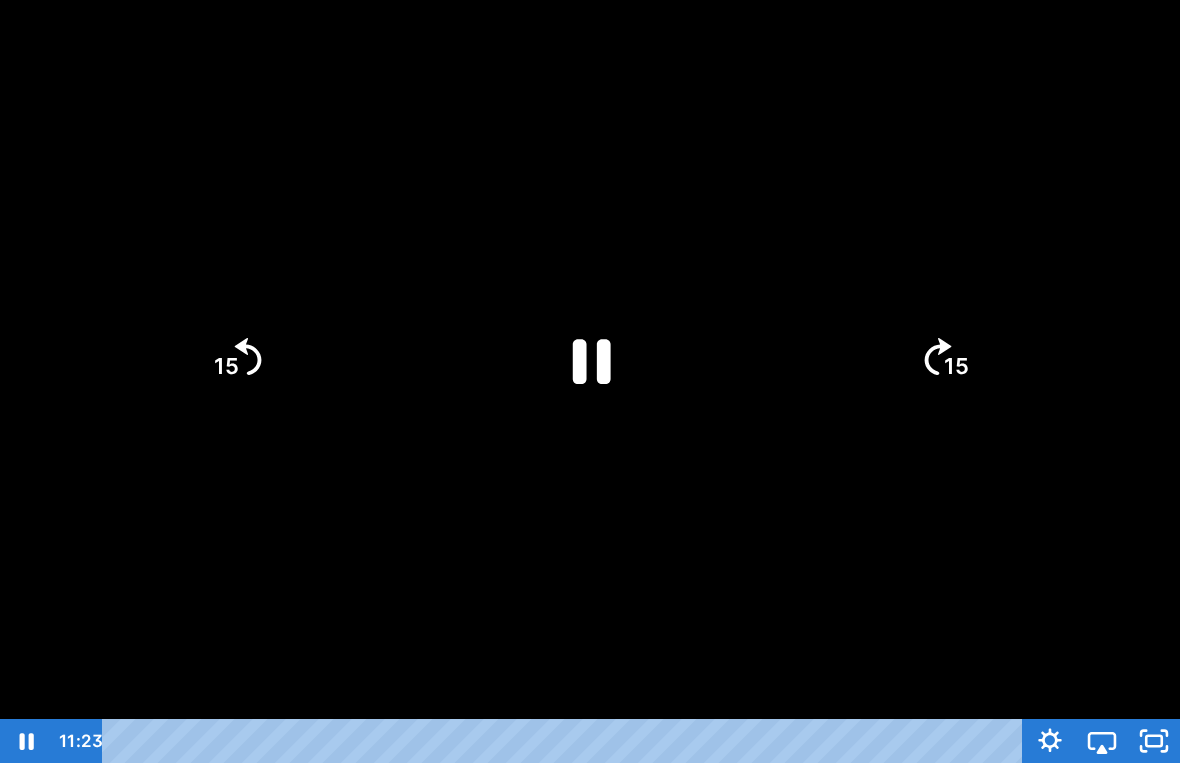 click 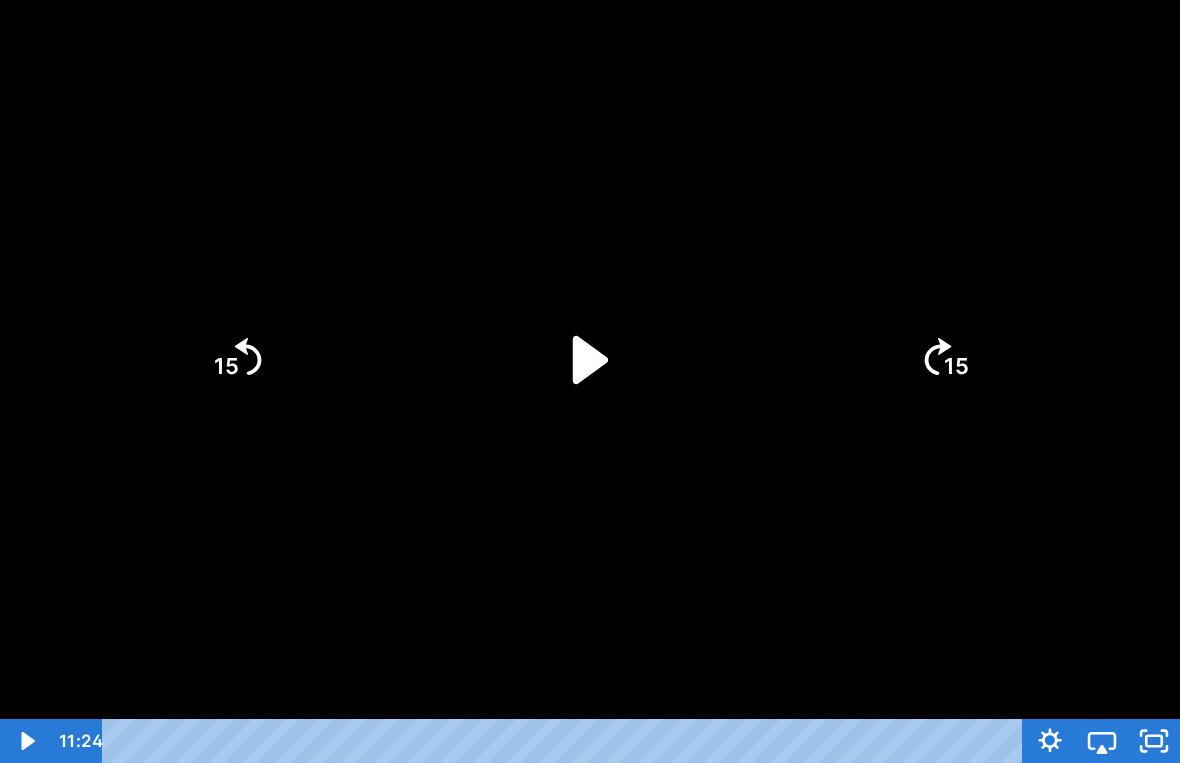 click at bounding box center (590, 381) 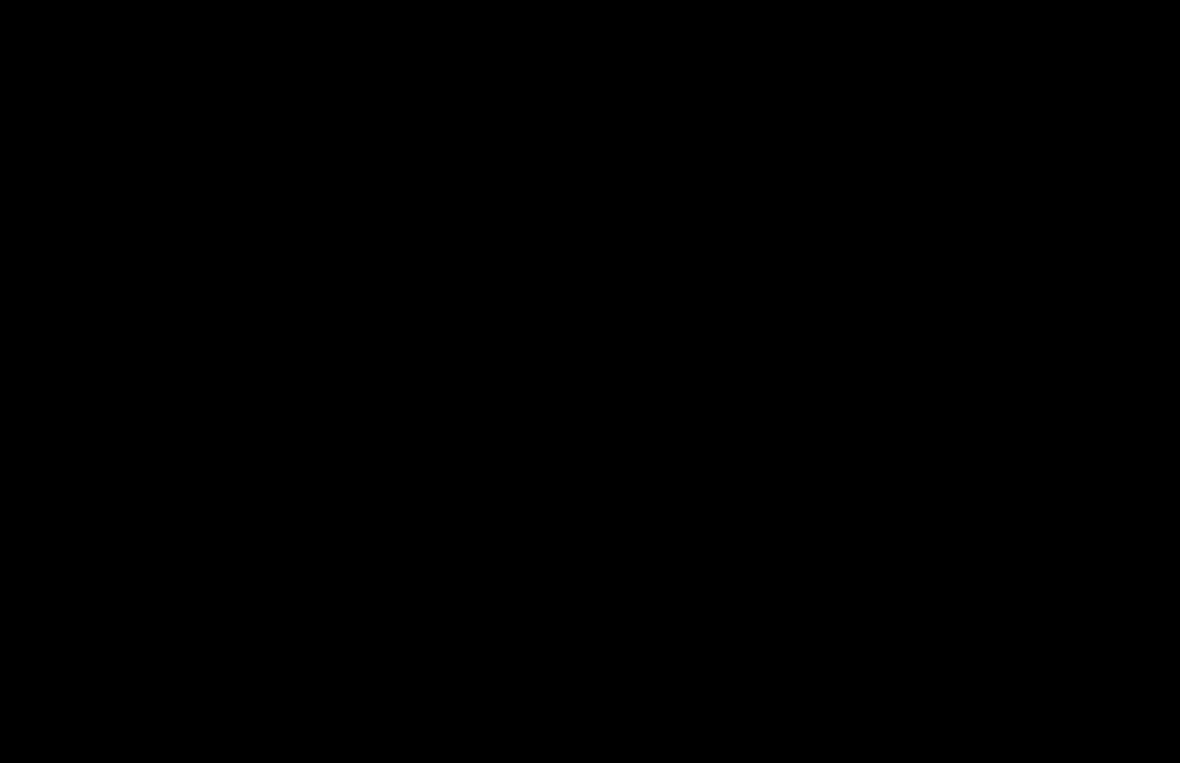 click at bounding box center [590, 381] 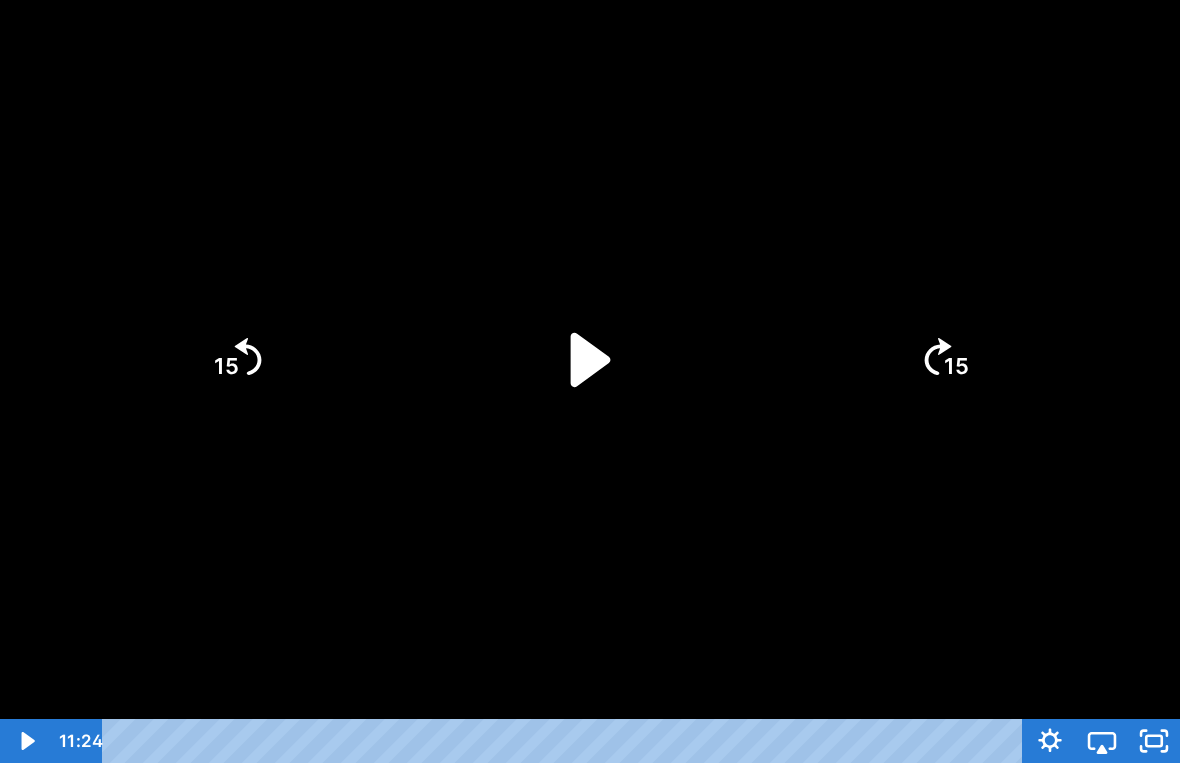 click 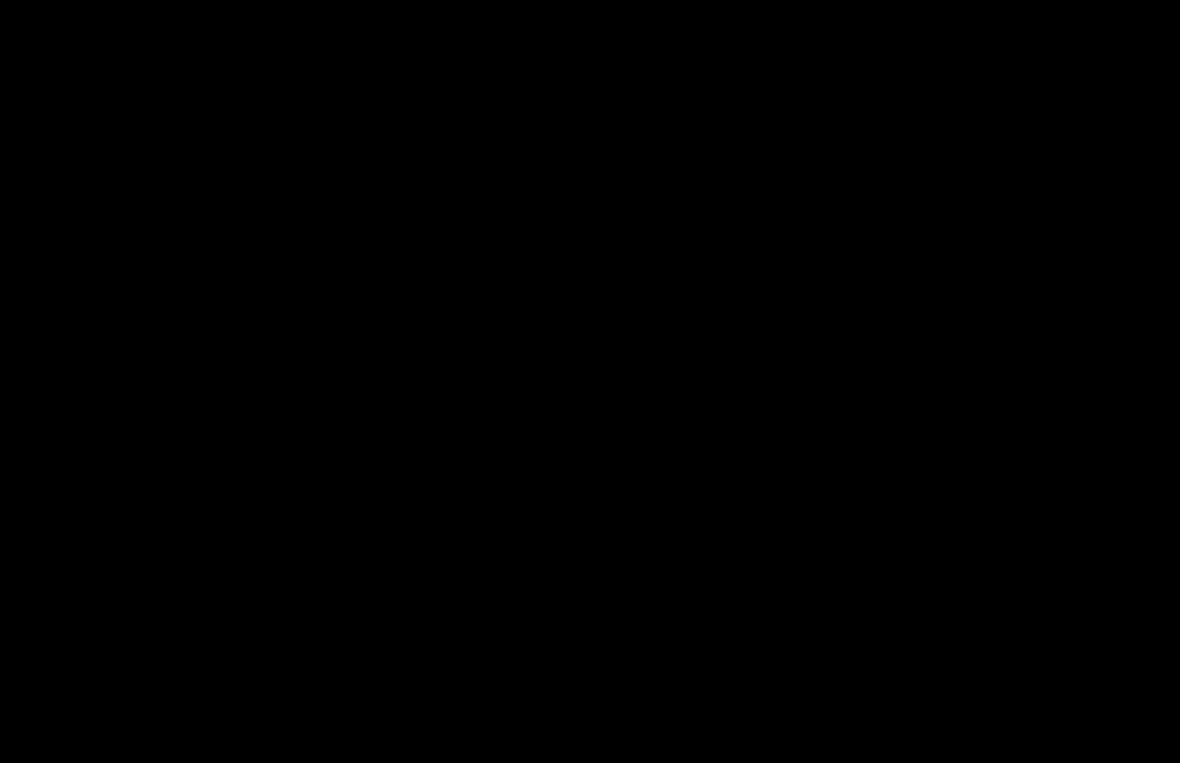 click at bounding box center (590, 381) 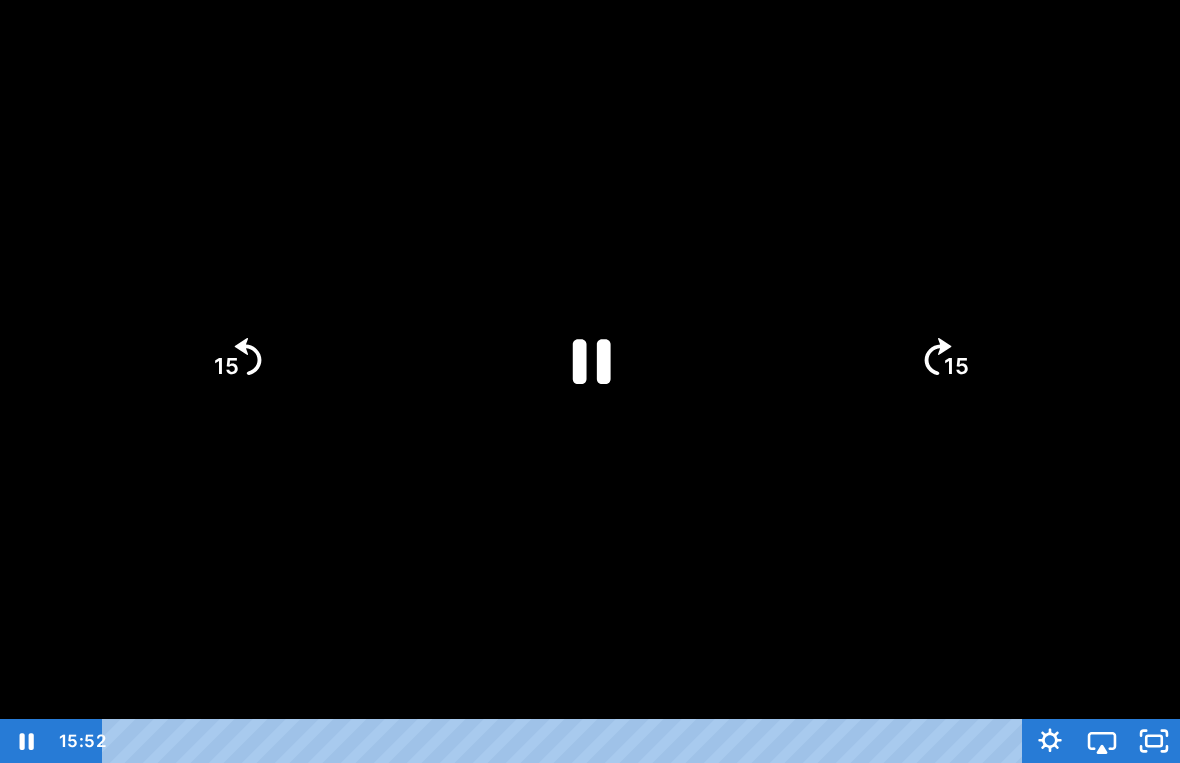 click 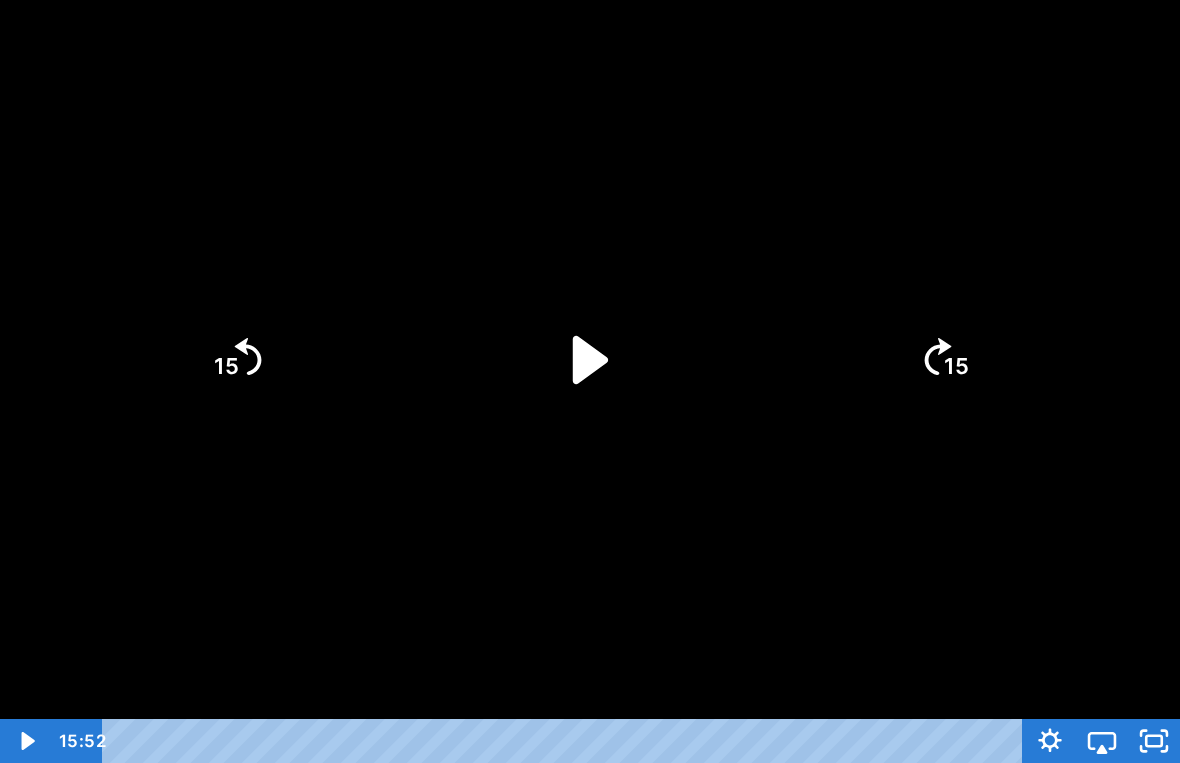 click 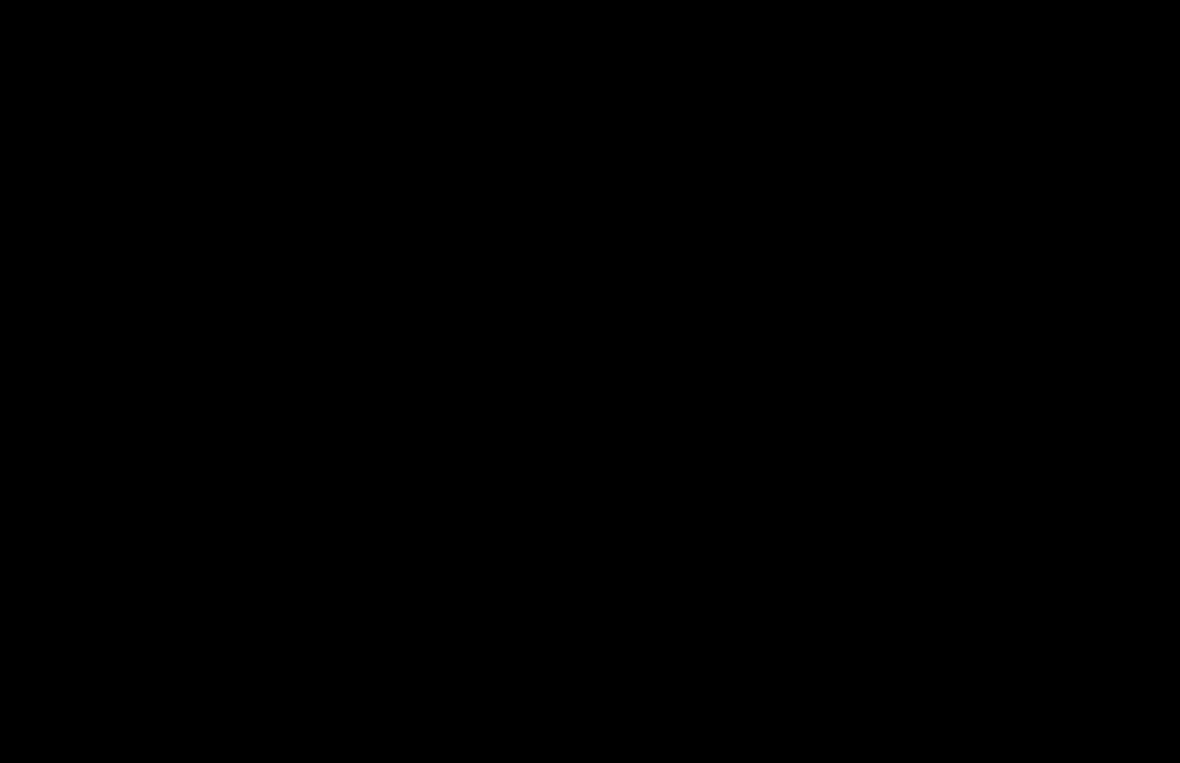 click at bounding box center [590, 381] 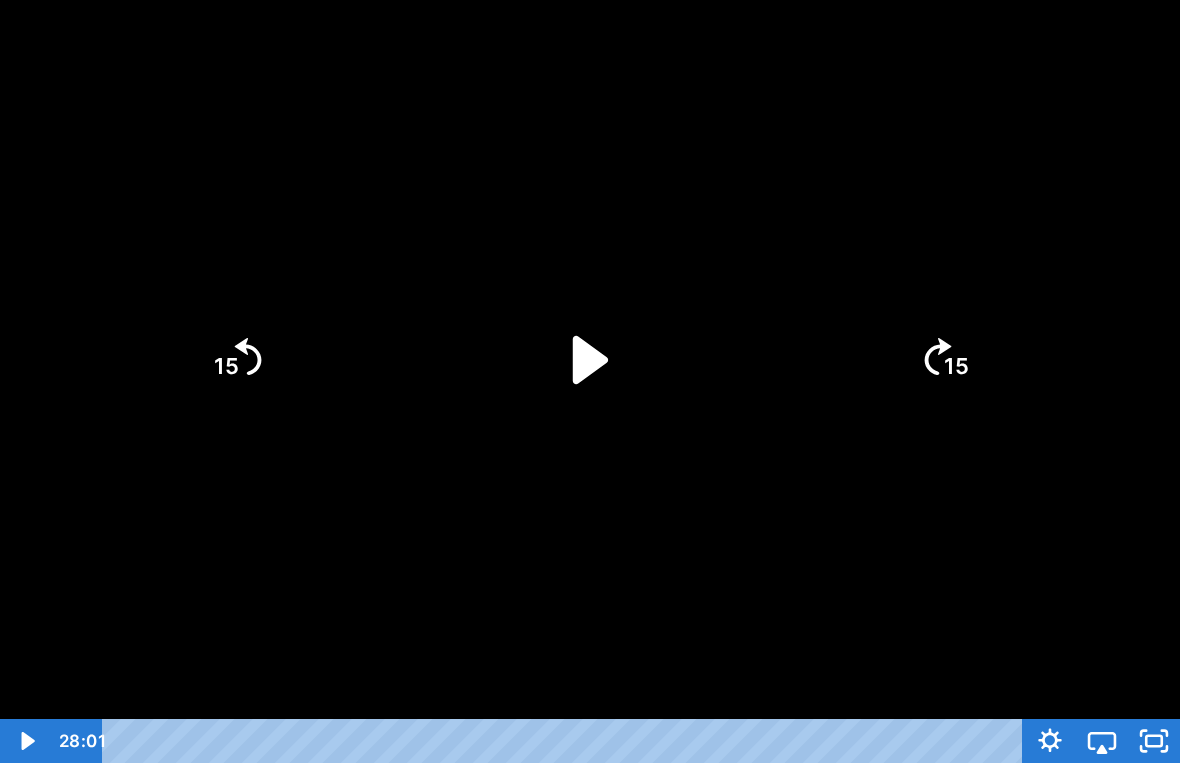 click on "15" 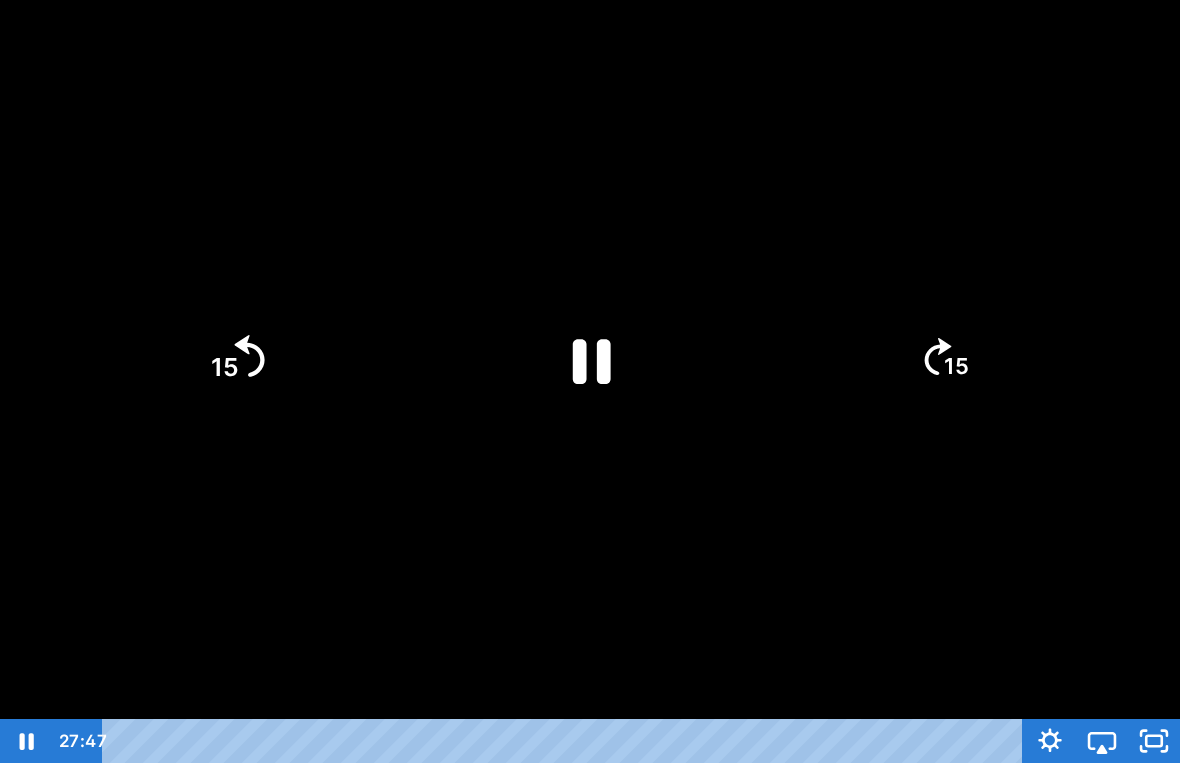 click on "15" 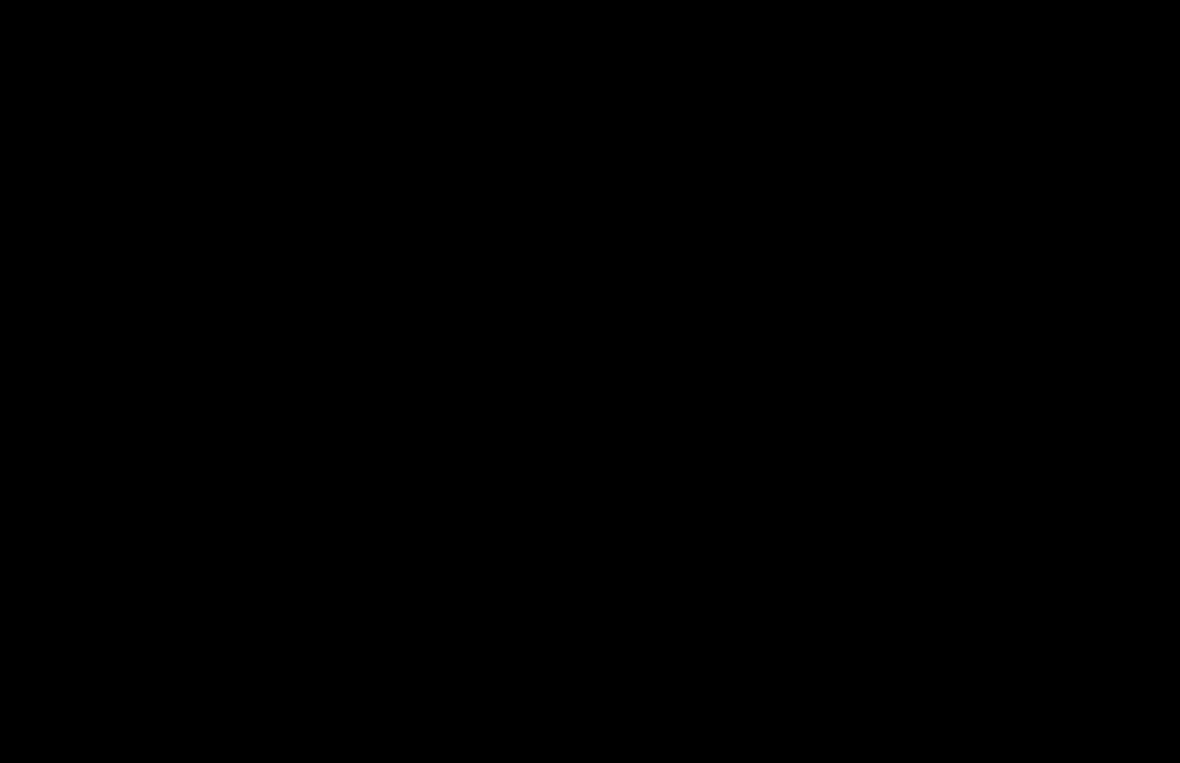 click at bounding box center (590, 381) 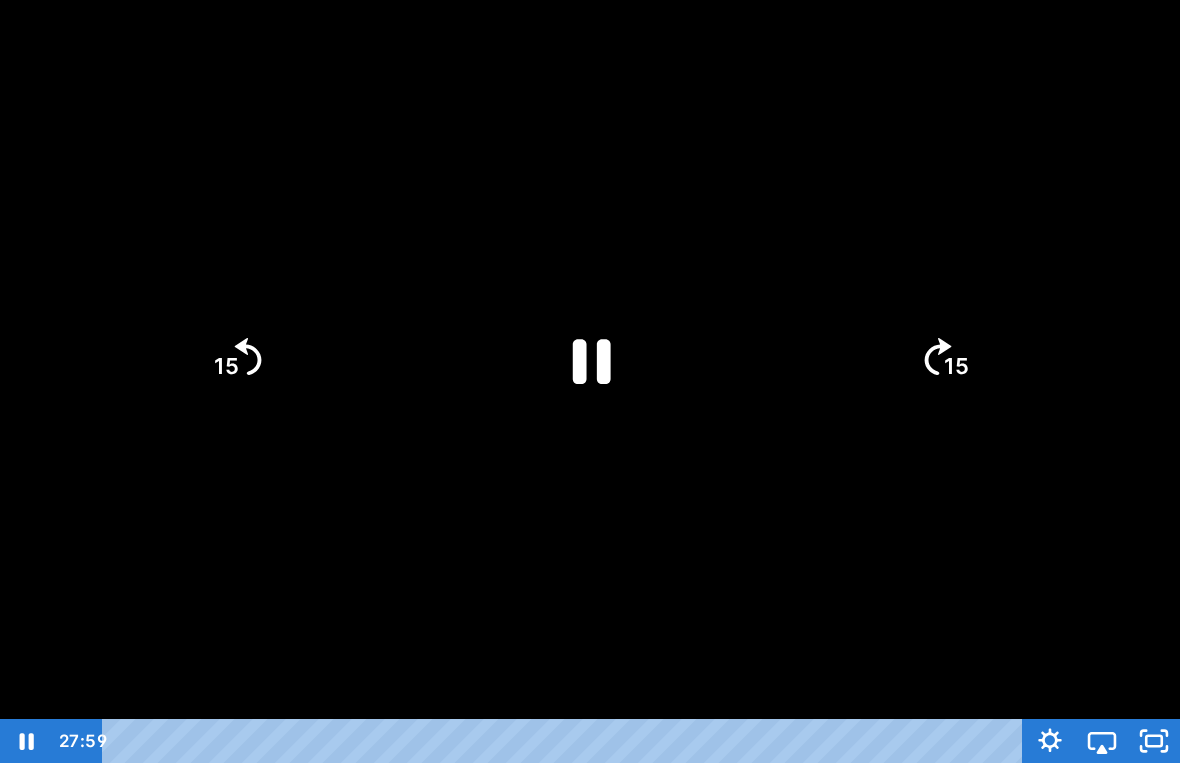 click at bounding box center (590, 381) 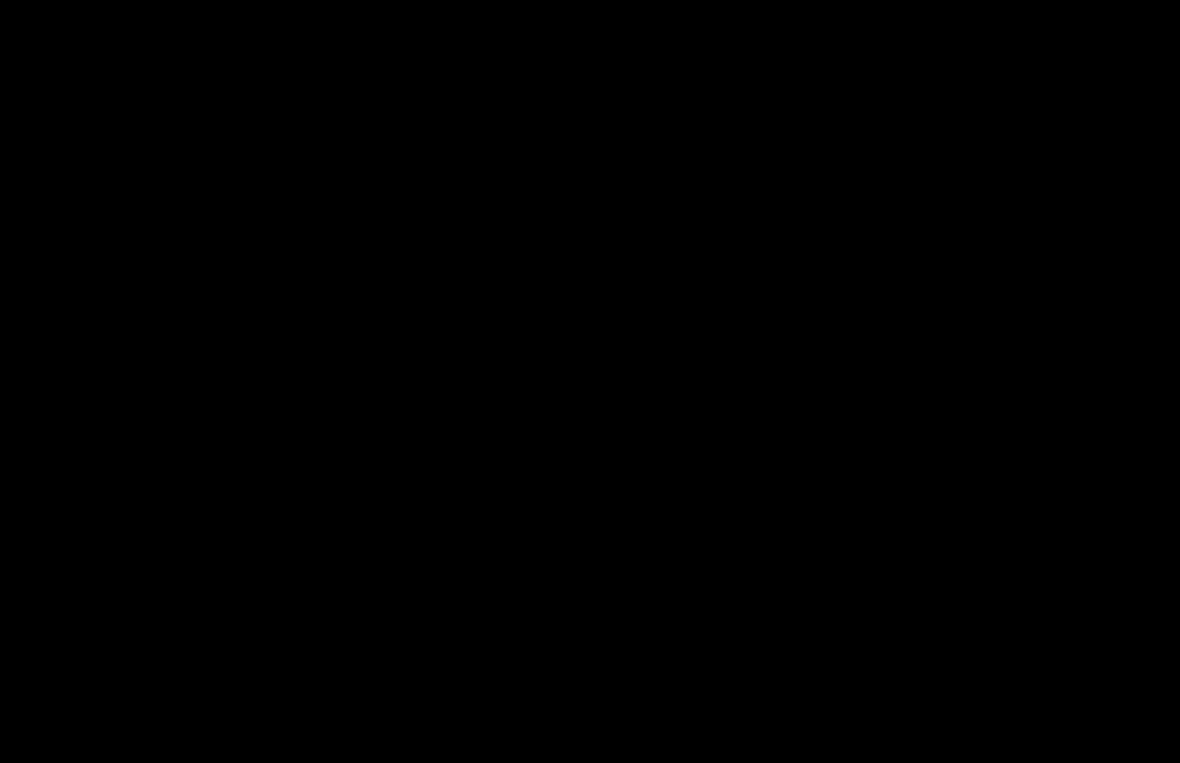 click 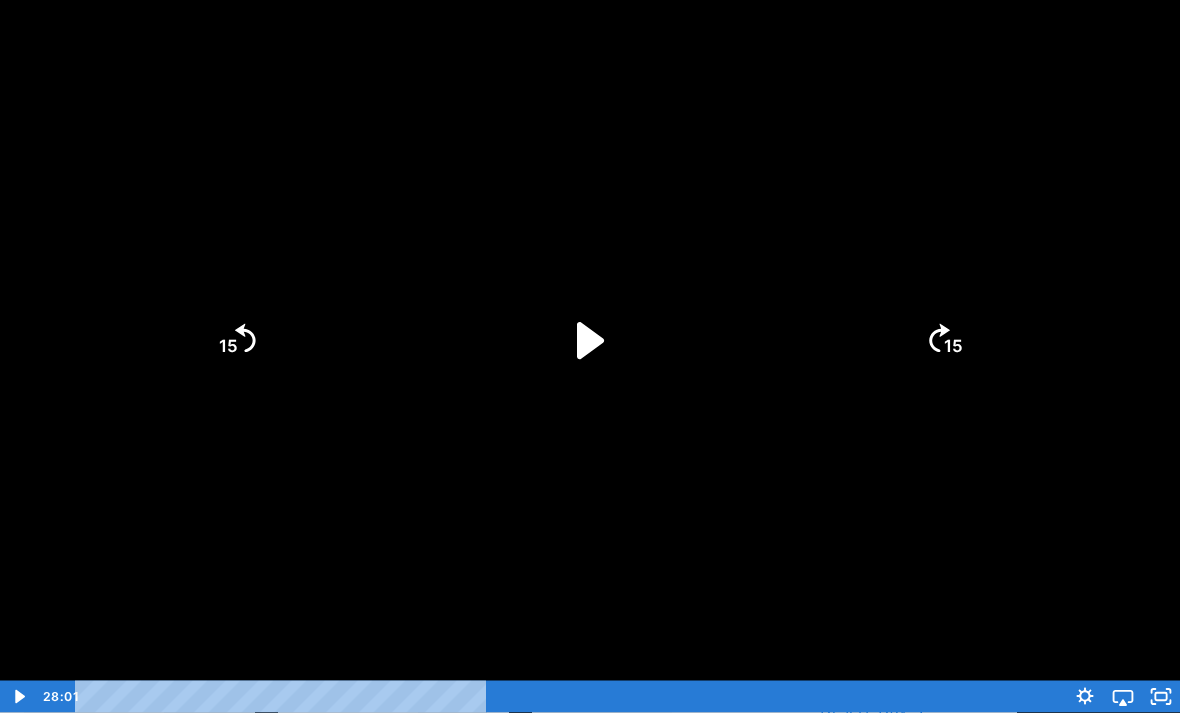 scroll, scrollTop: 63, scrollLeft: 0, axis: vertical 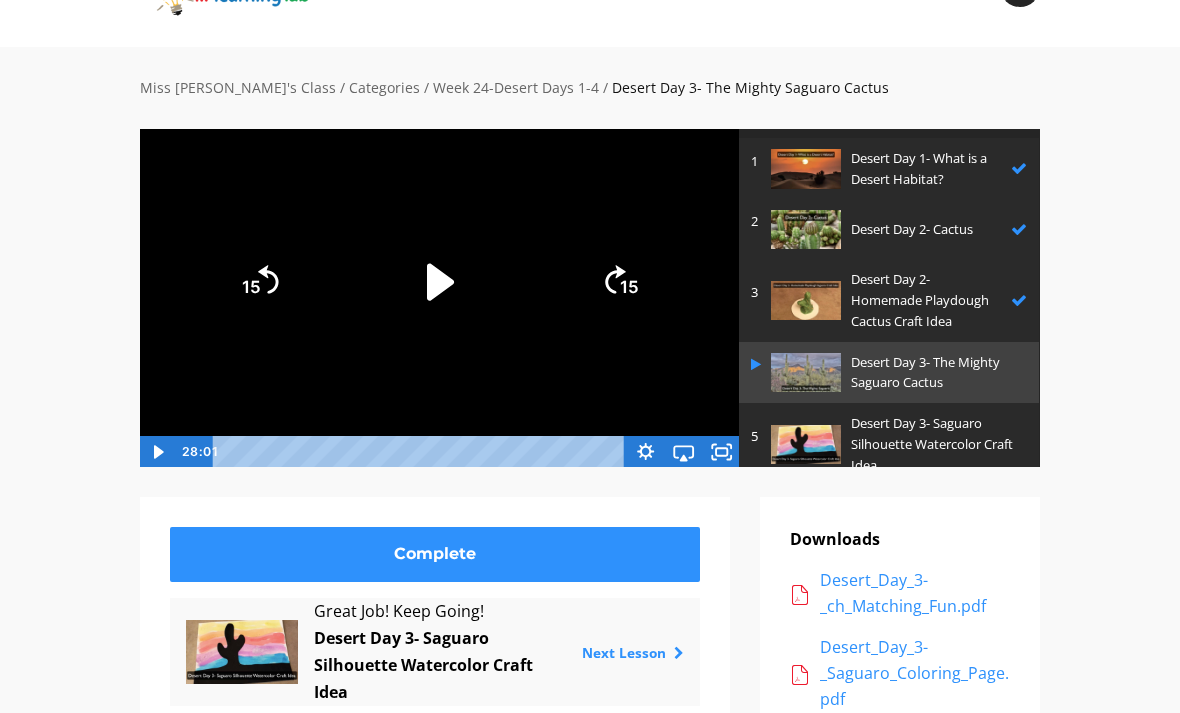 click on "Desert_Day_3-_ch_Matching_Fun.pdf" at bounding box center [915, 593] 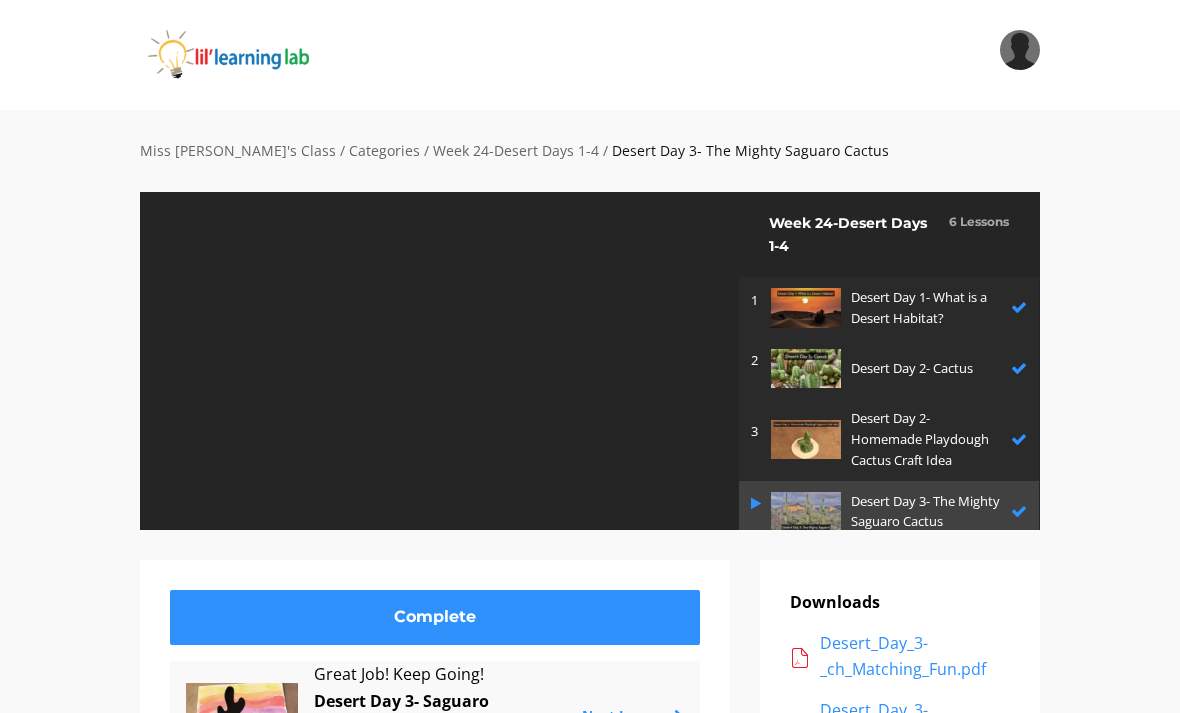 scroll, scrollTop: 0, scrollLeft: 0, axis: both 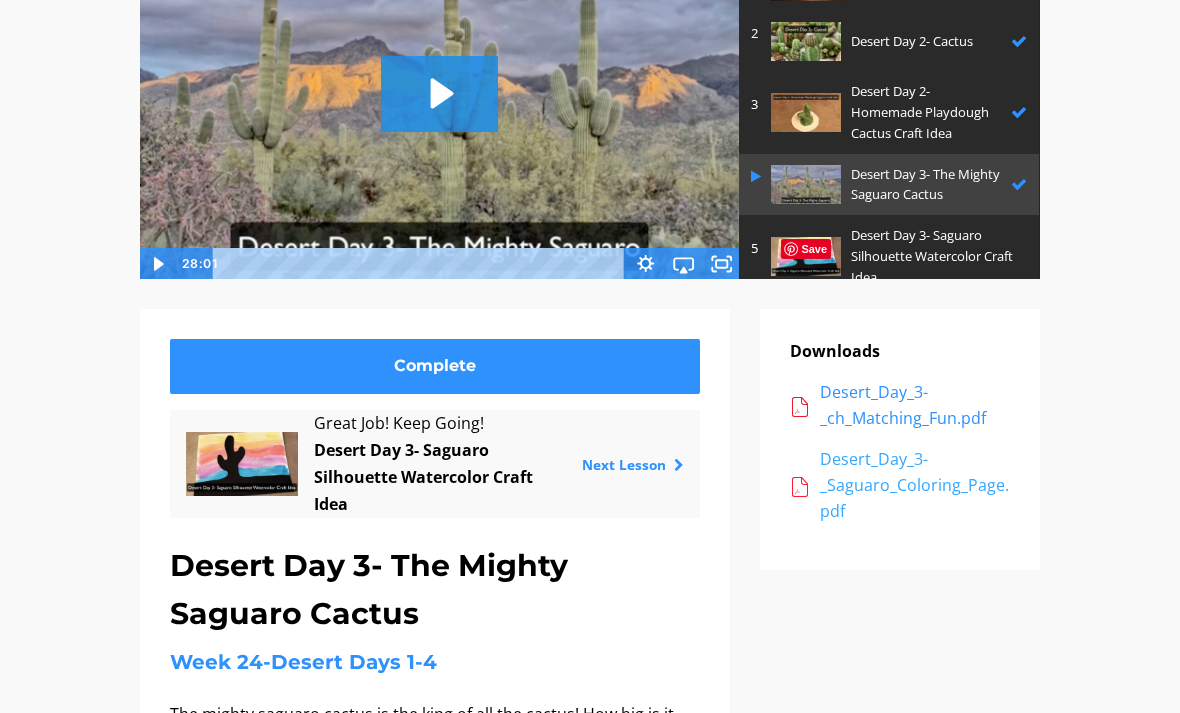 click on "Desert_Day_3-_Saguaro_Coloring_Page.pdf" at bounding box center [915, 485] 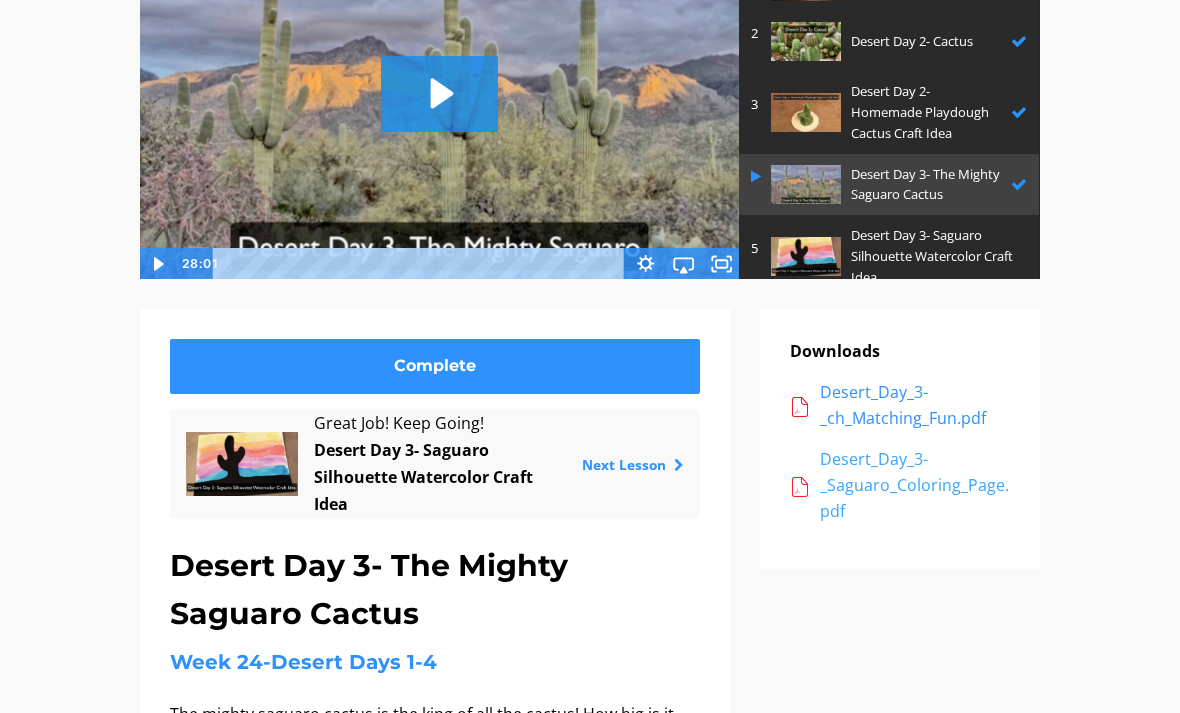 scroll, scrollTop: 314, scrollLeft: 0, axis: vertical 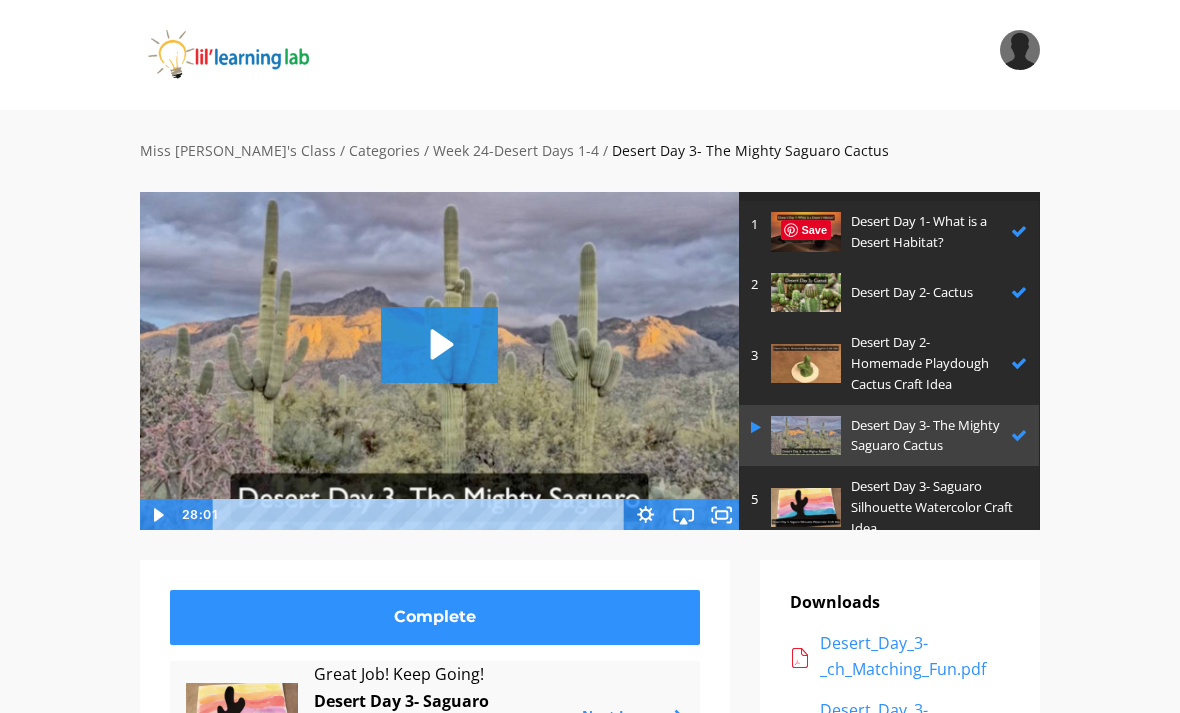 click 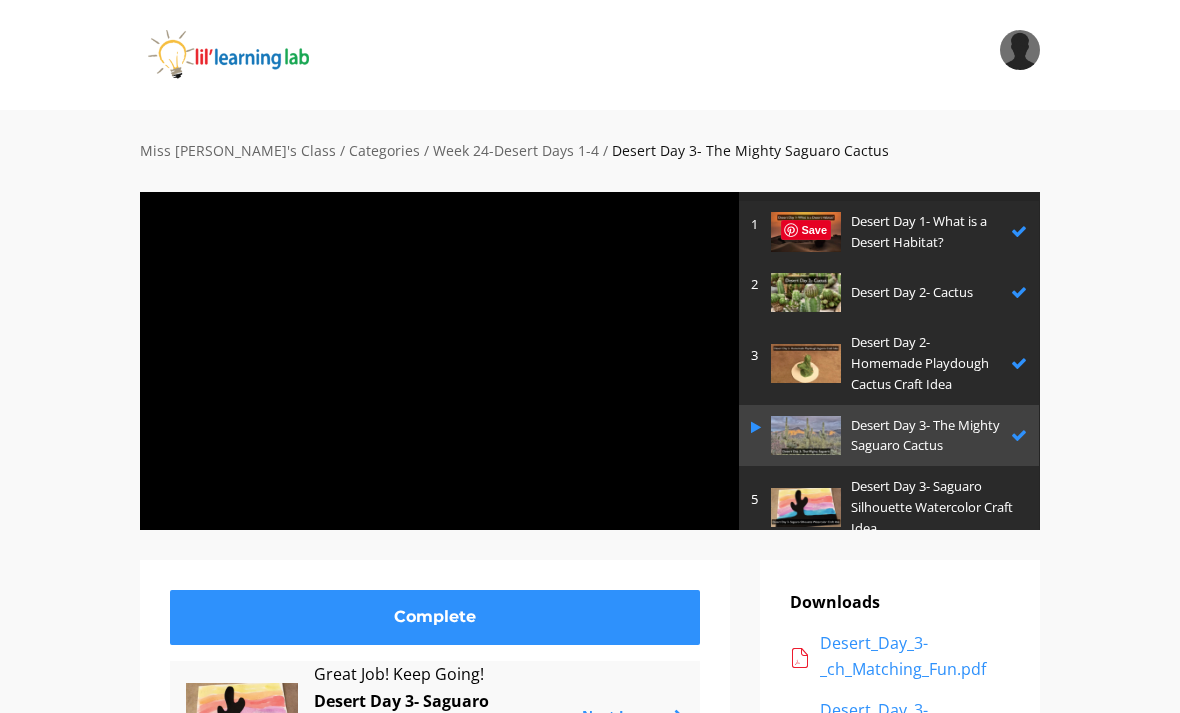 click at bounding box center [439, 360] 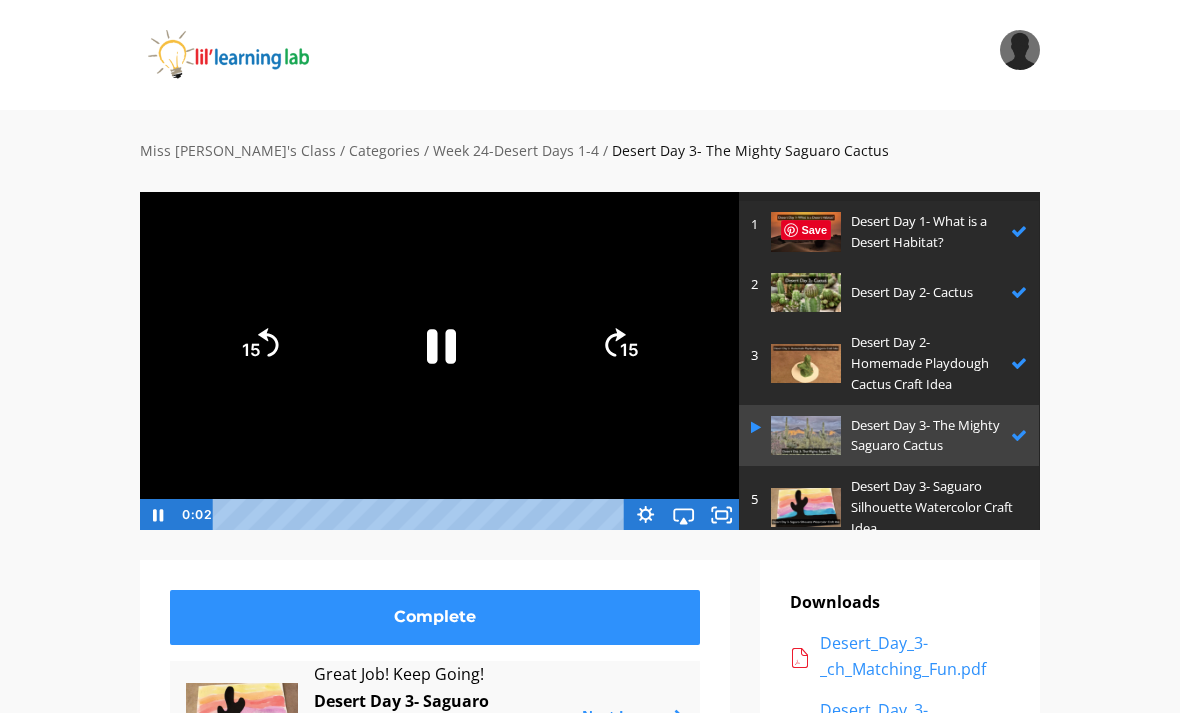 click 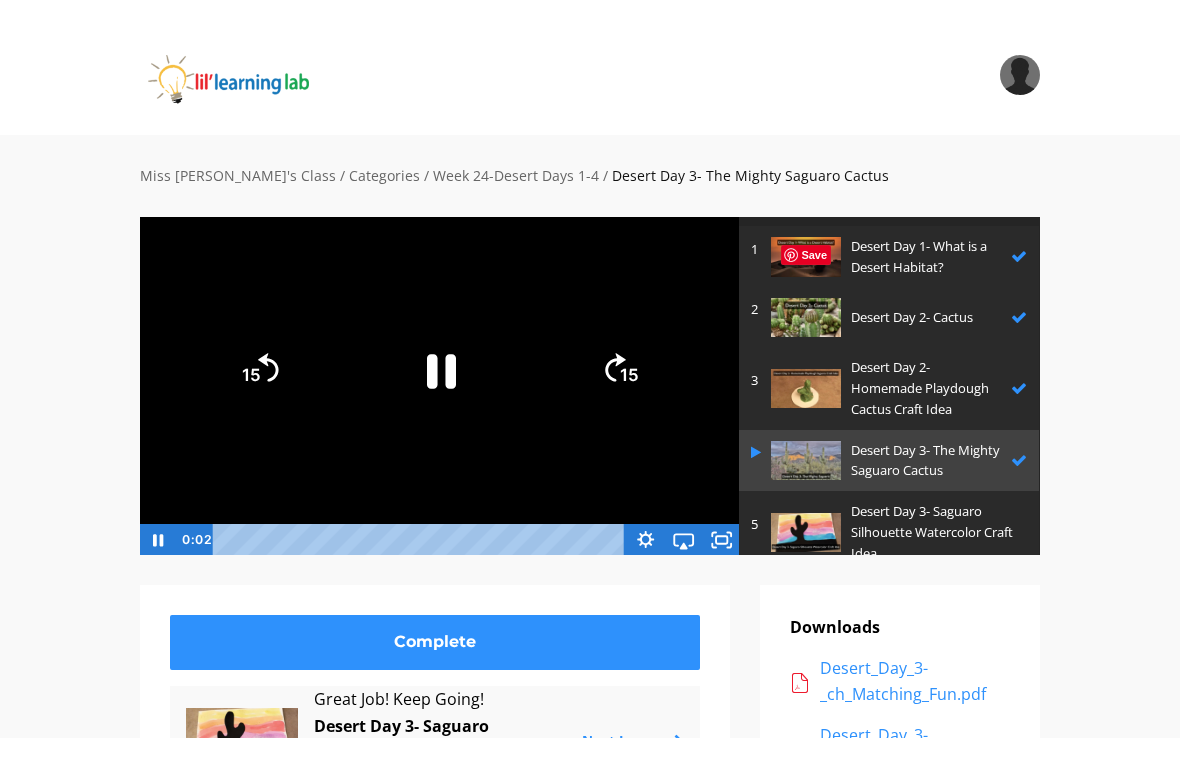 scroll, scrollTop: 24, scrollLeft: 0, axis: vertical 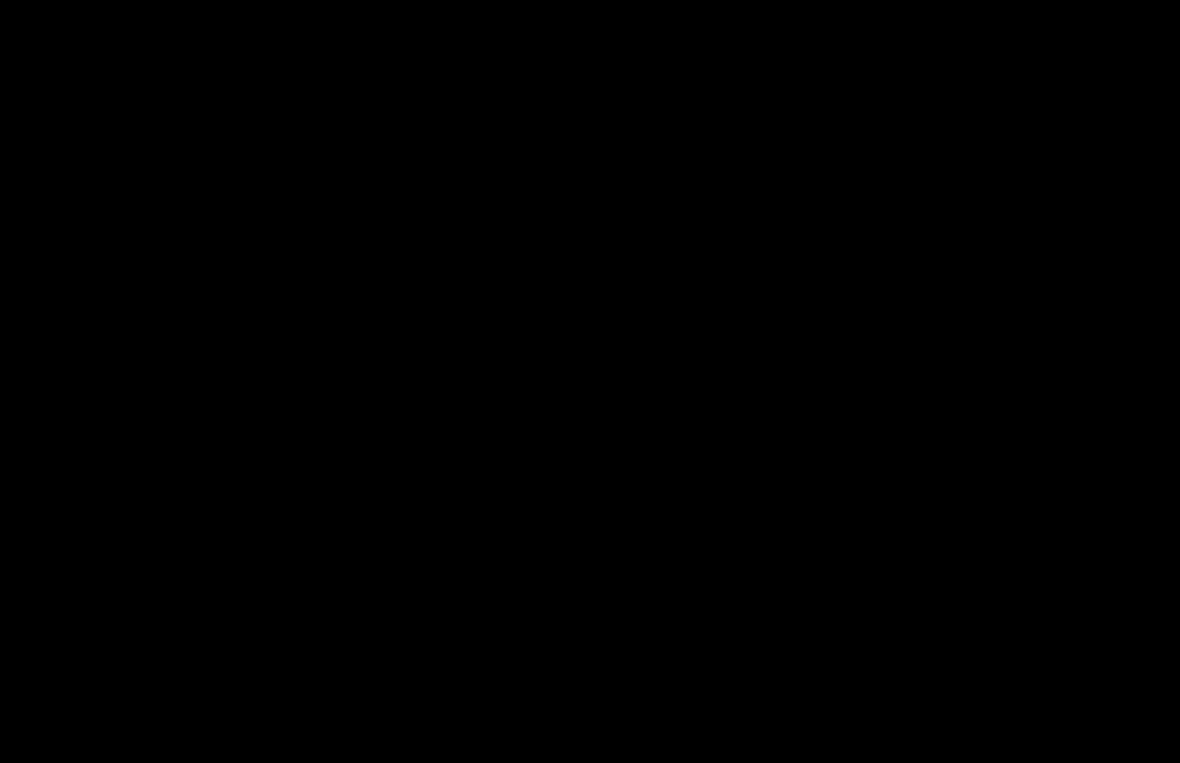 click at bounding box center (590, 381) 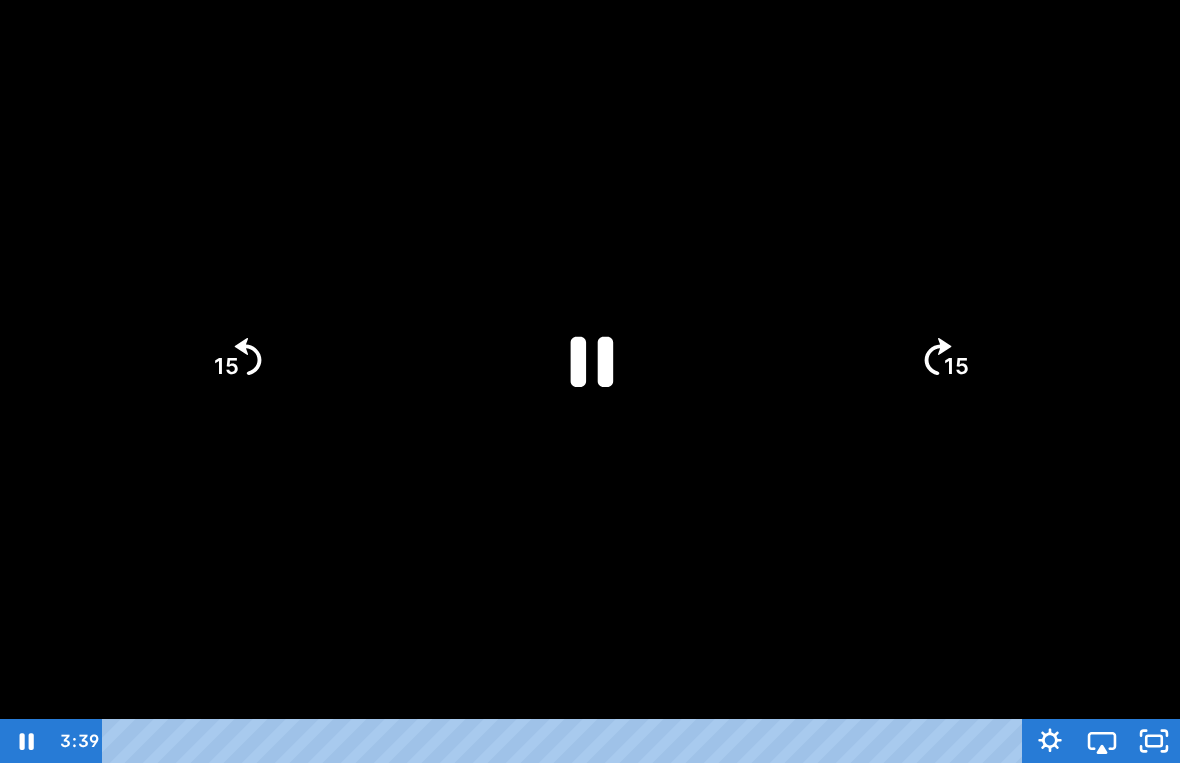 click 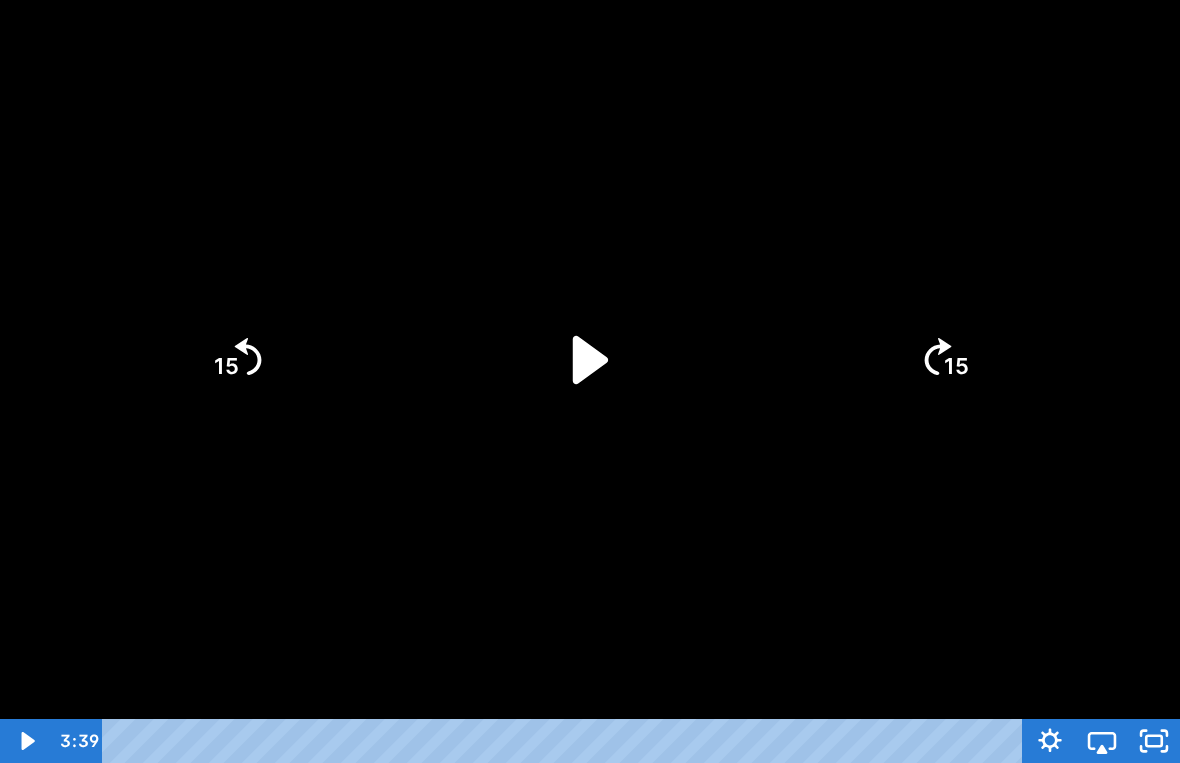 click 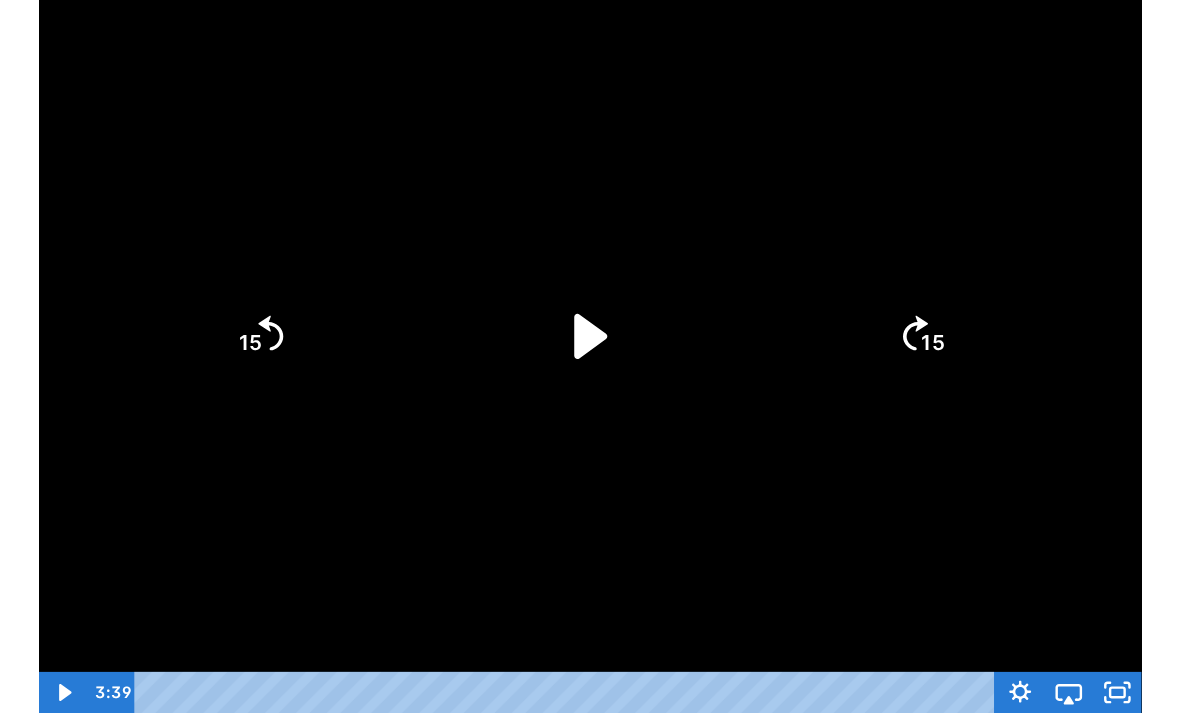 scroll, scrollTop: 0, scrollLeft: 0, axis: both 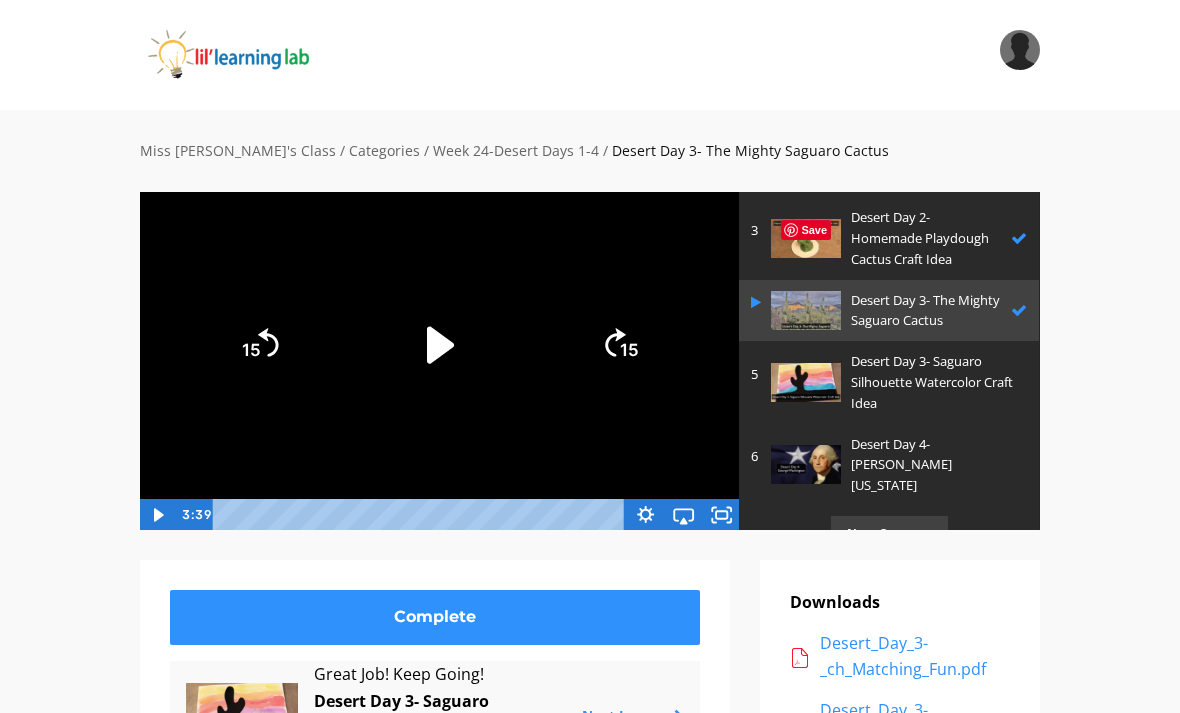 click 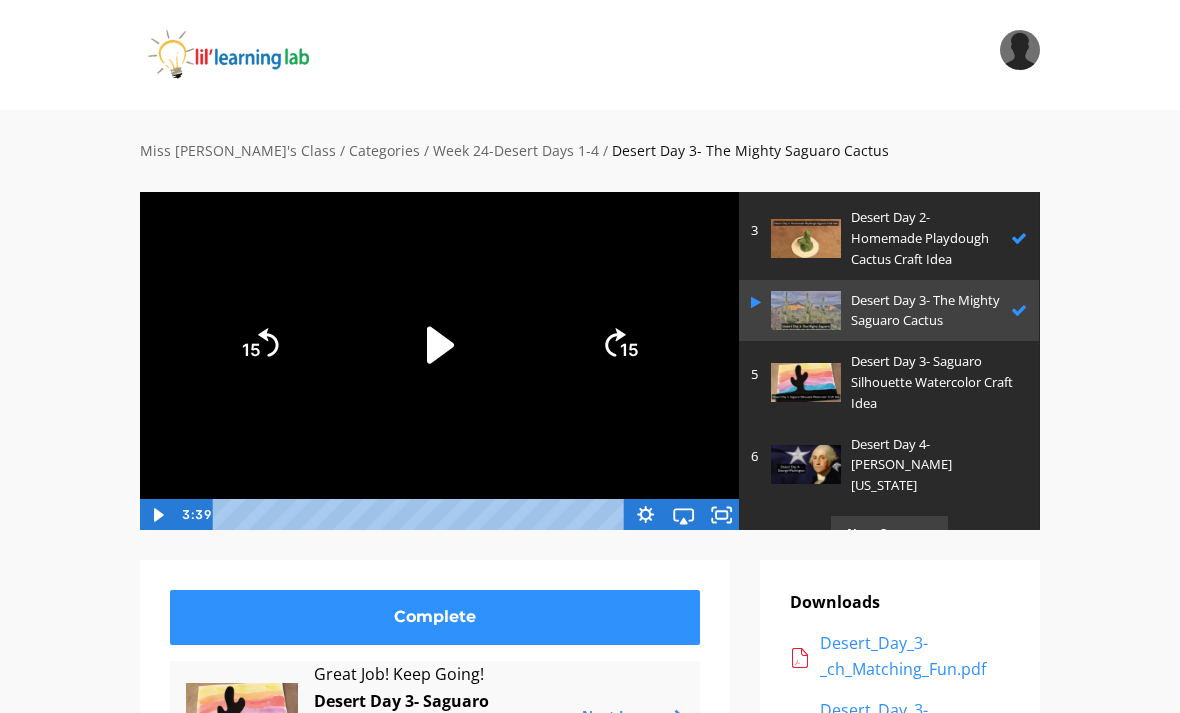 scroll, scrollTop: 24, scrollLeft: 0, axis: vertical 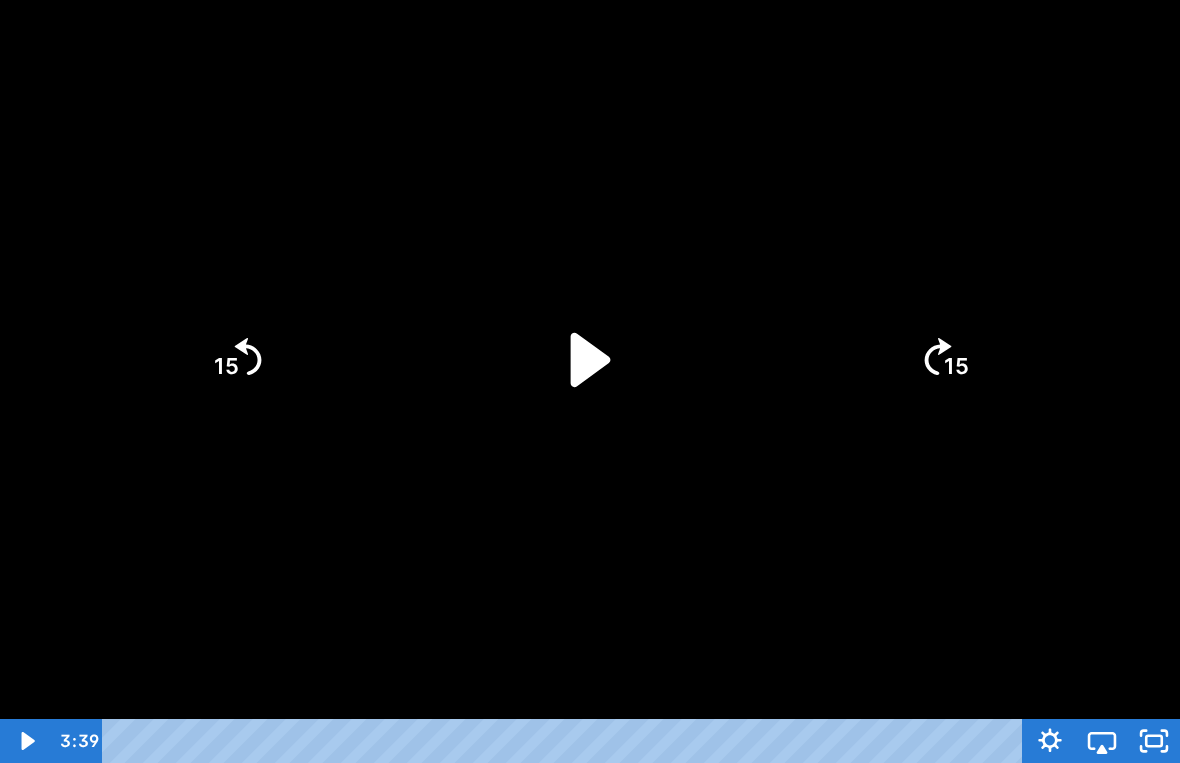 click 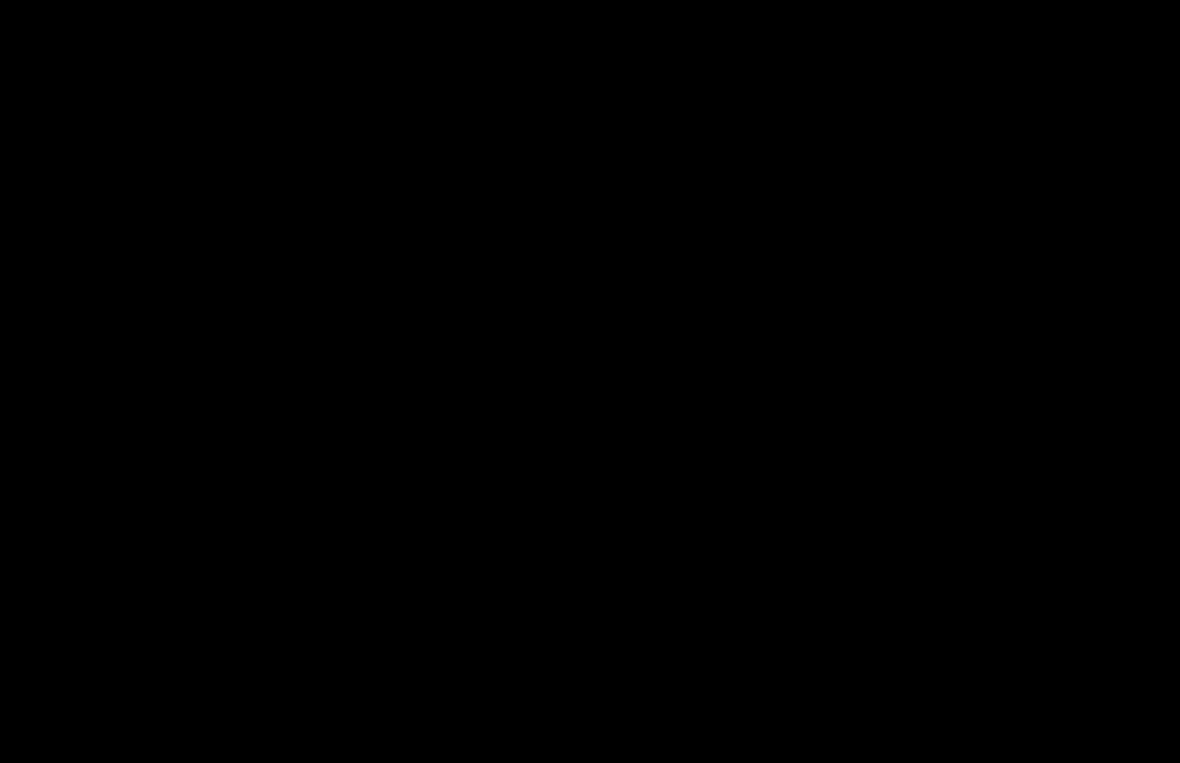 click at bounding box center [590, 381] 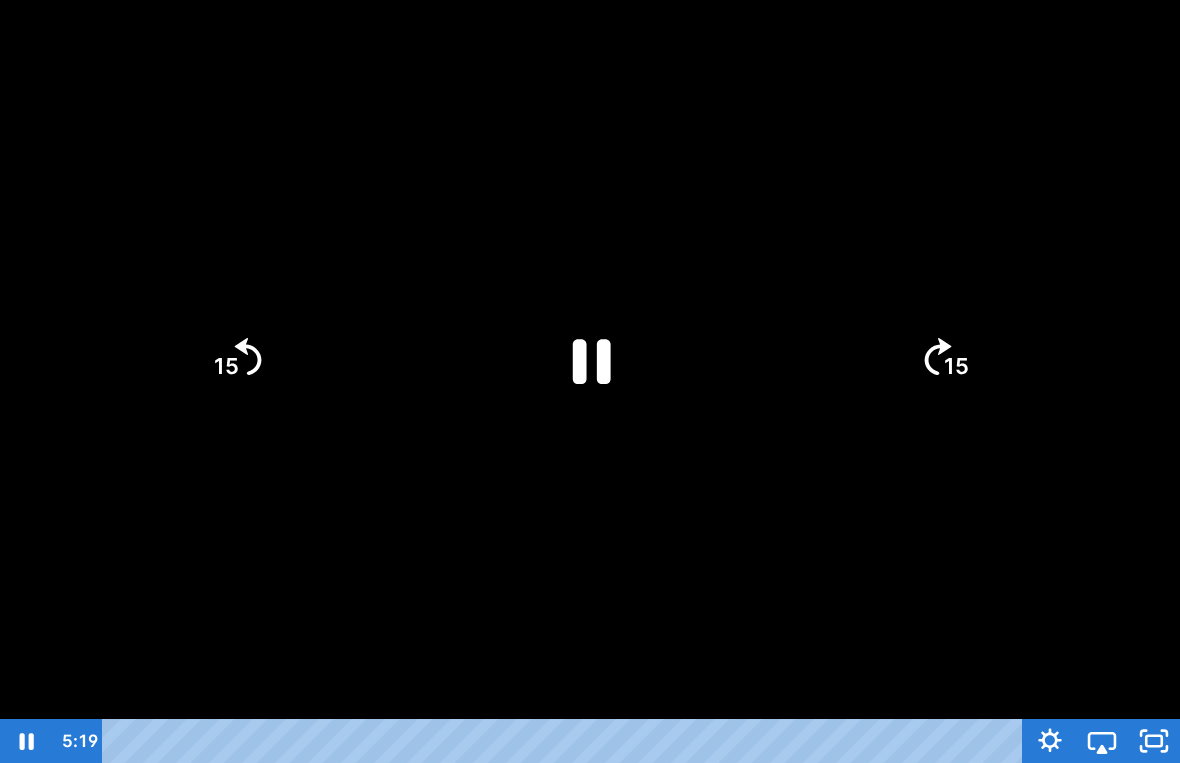 click 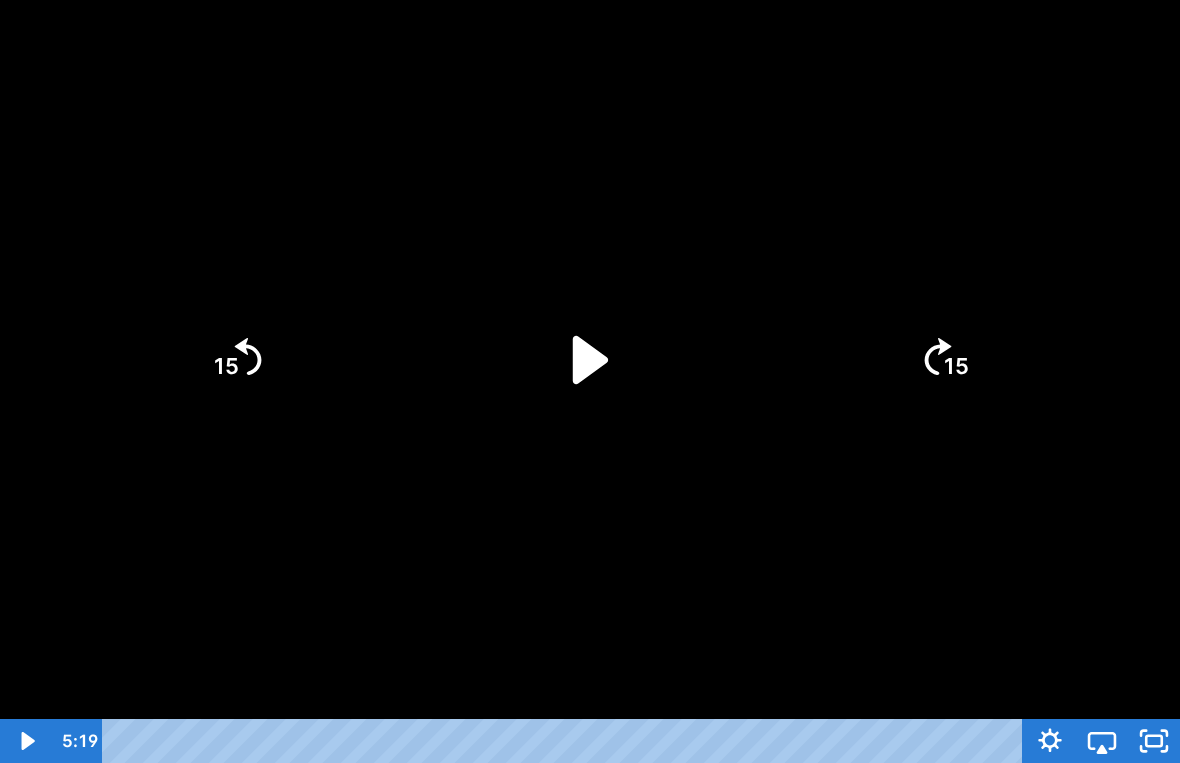 click at bounding box center (590, 381) 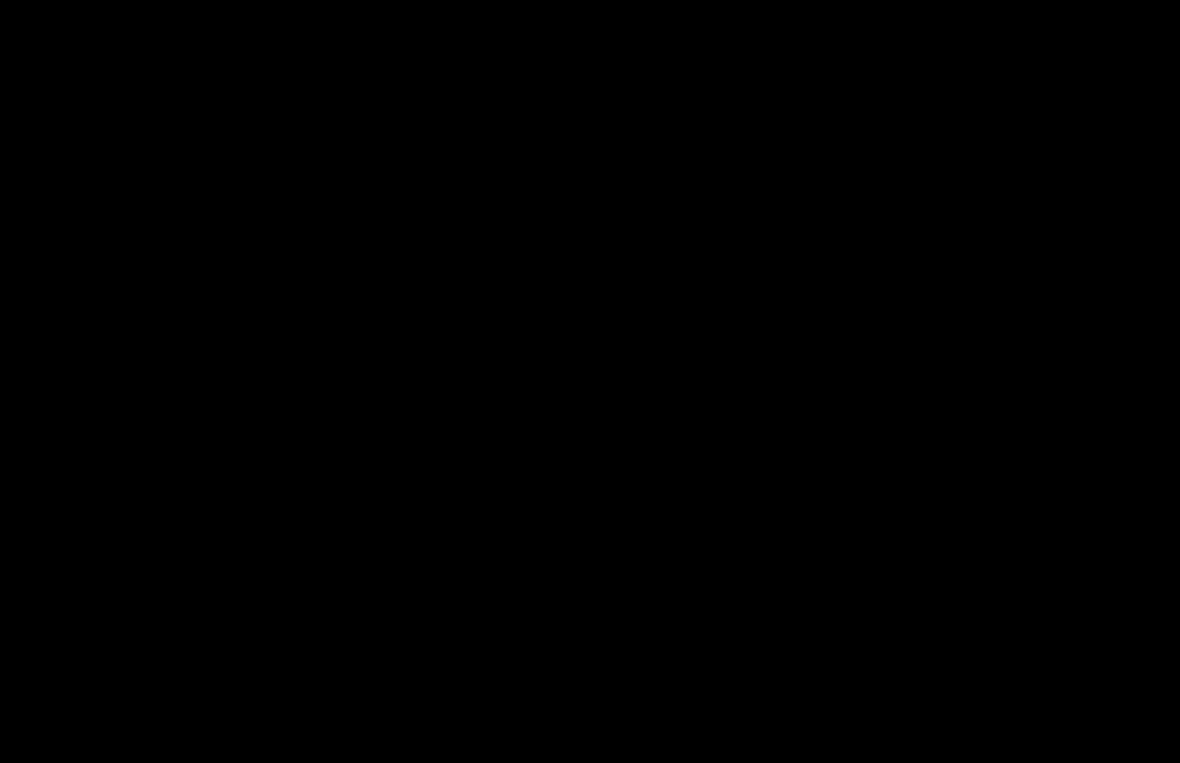 click at bounding box center (590, 381) 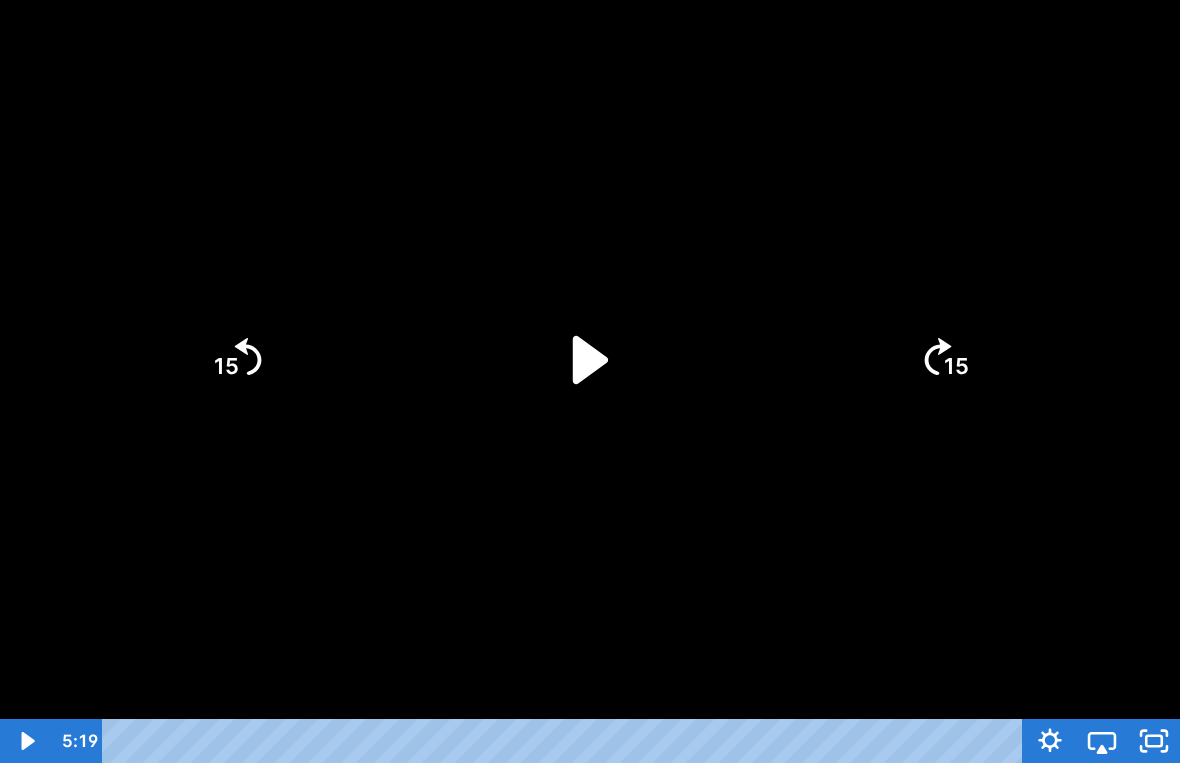 click 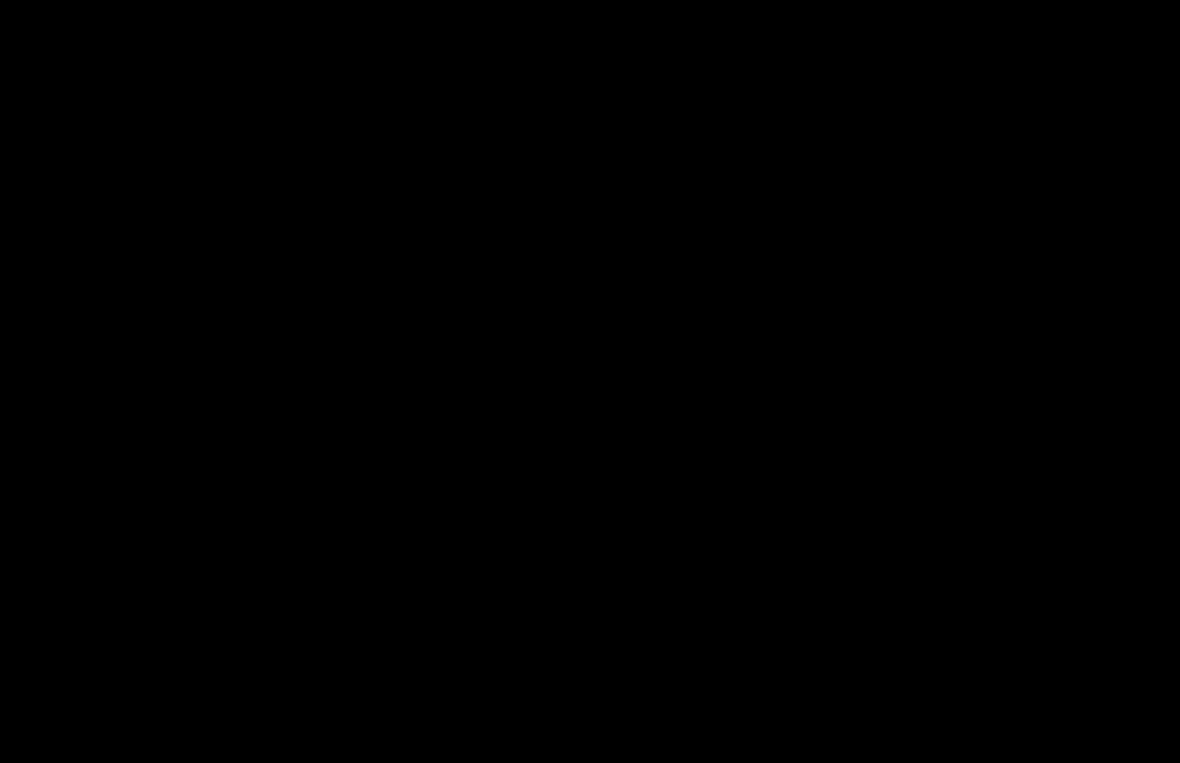 click at bounding box center [590, 381] 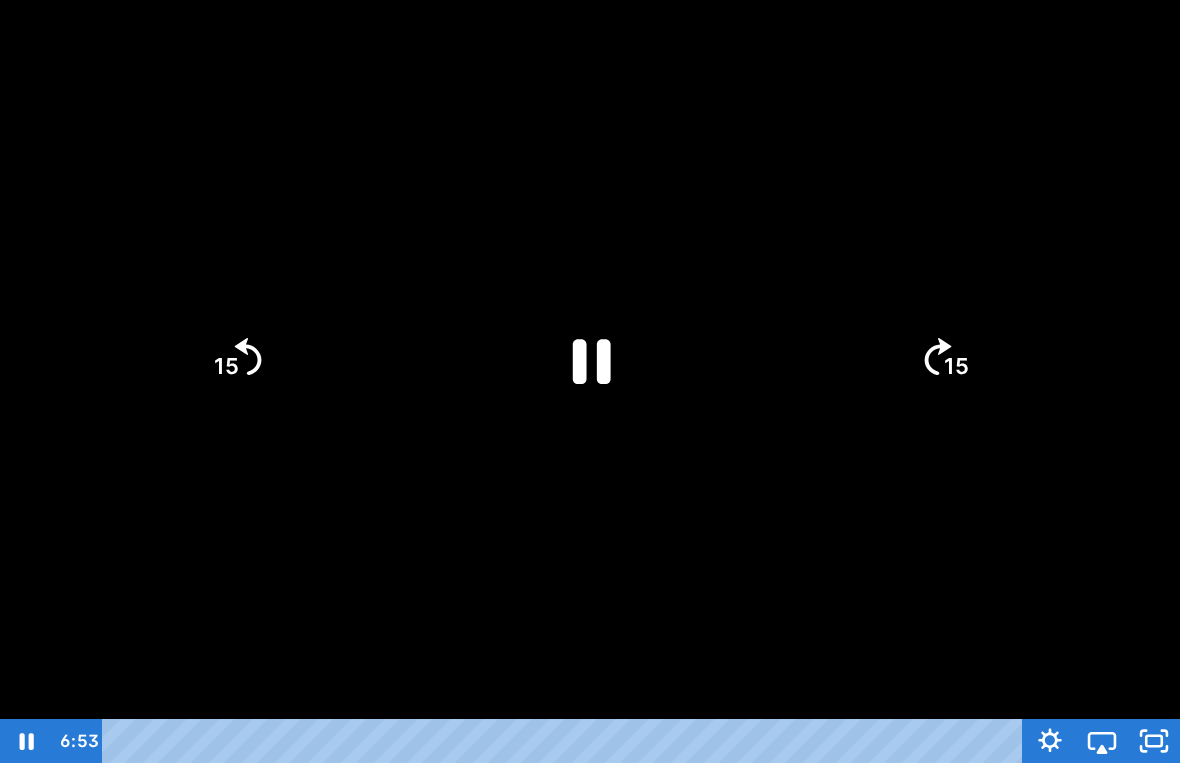 click 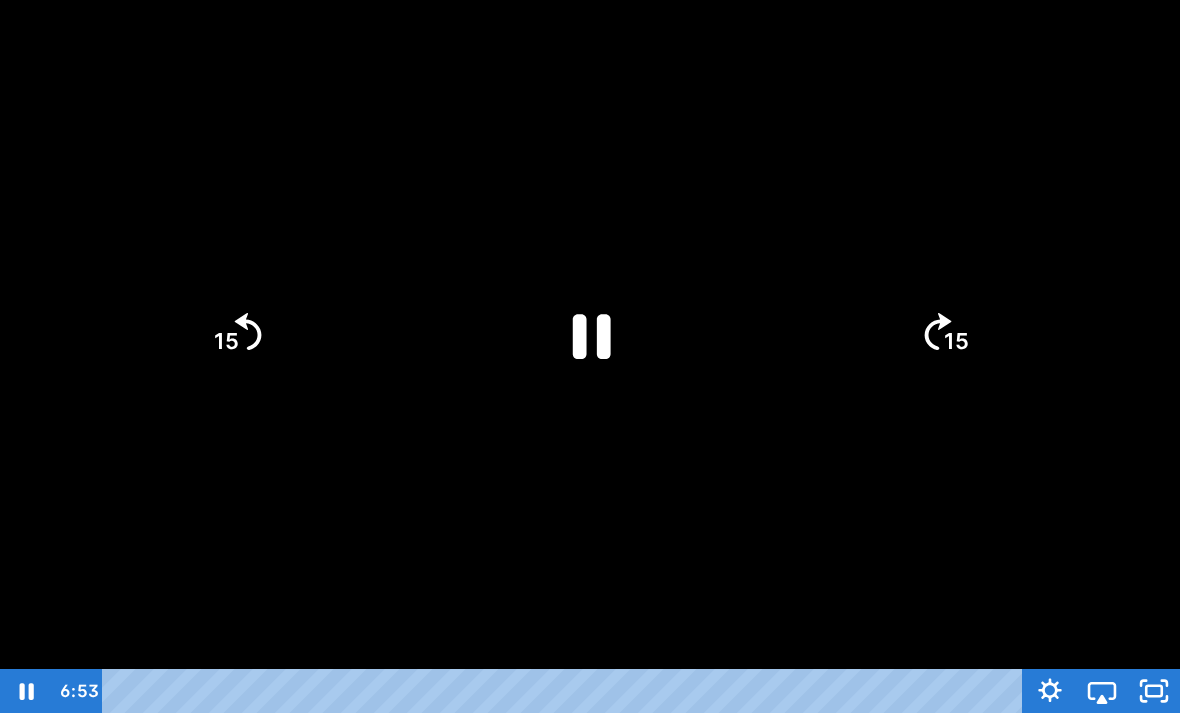 scroll, scrollTop: 0, scrollLeft: 0, axis: both 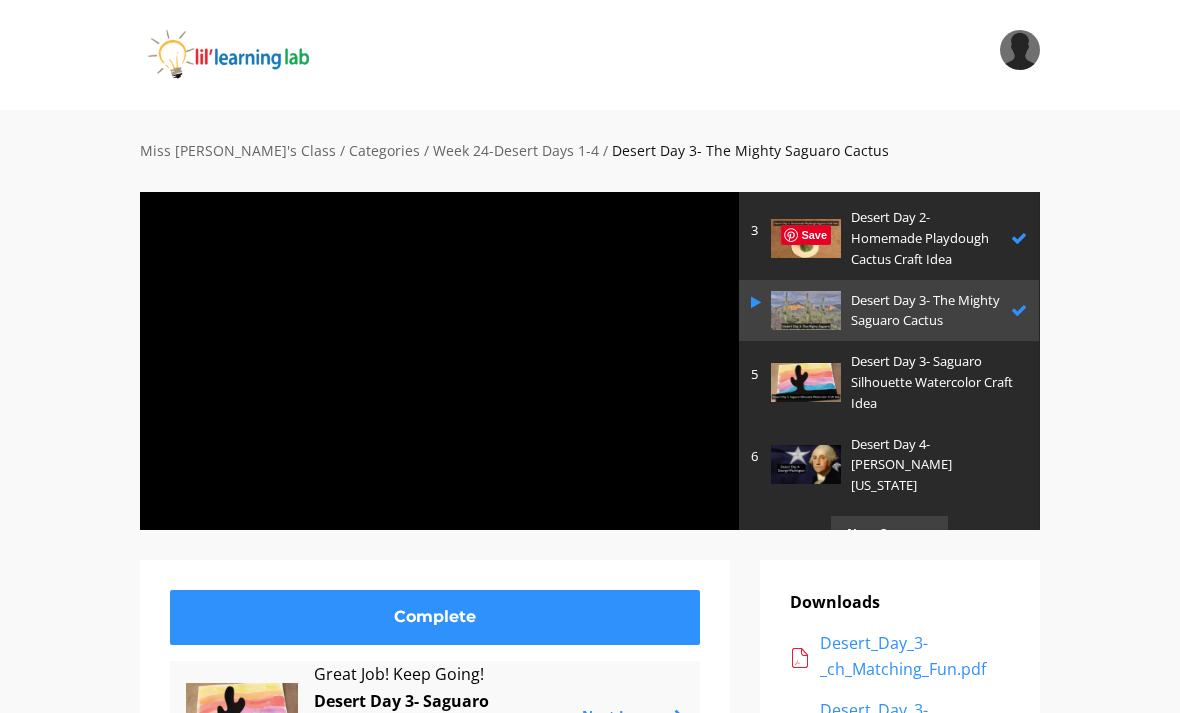 click at bounding box center (439, 360) 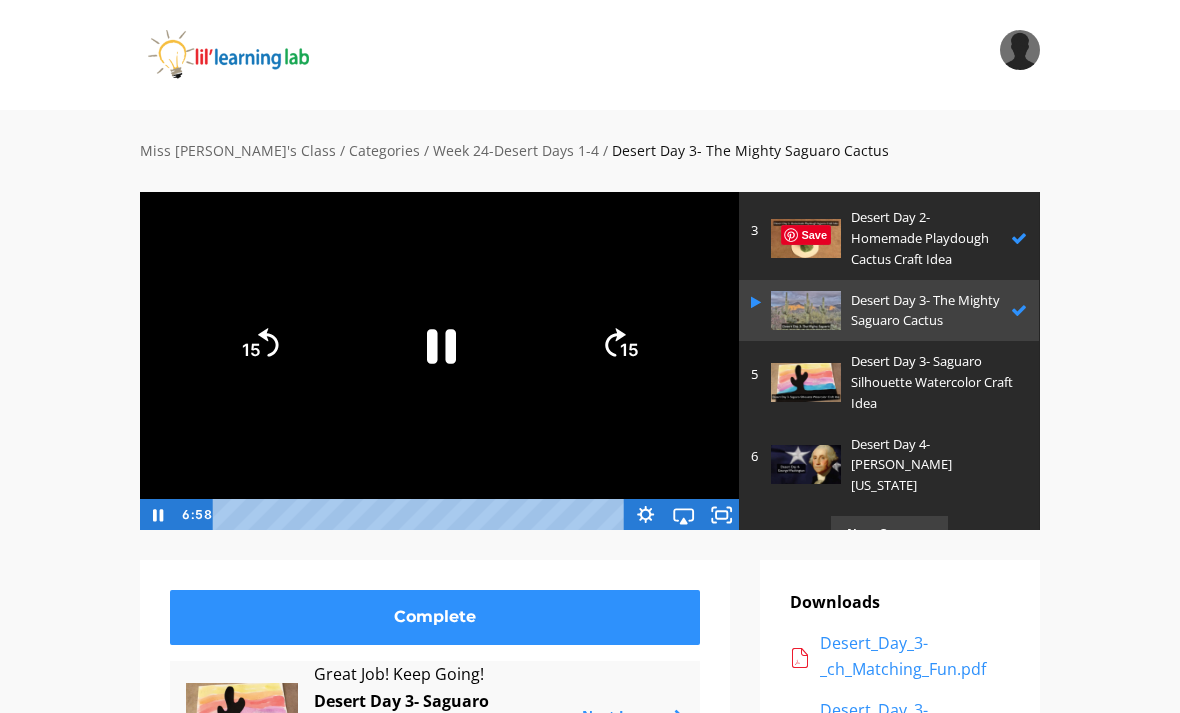 click 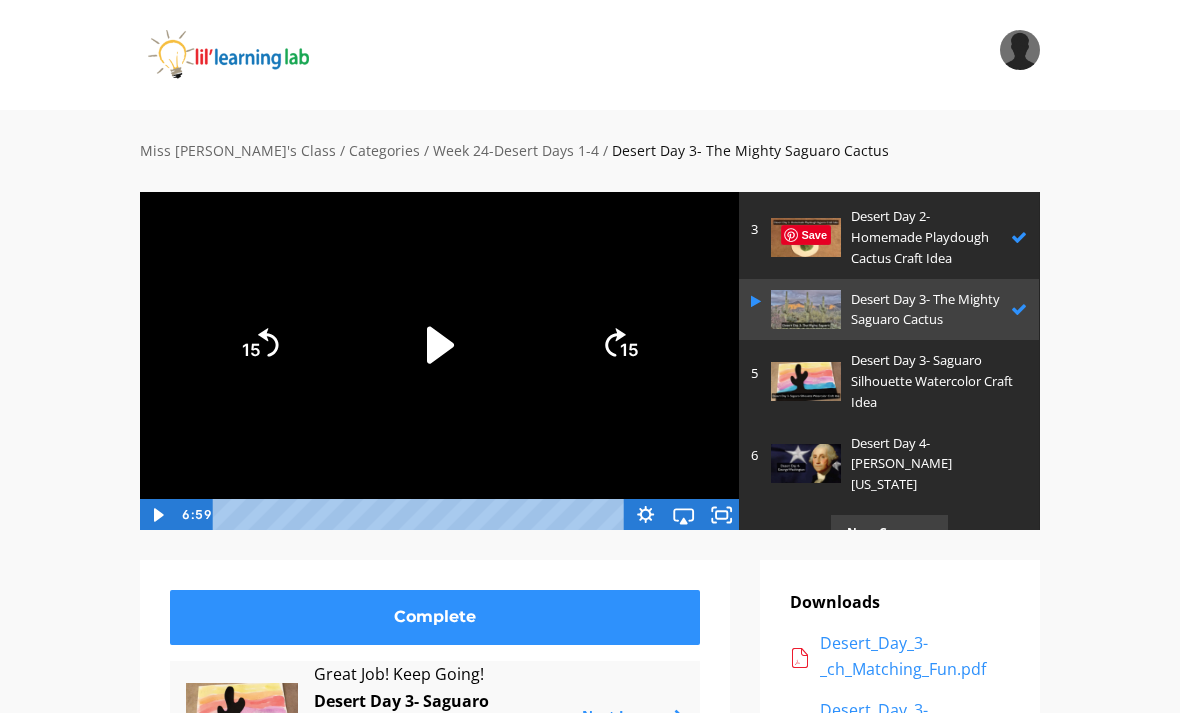 scroll, scrollTop: 201, scrollLeft: 0, axis: vertical 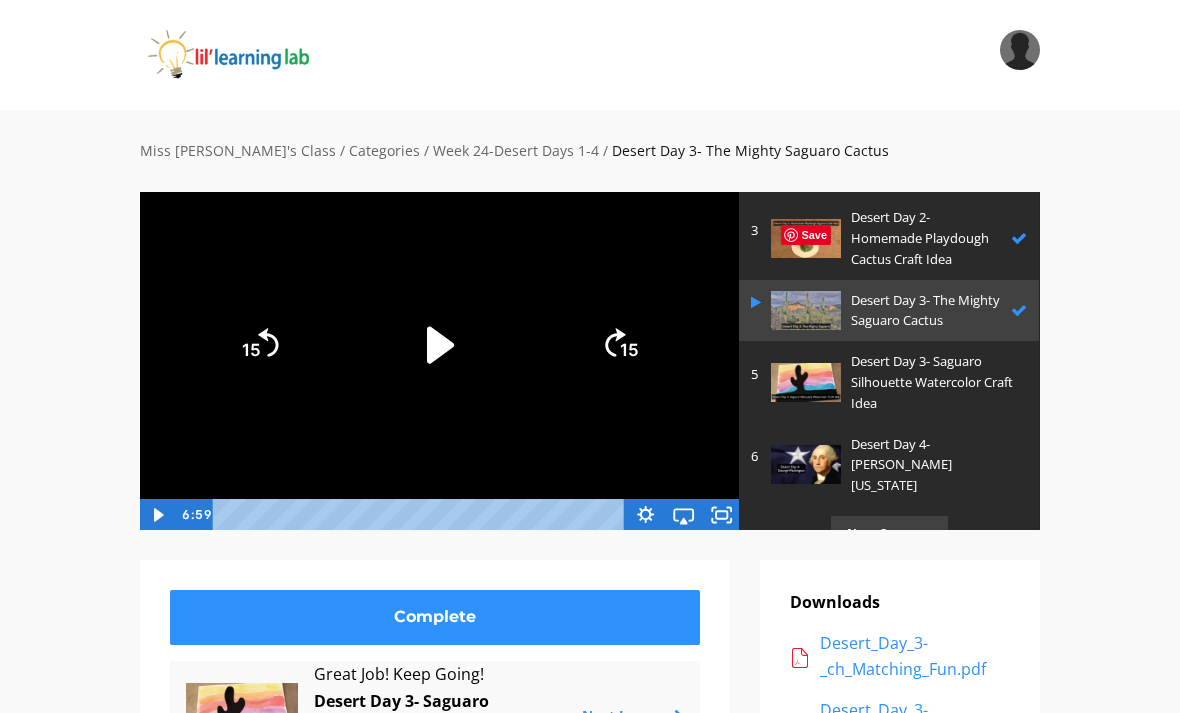 click on "Desert Day 4- [PERSON_NAME][US_STATE]" at bounding box center [934, 465] 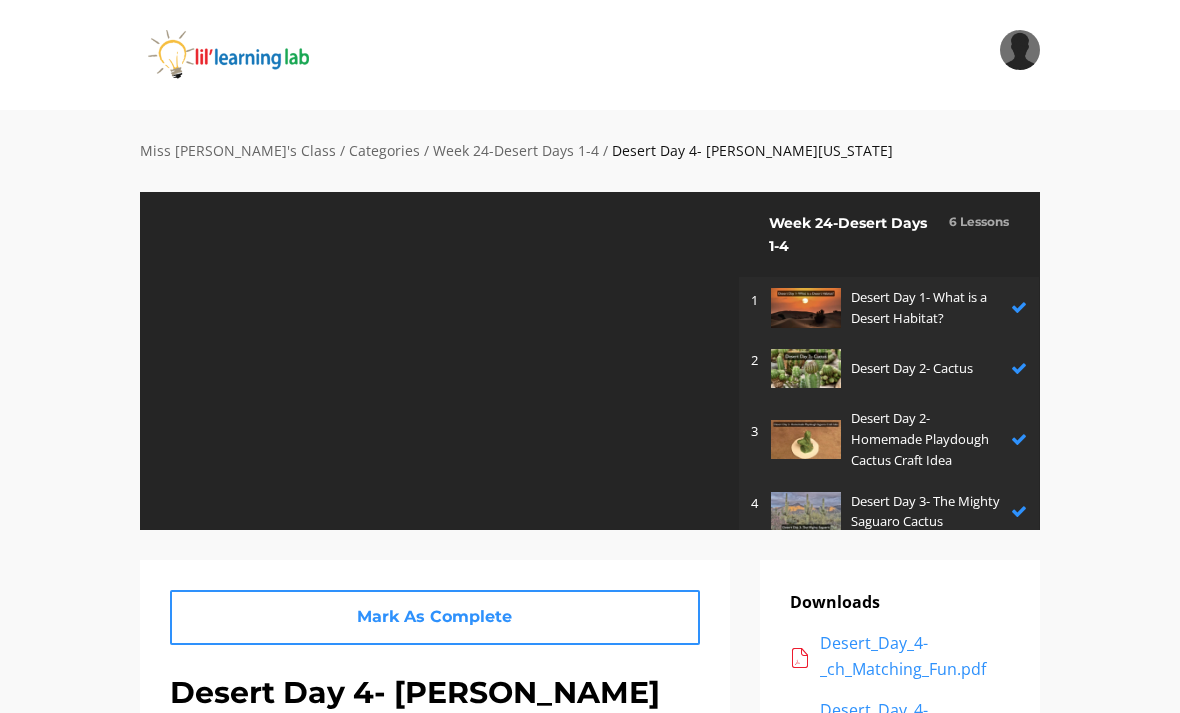 scroll, scrollTop: 0, scrollLeft: 0, axis: both 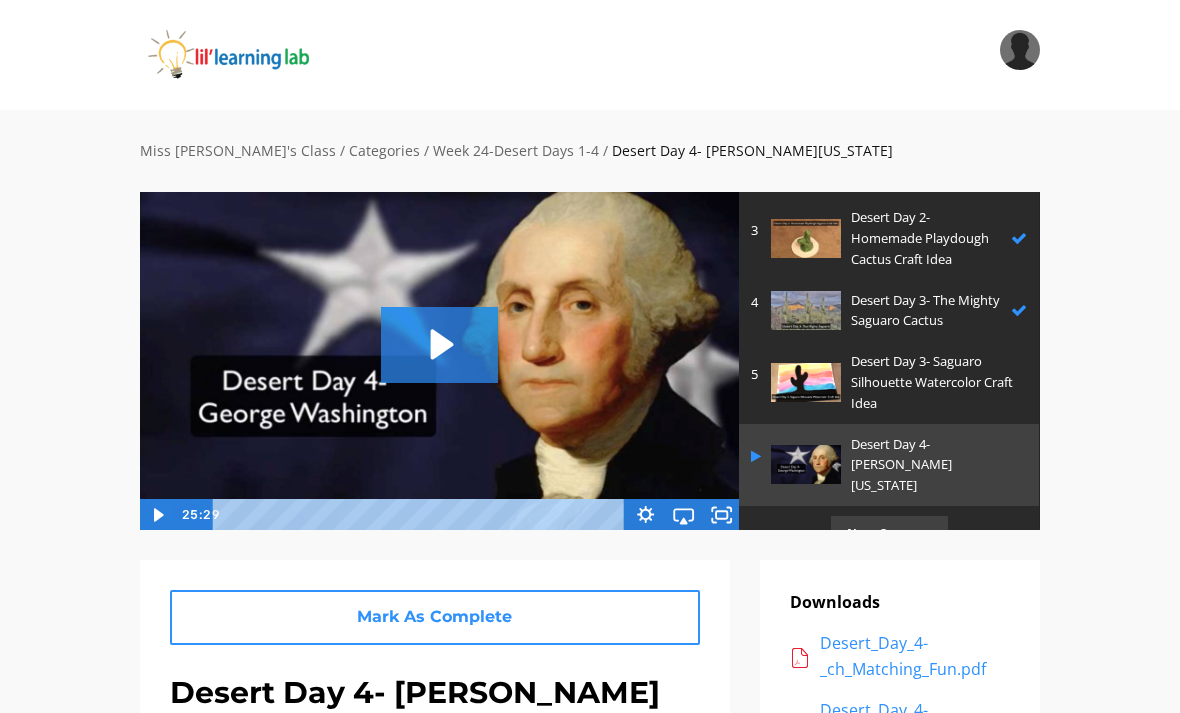 click at bounding box center [806, 382] 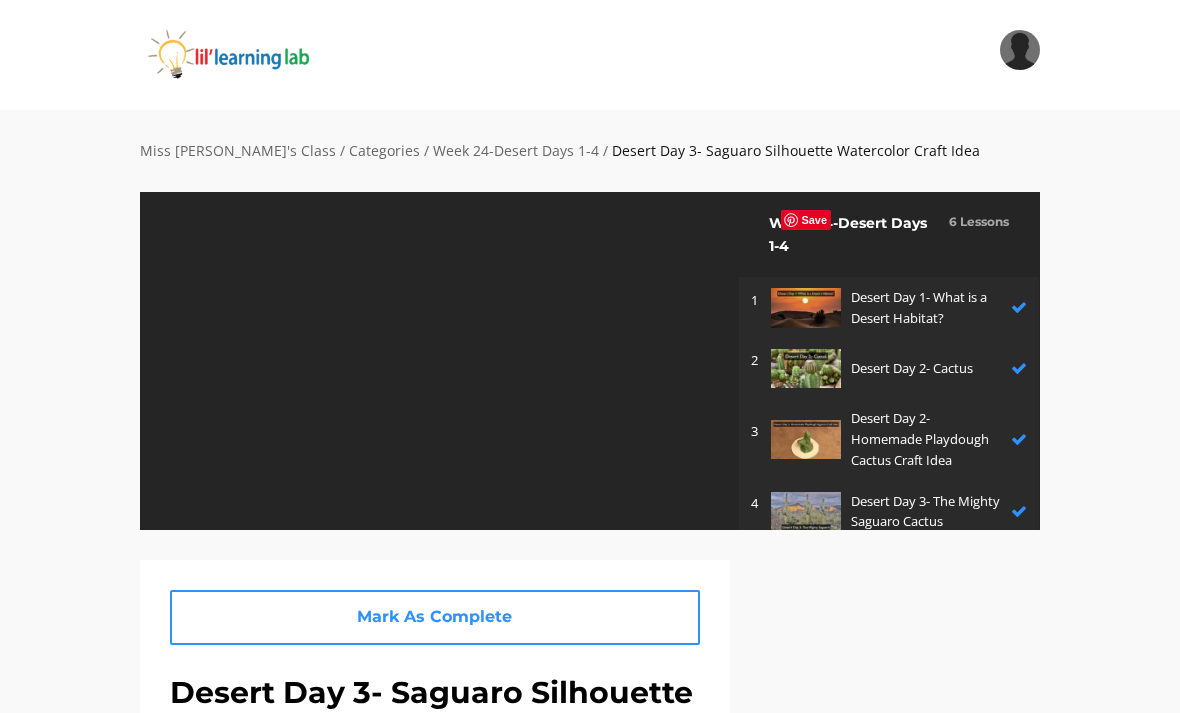 scroll, scrollTop: 0, scrollLeft: 0, axis: both 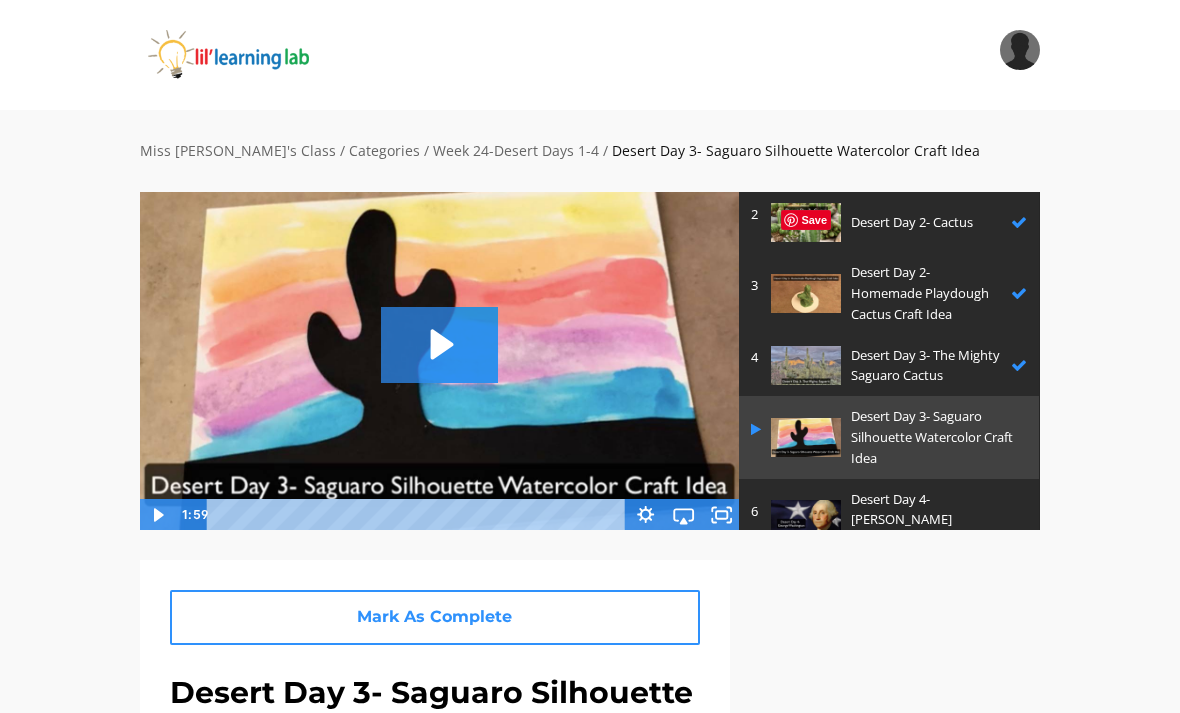 click 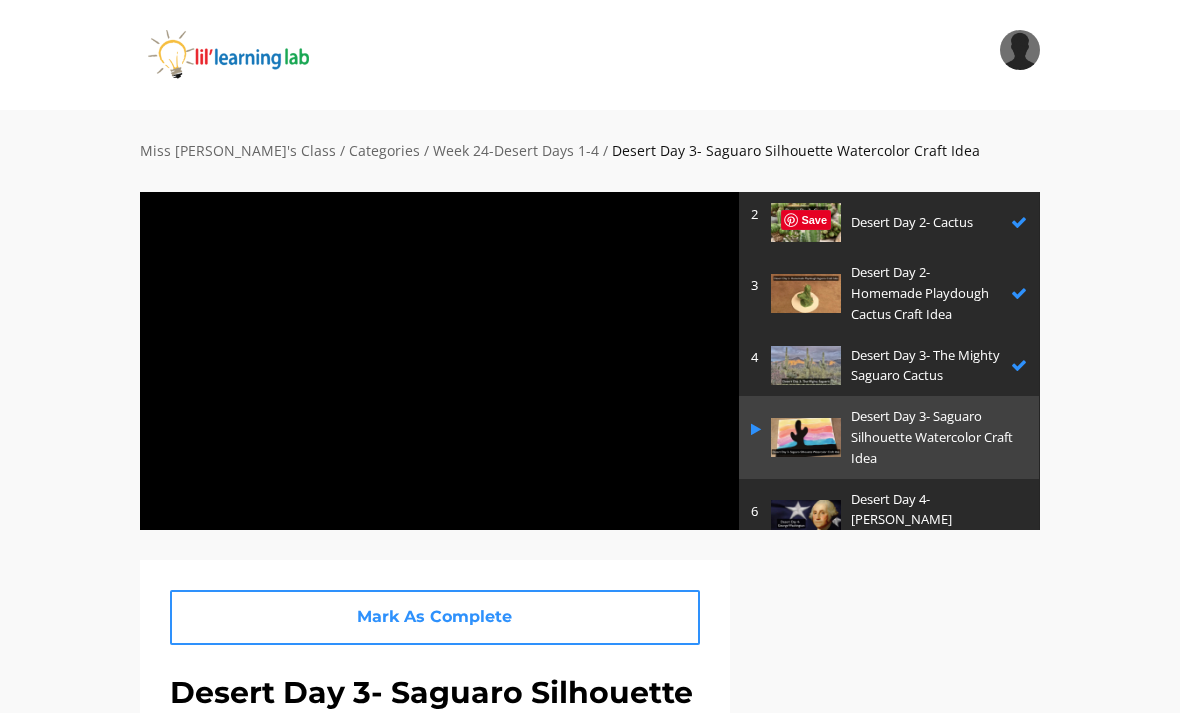 click at bounding box center (439, 360) 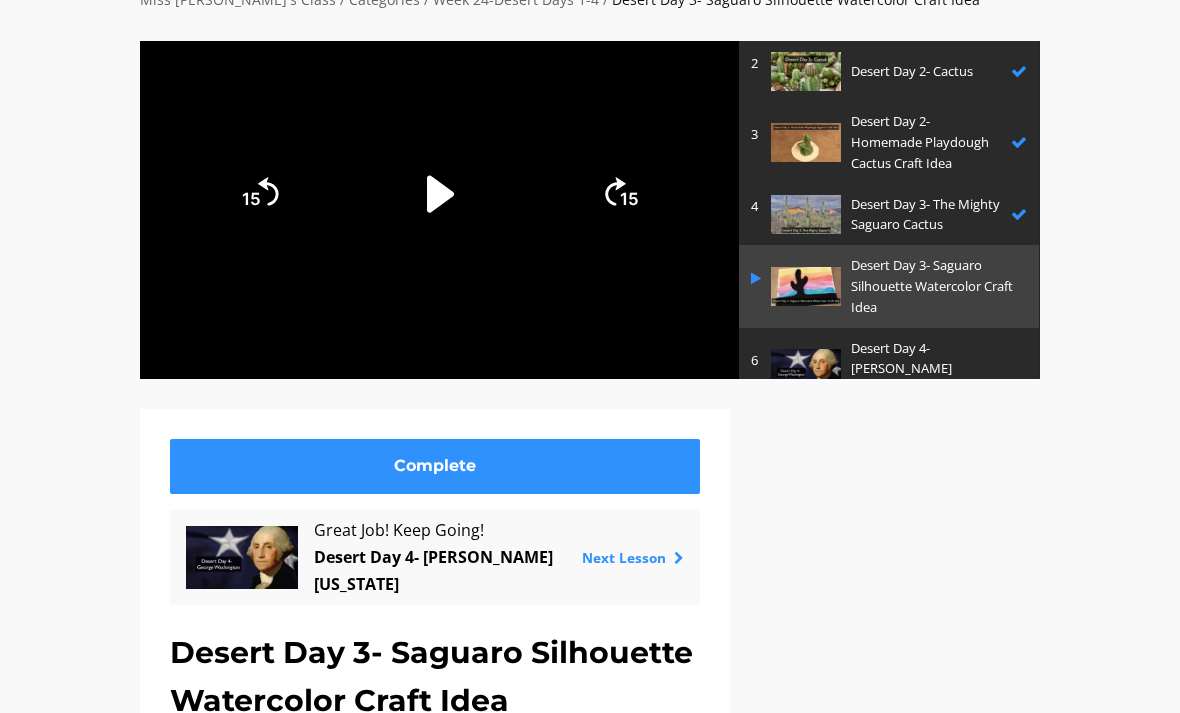 scroll, scrollTop: 157, scrollLeft: 0, axis: vertical 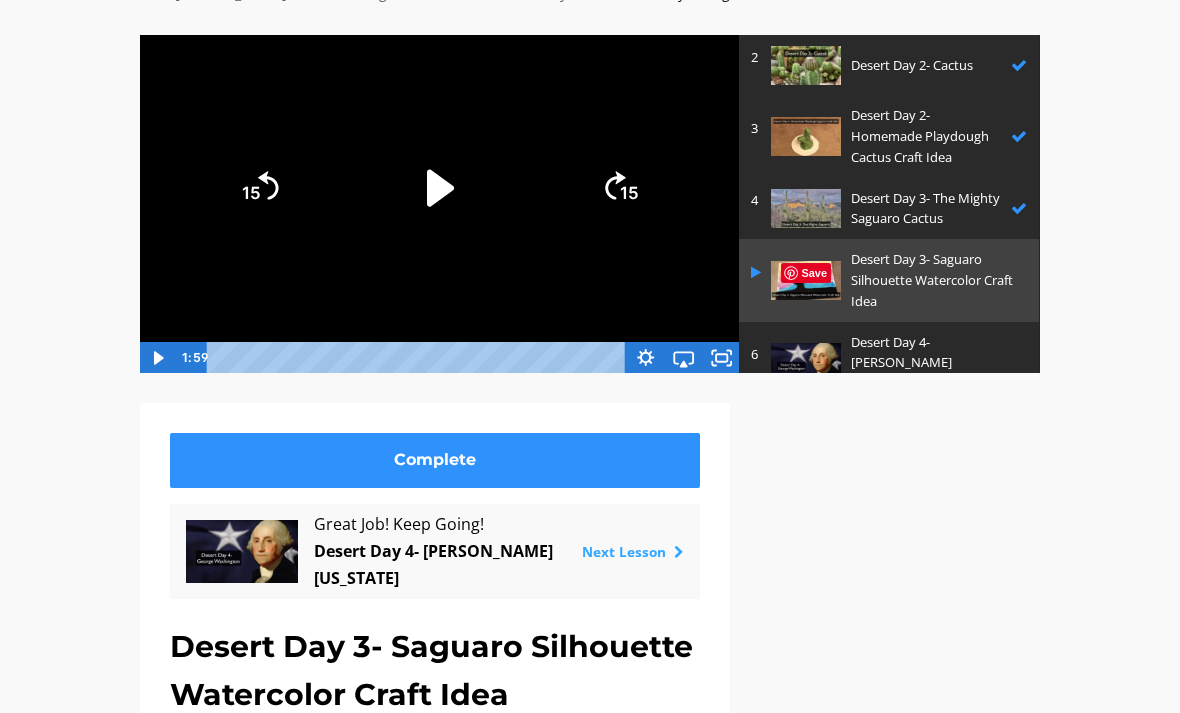 click on "Next Lesson" at bounding box center [633, 551] 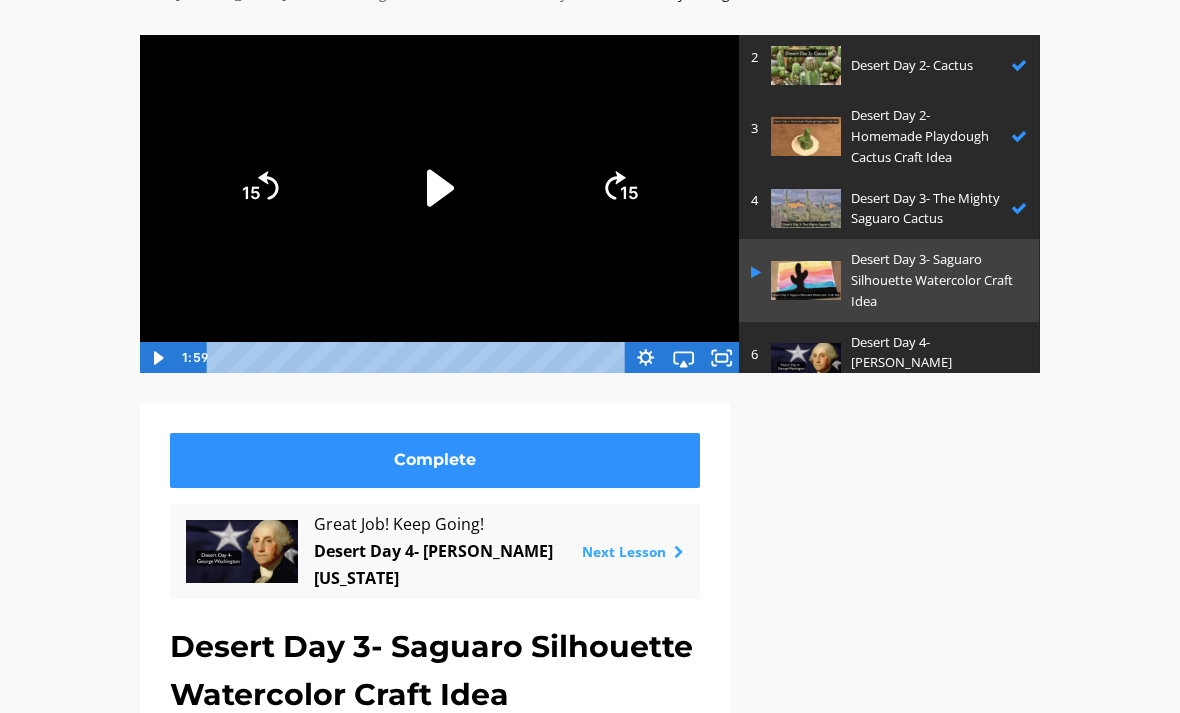 click on "Next Lesson" at bounding box center (633, 551) 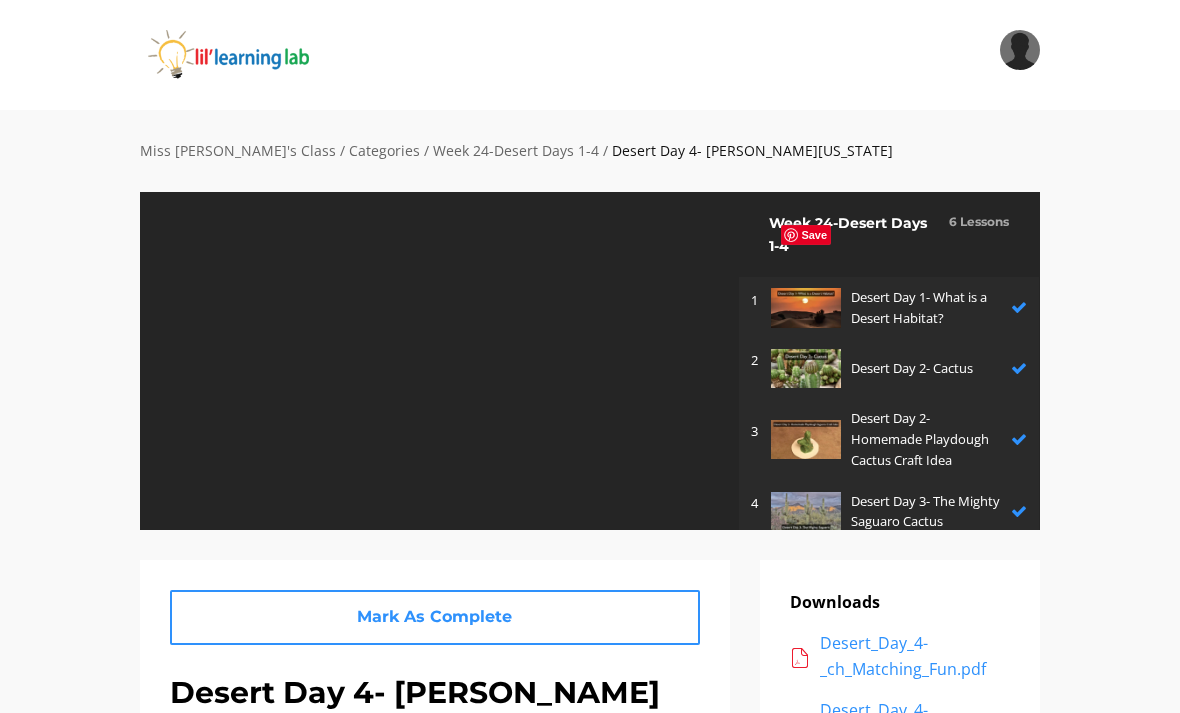 scroll, scrollTop: 0, scrollLeft: 0, axis: both 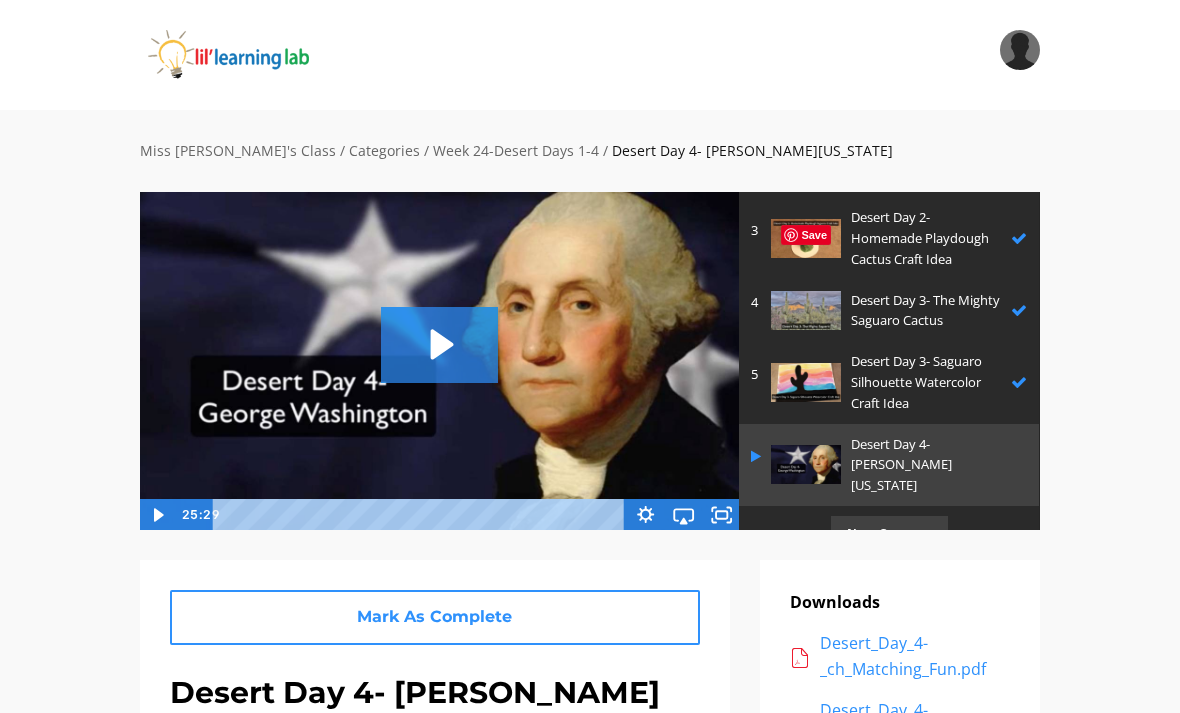 click 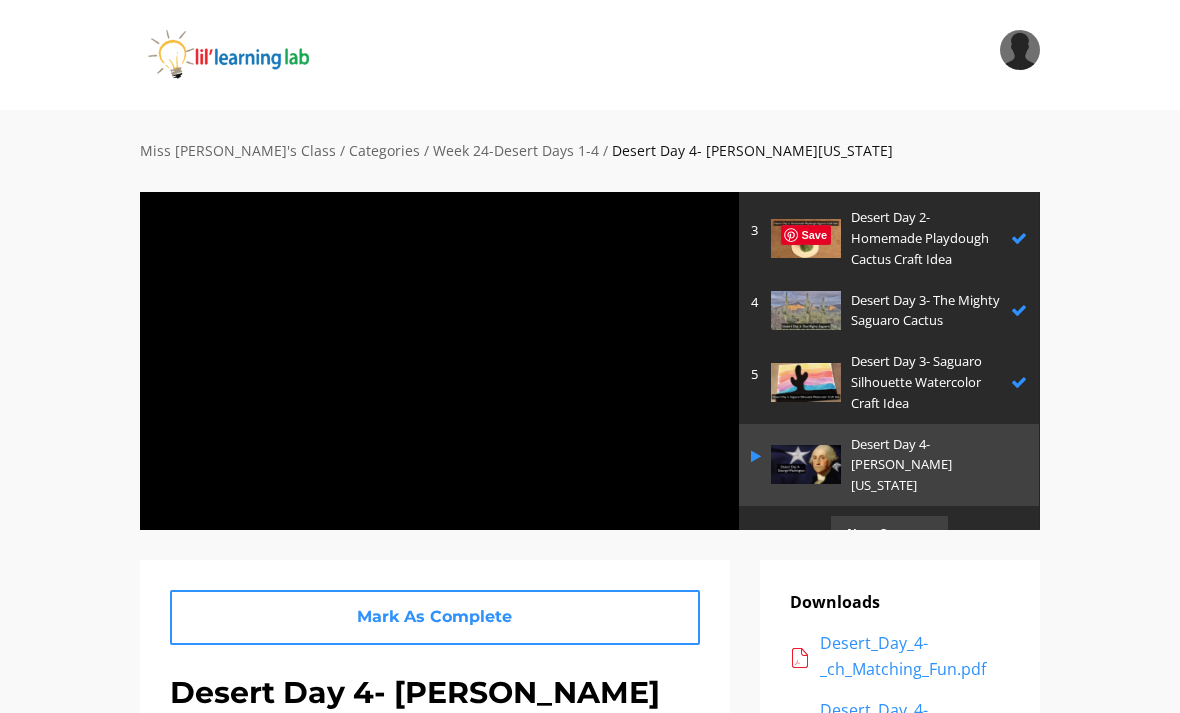 click at bounding box center (439, 360) 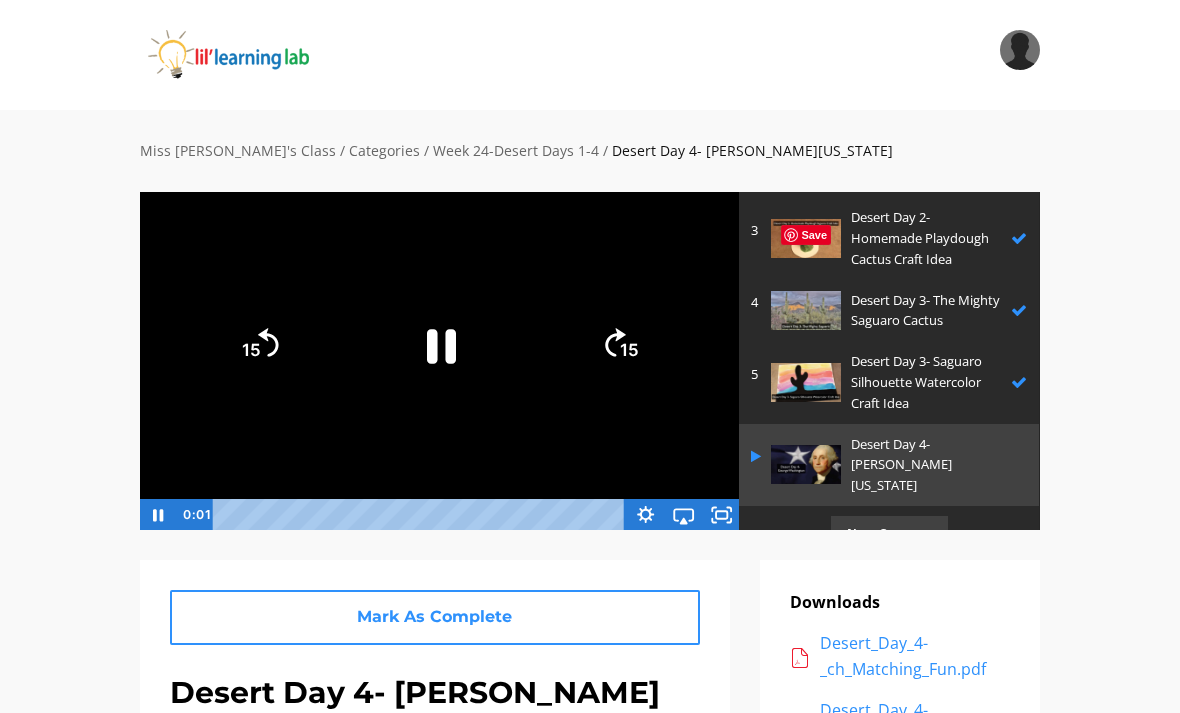 click 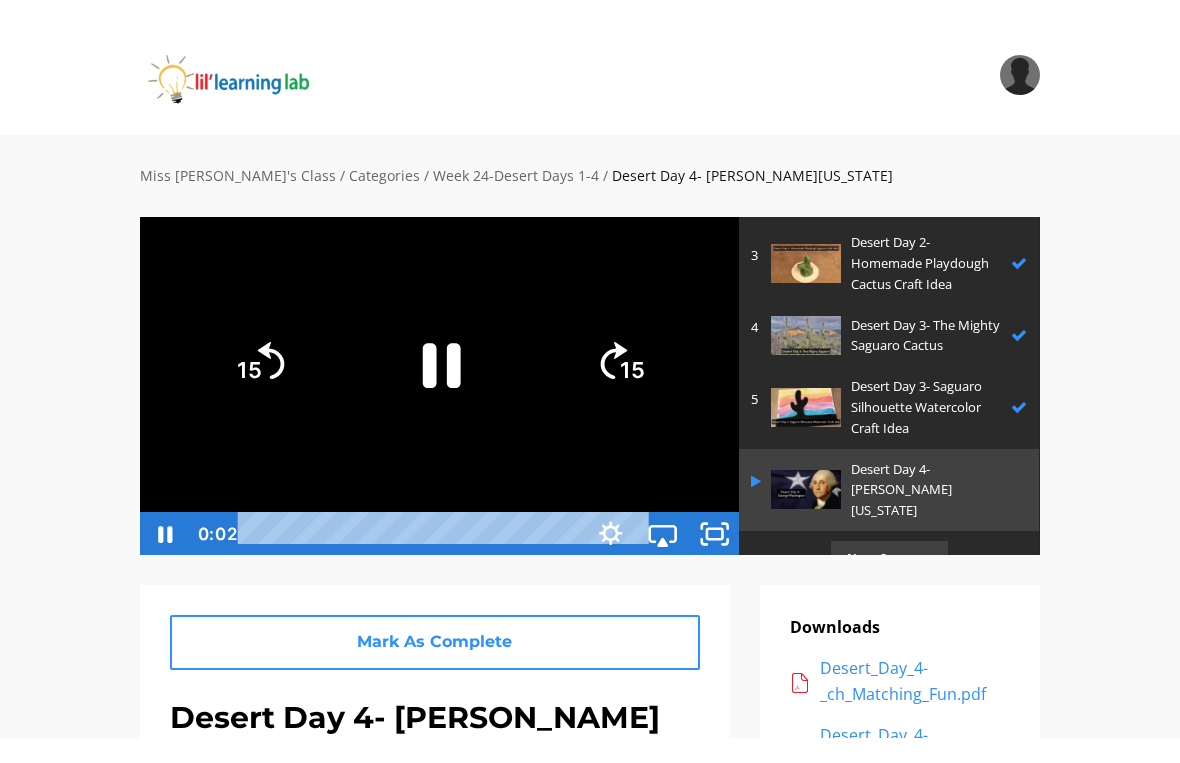 scroll, scrollTop: 24, scrollLeft: 0, axis: vertical 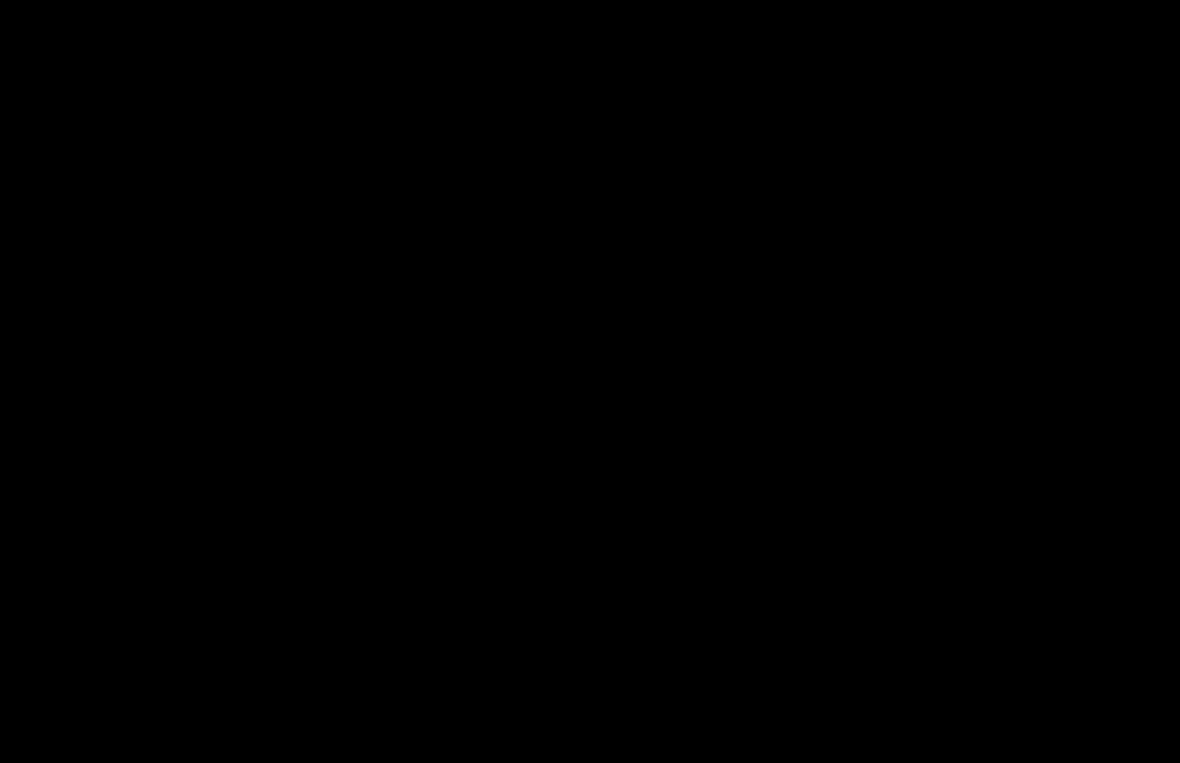 click at bounding box center [590, 381] 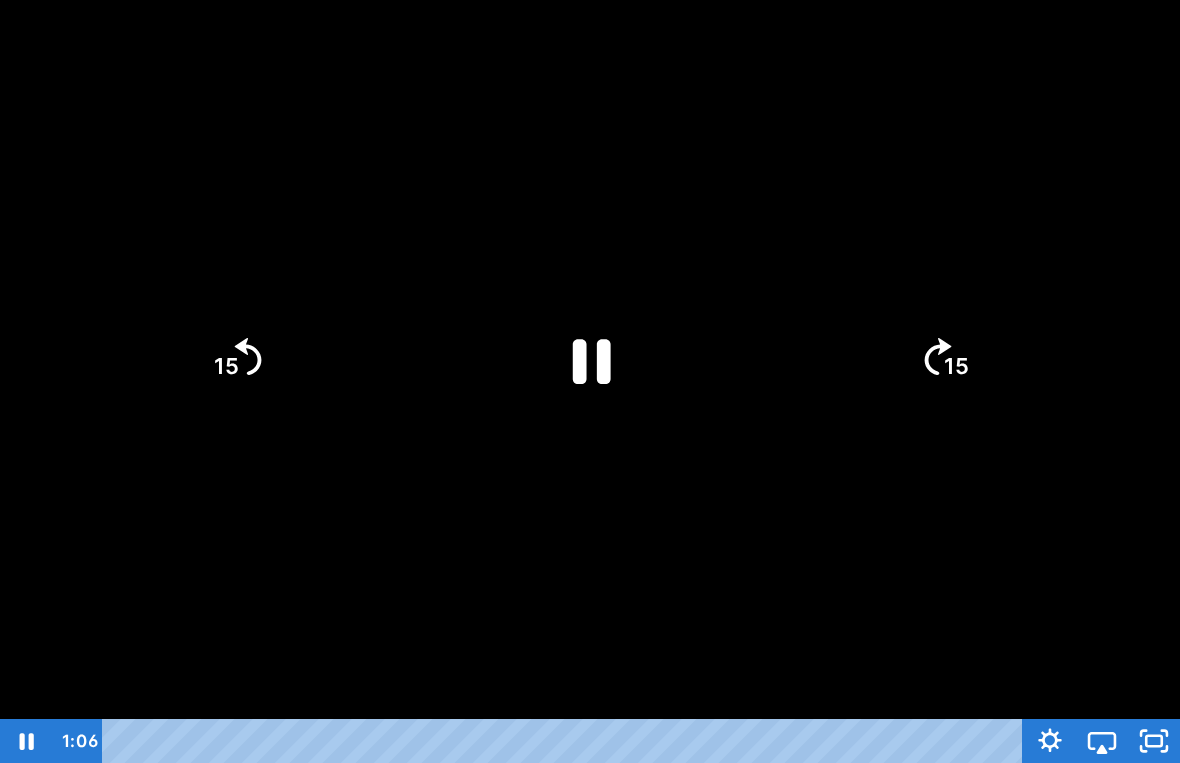 click 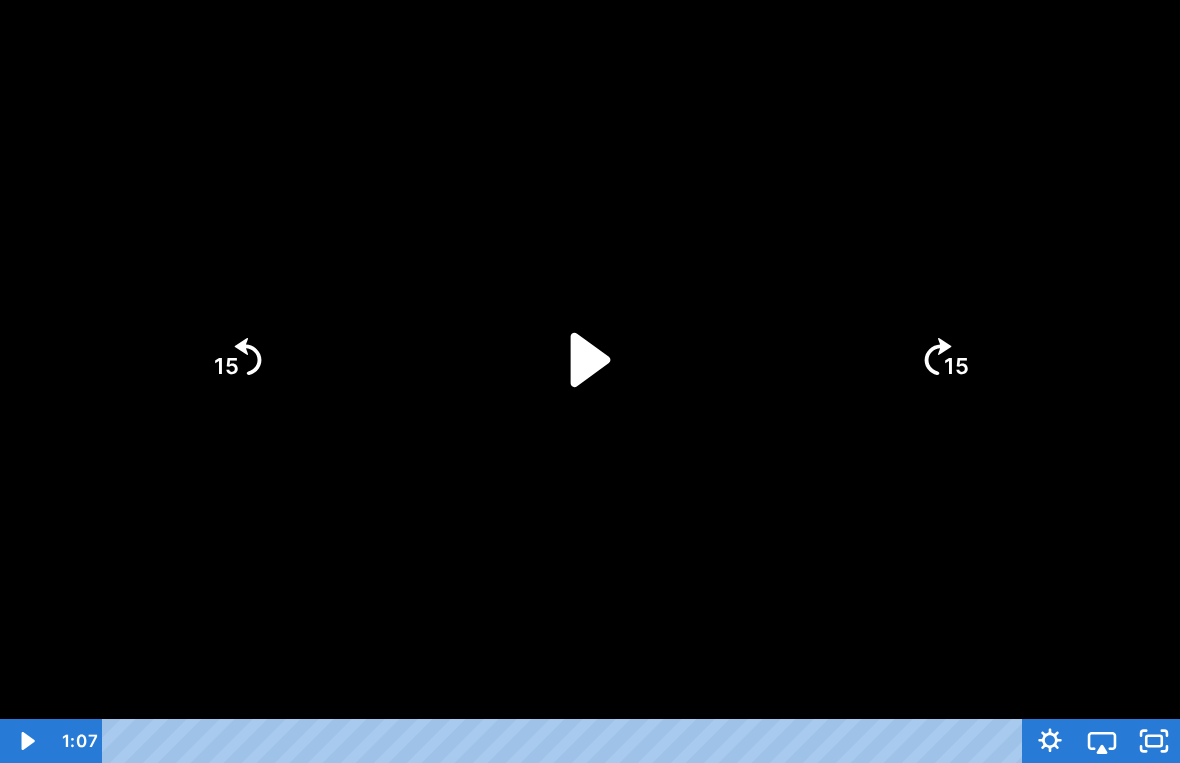 click 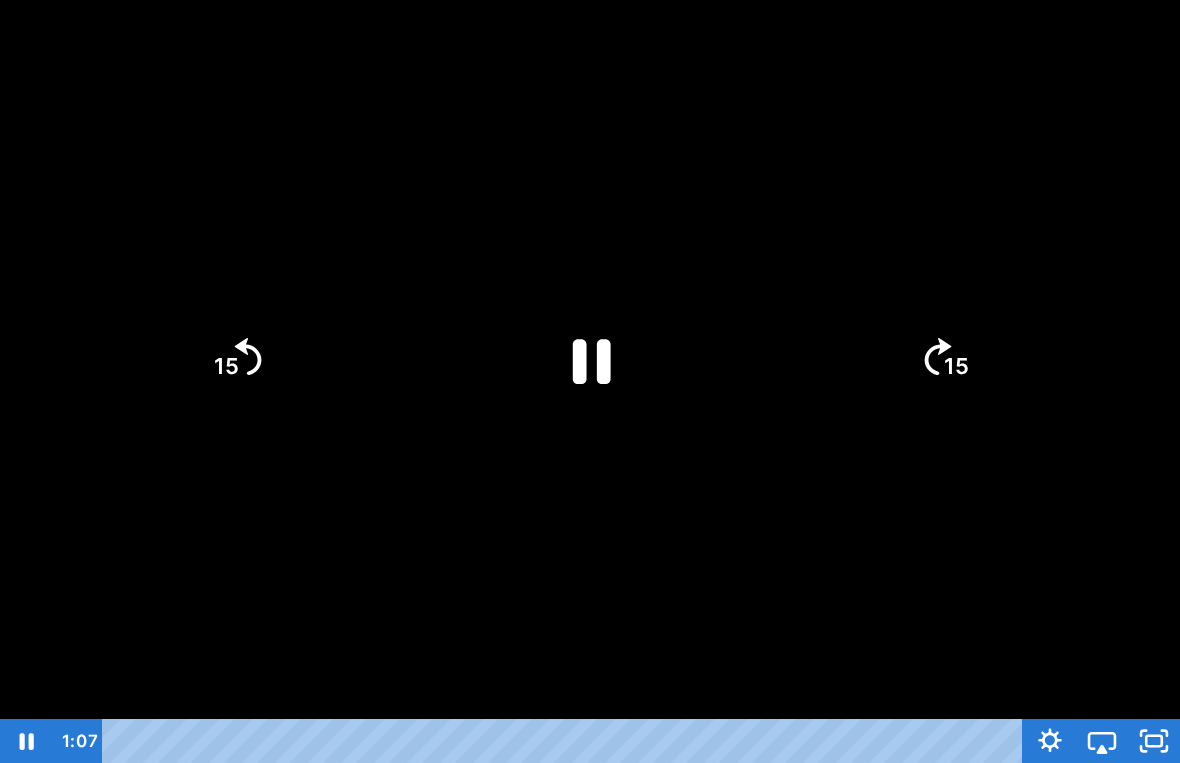 click at bounding box center [590, 381] 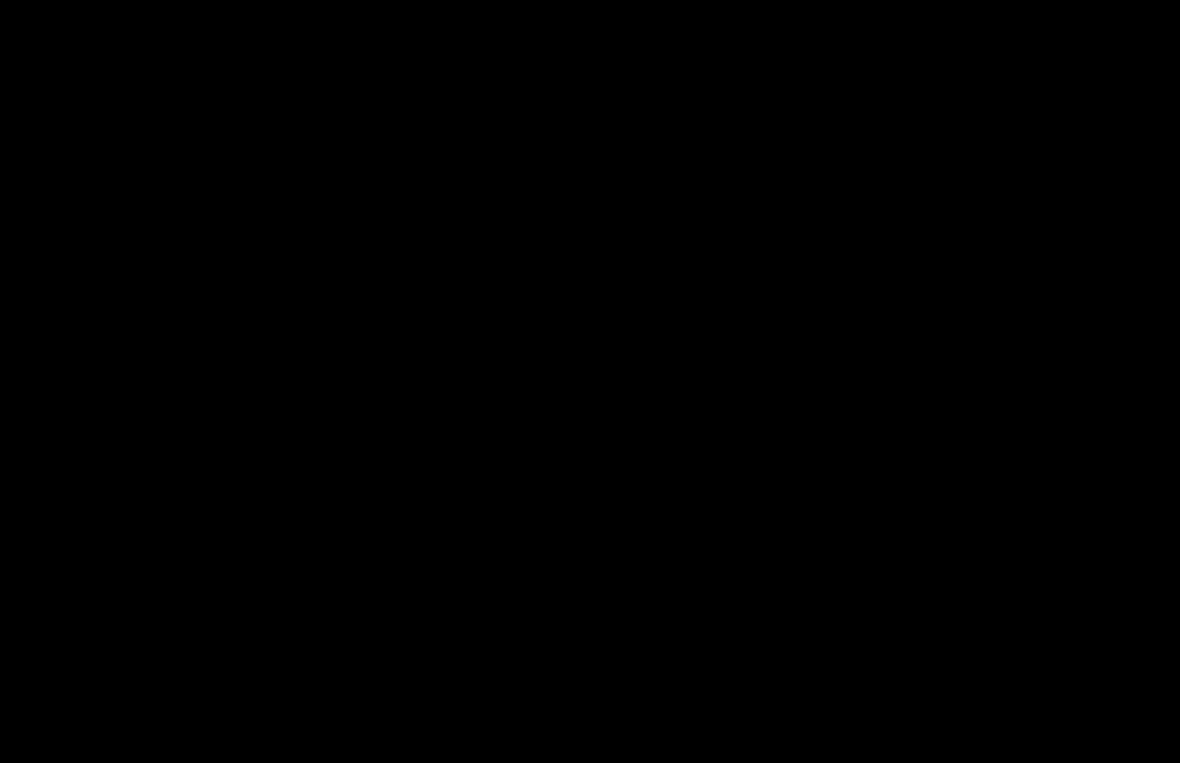 click at bounding box center [590, 381] 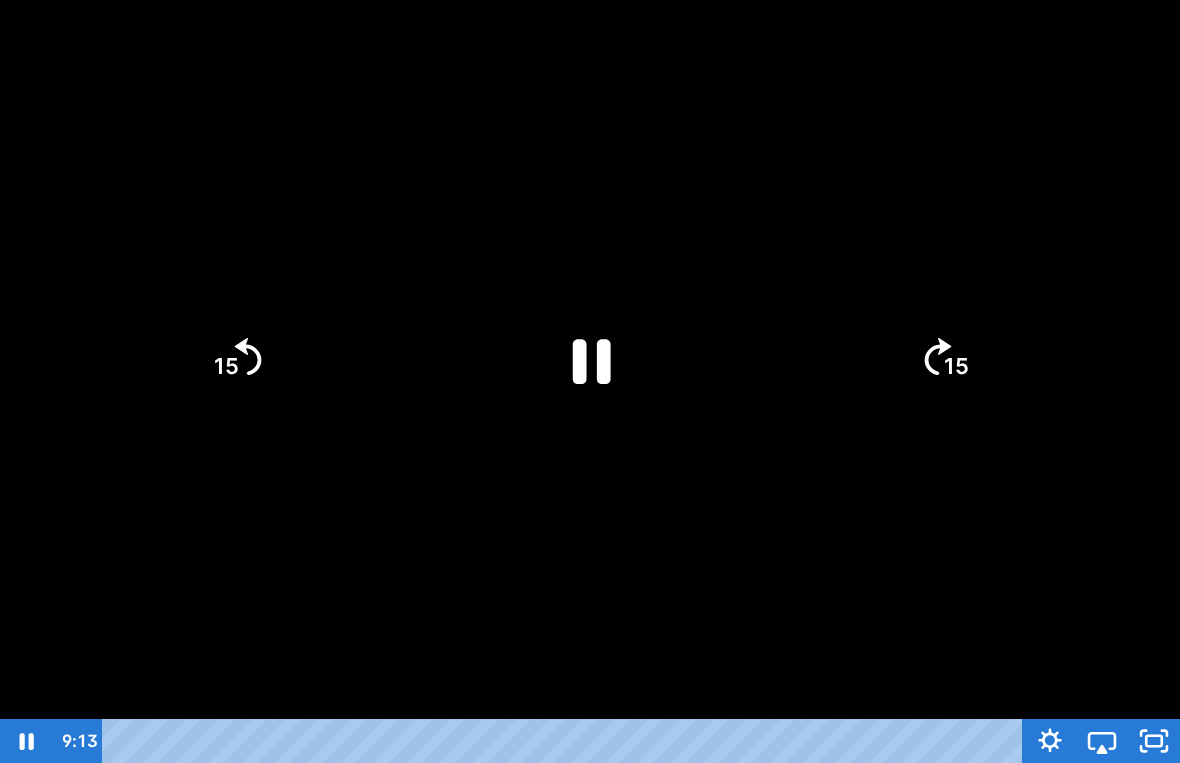 click 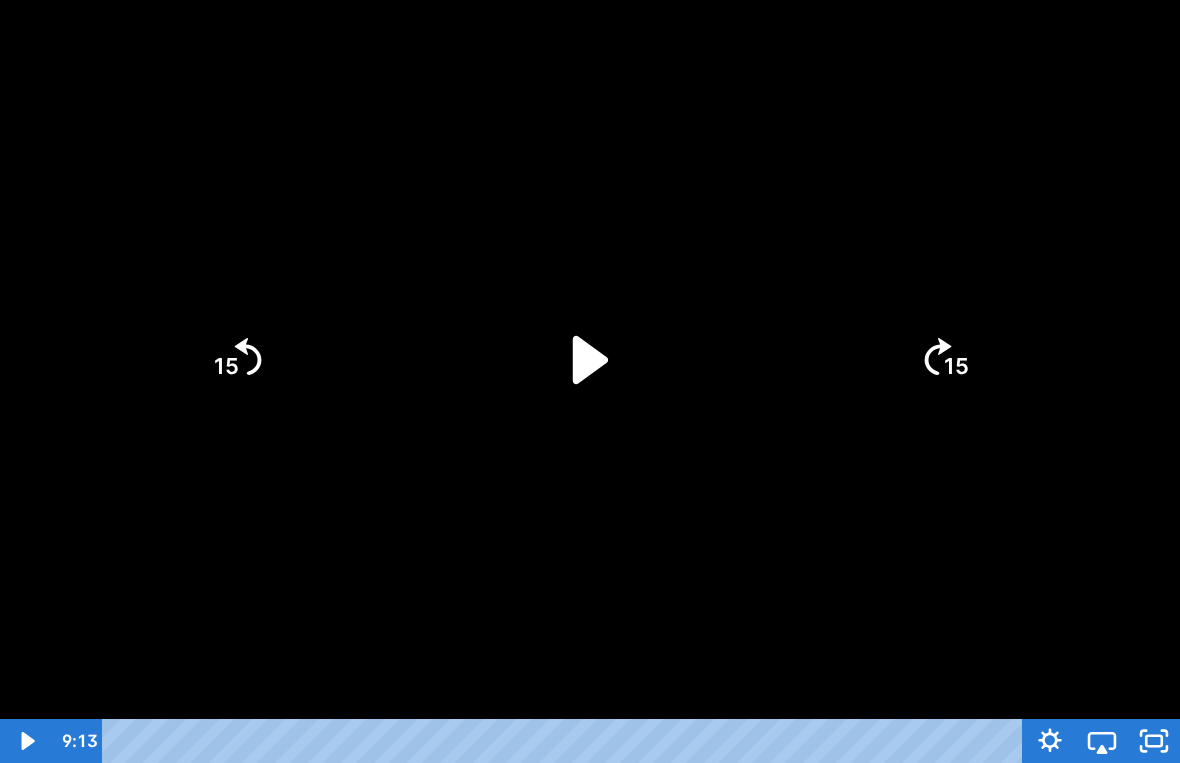 click 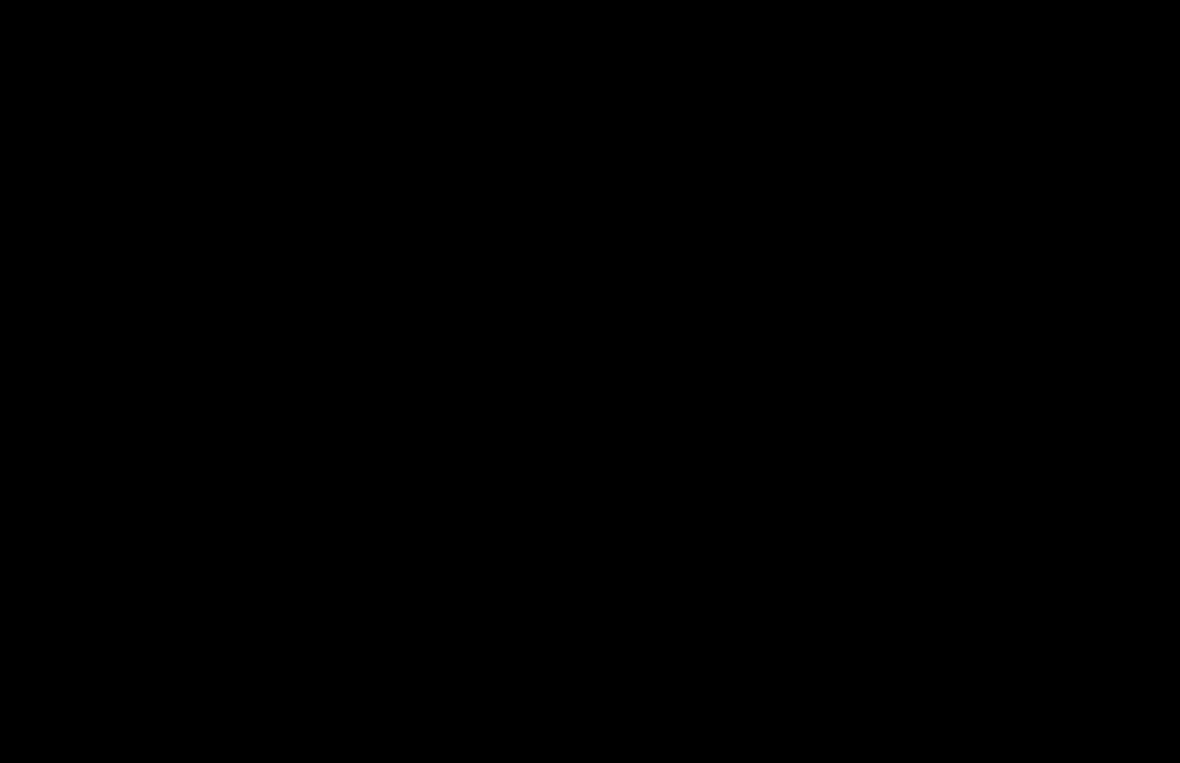 click at bounding box center [590, 381] 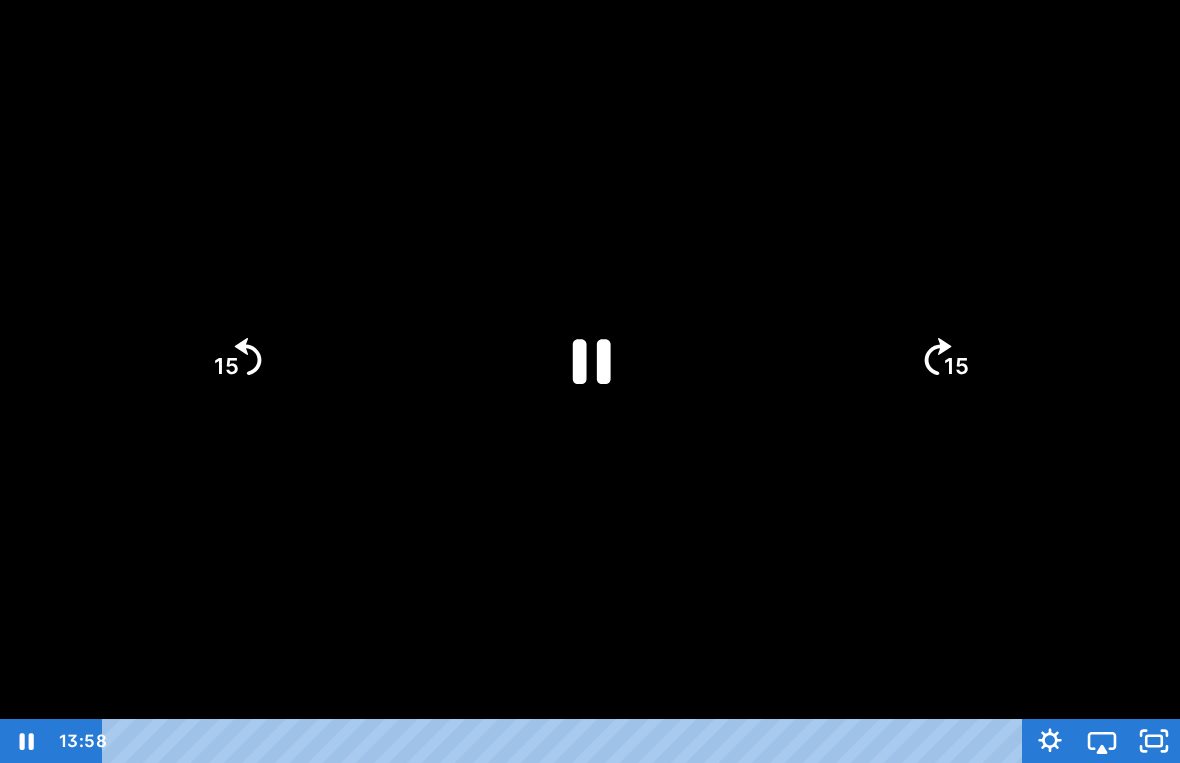 click at bounding box center (590, 381) 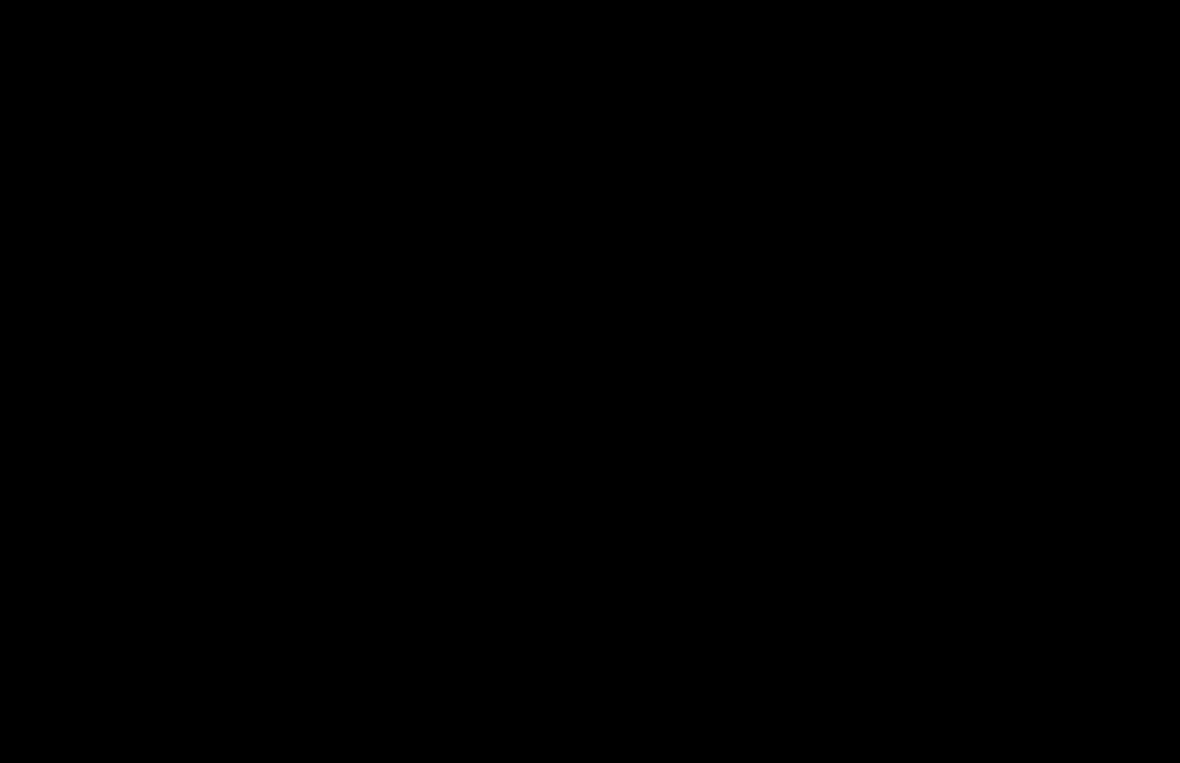 click at bounding box center [590, 381] 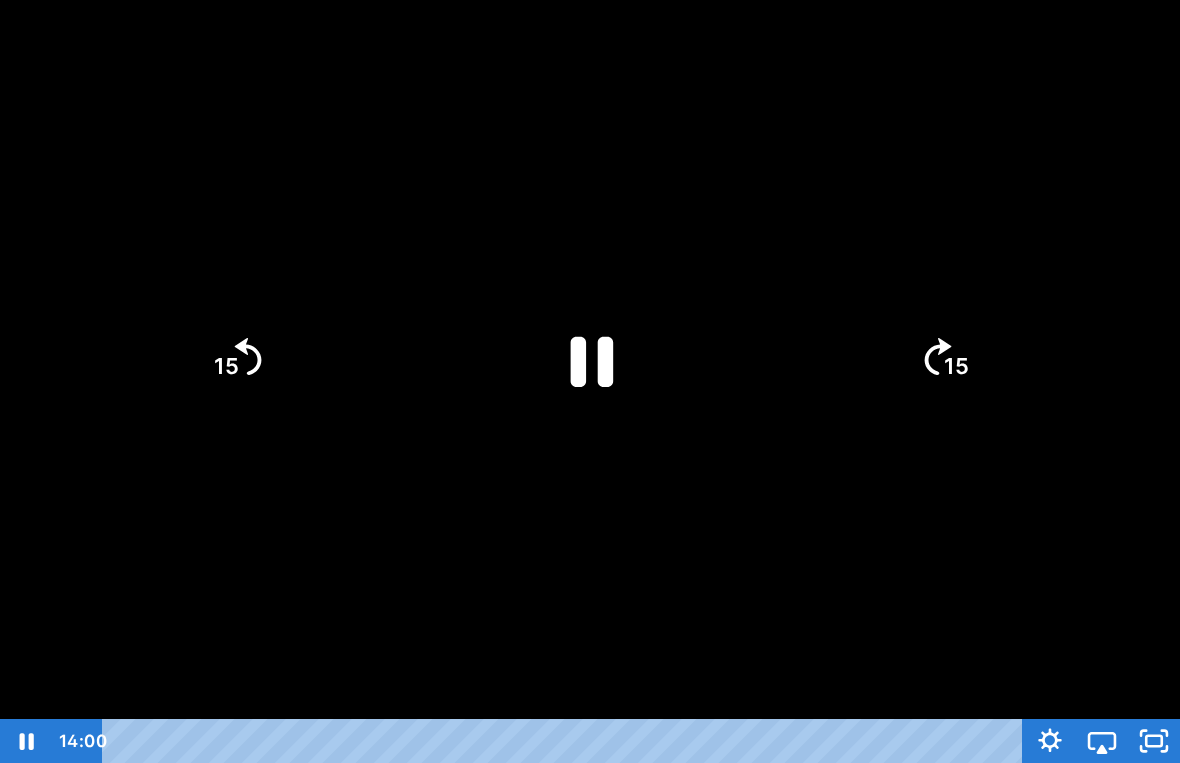 click 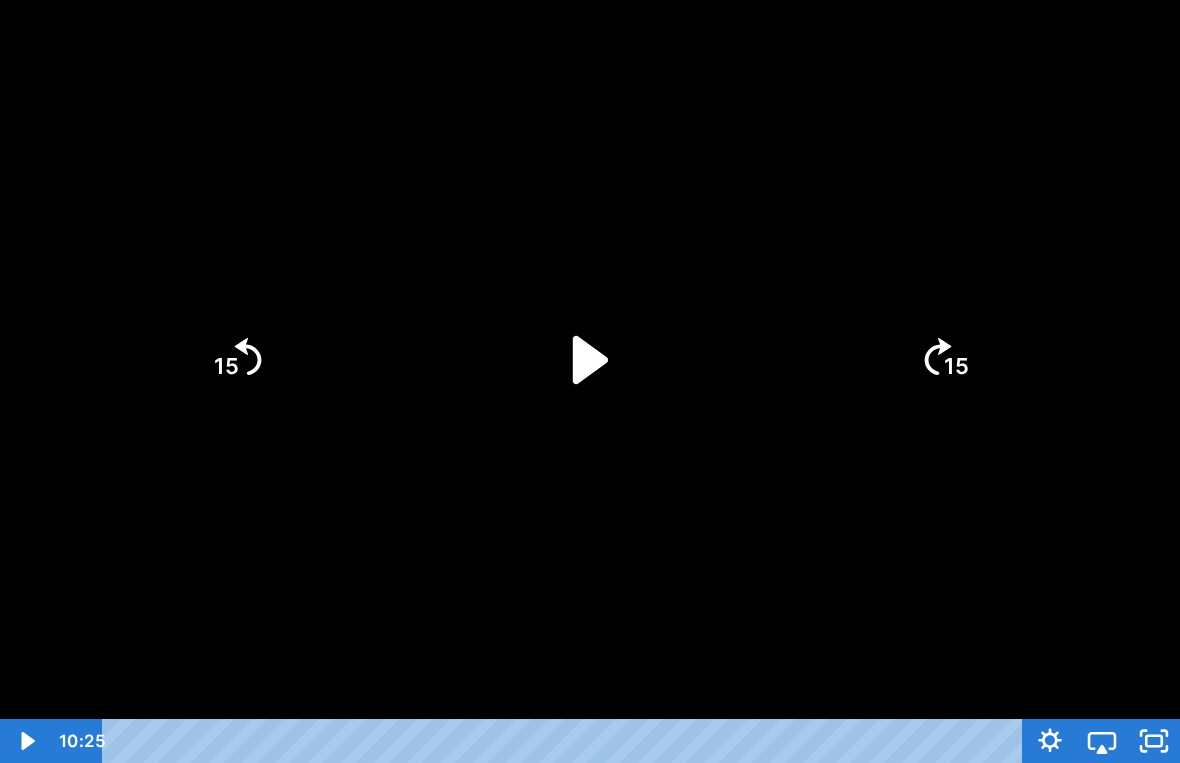 click 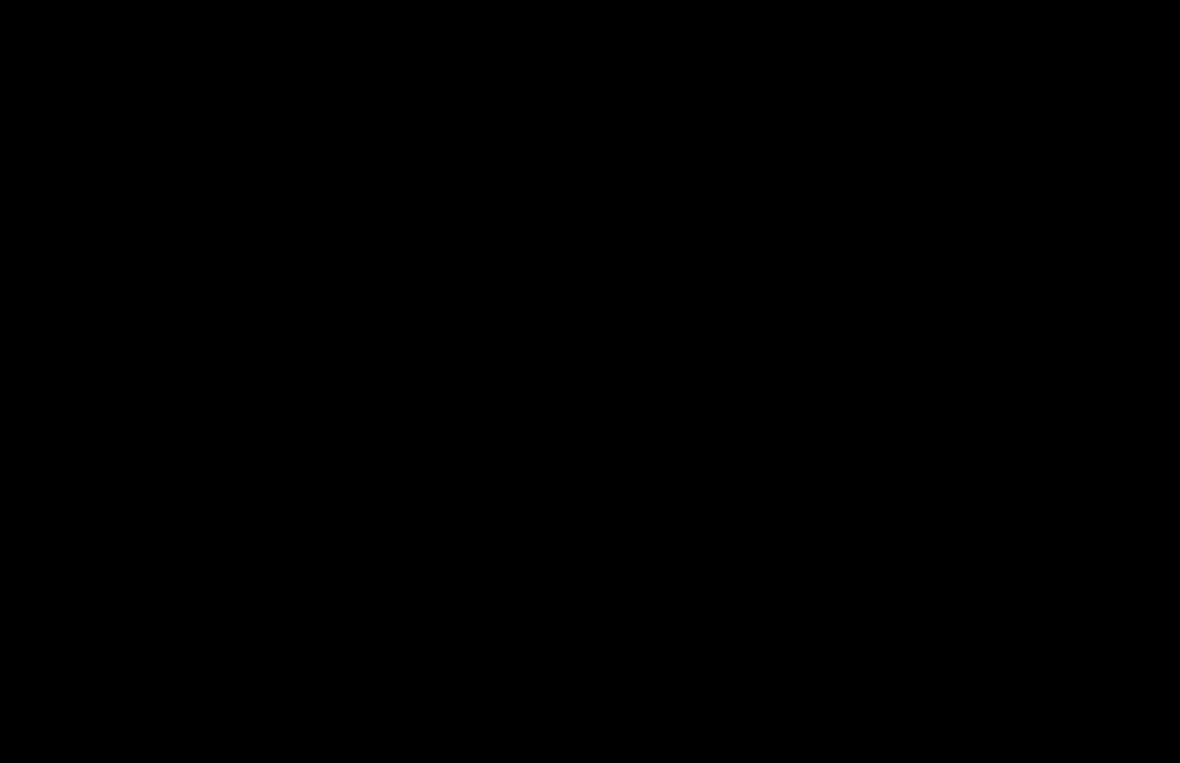 click at bounding box center (590, 381) 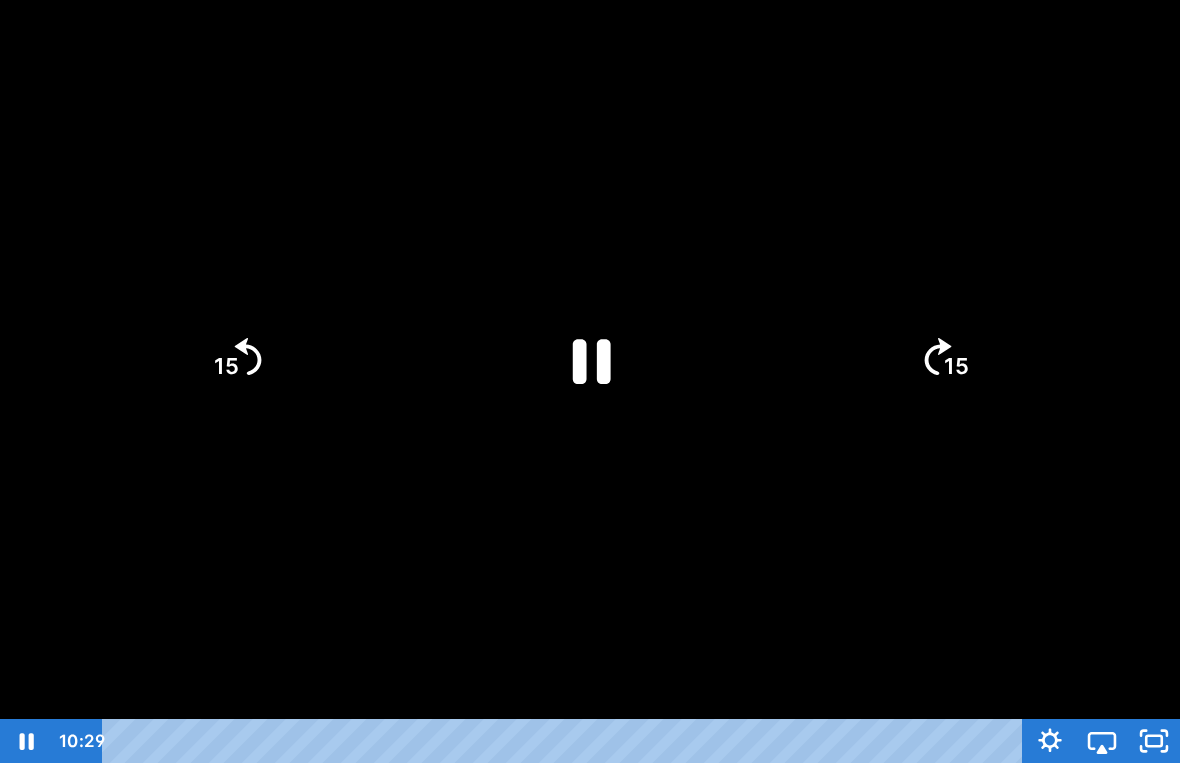 click on "15" 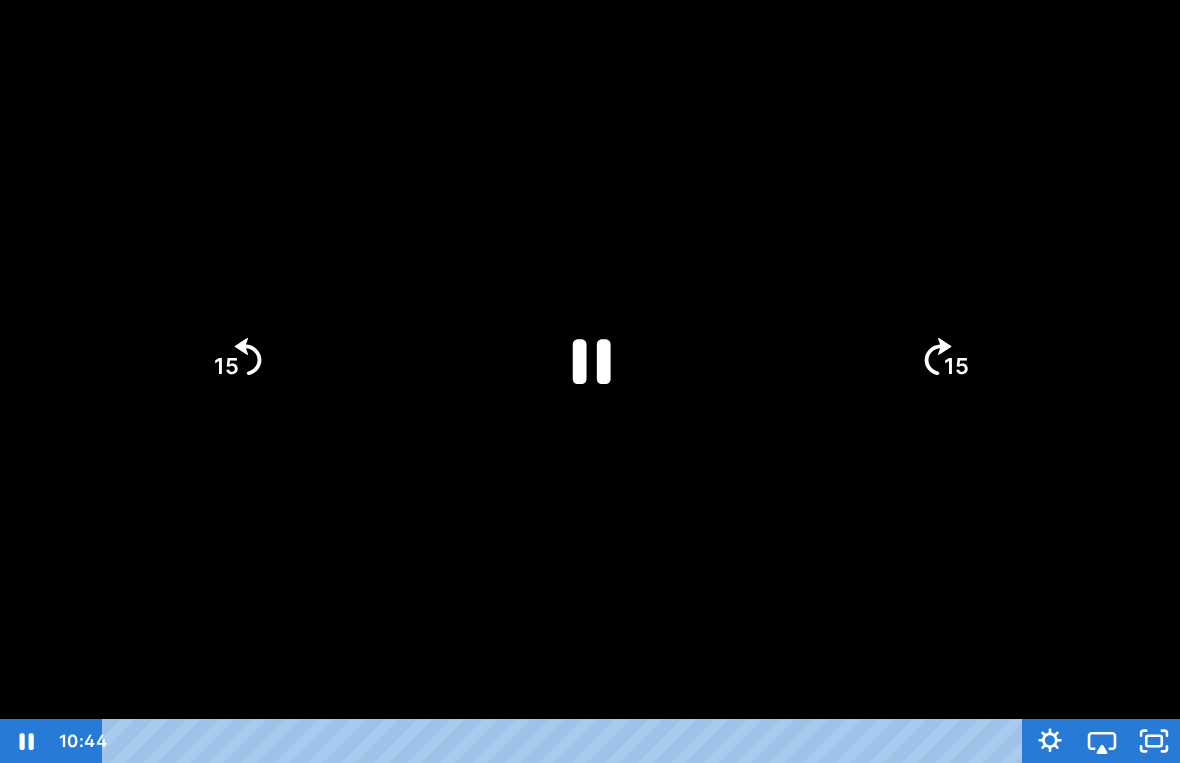 click on "15" 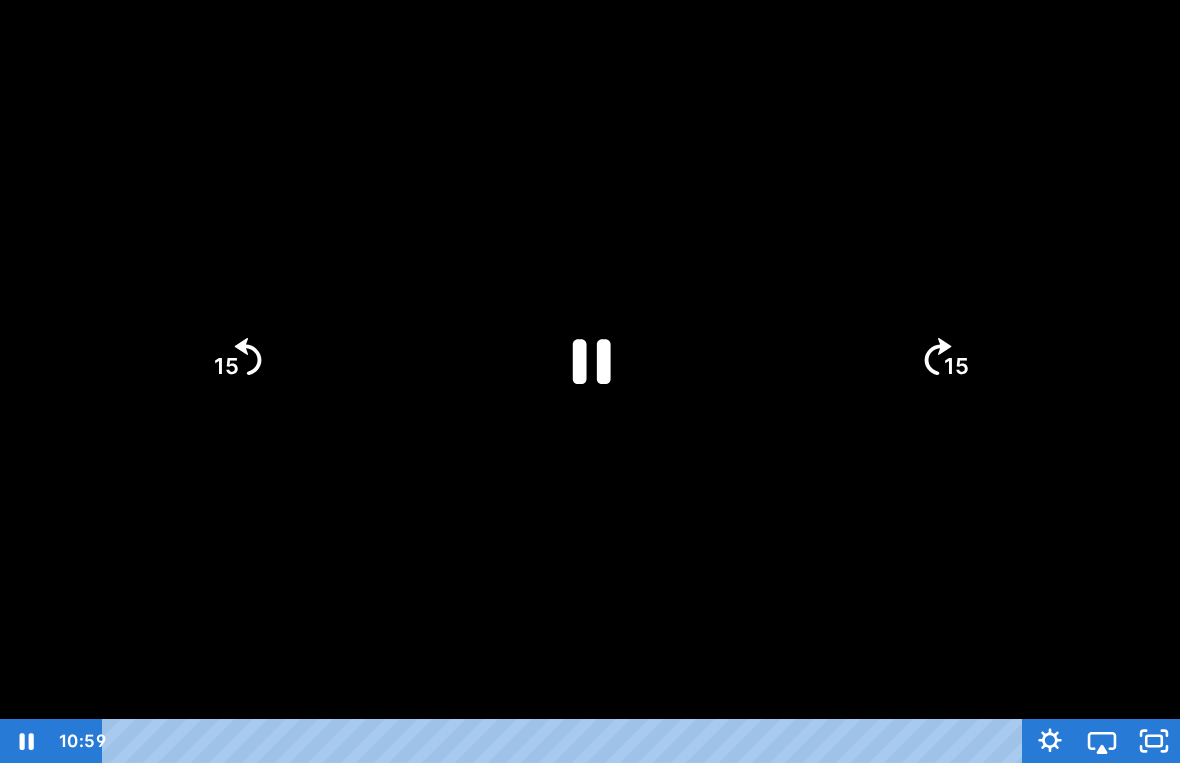 click on "15" 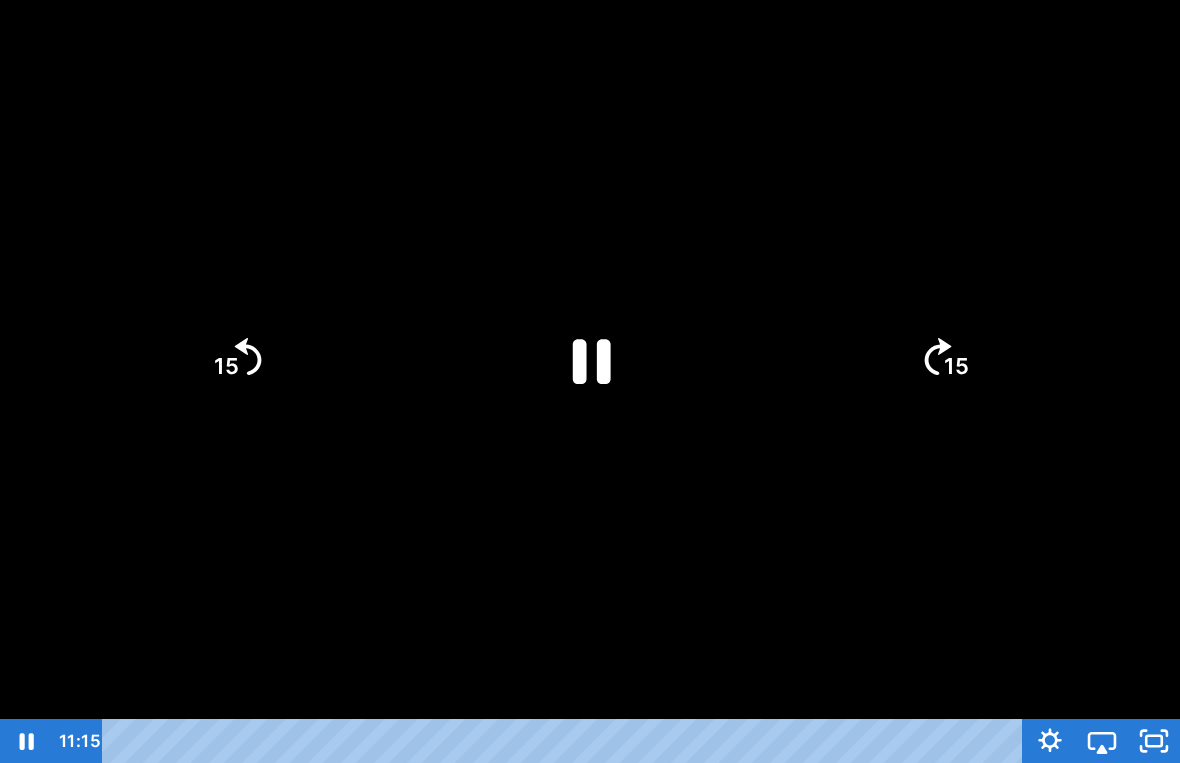 click on "15" 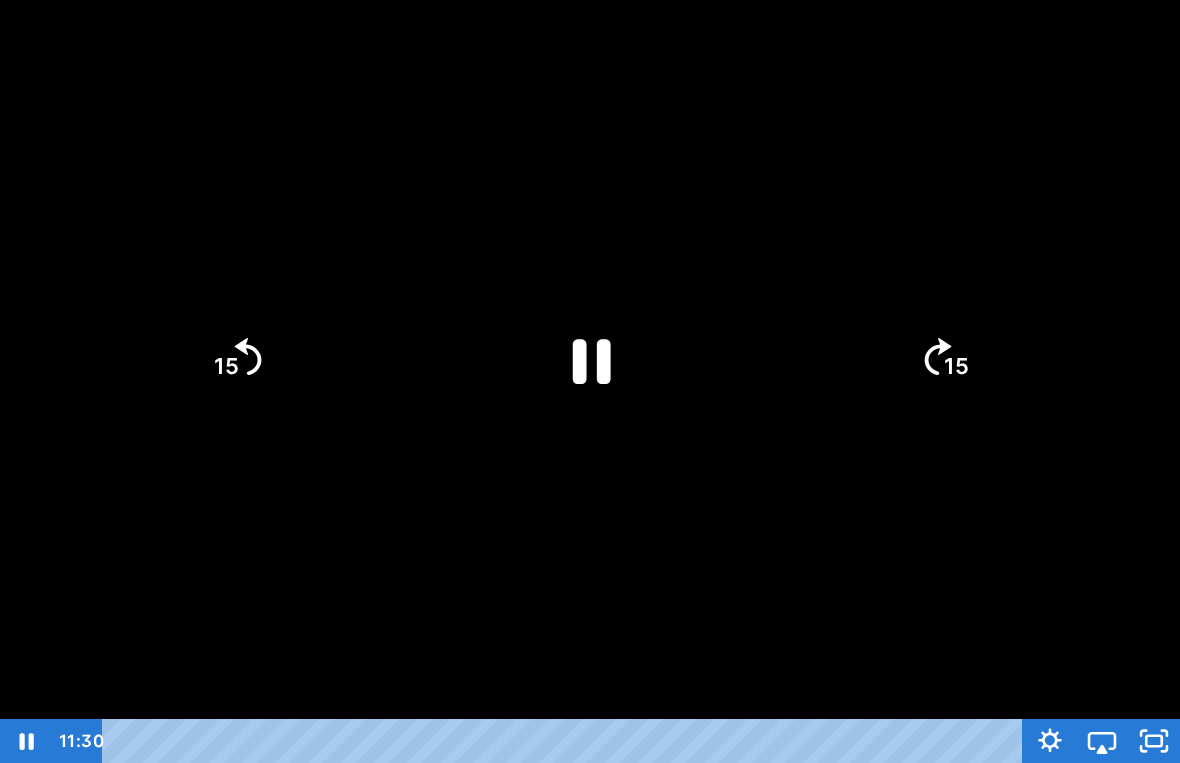 click on "15" 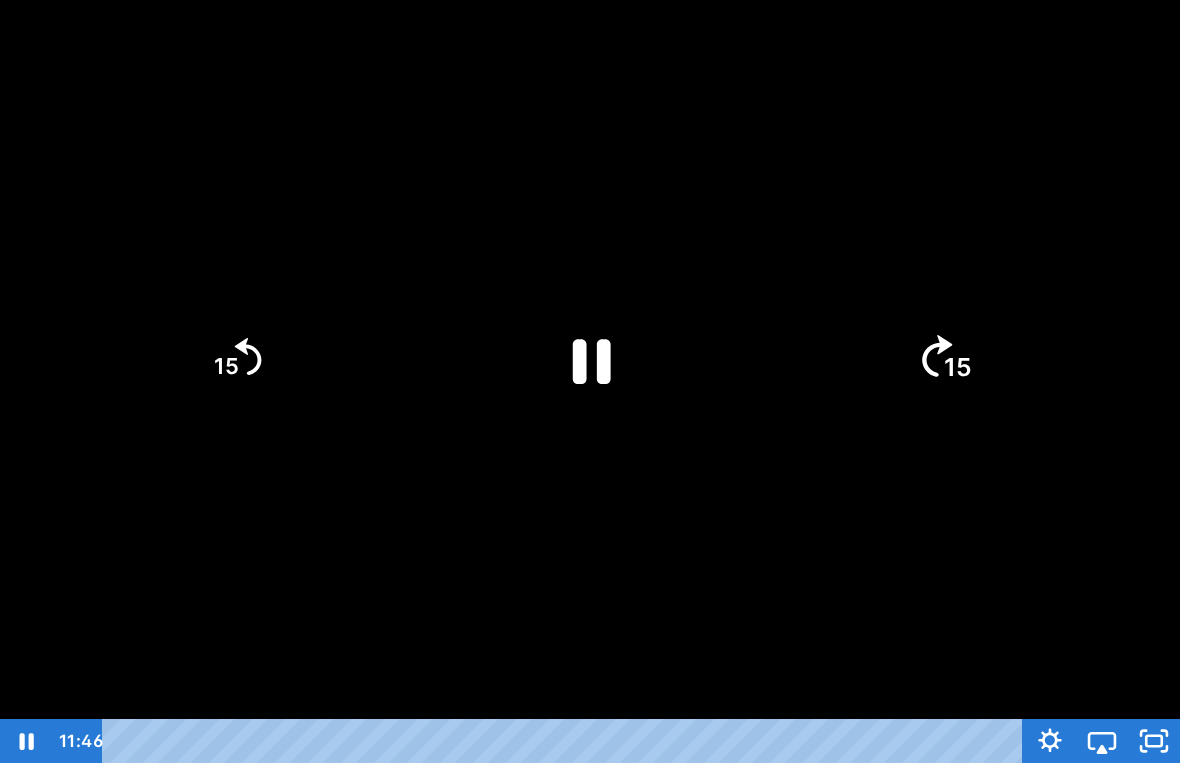 click on "15" 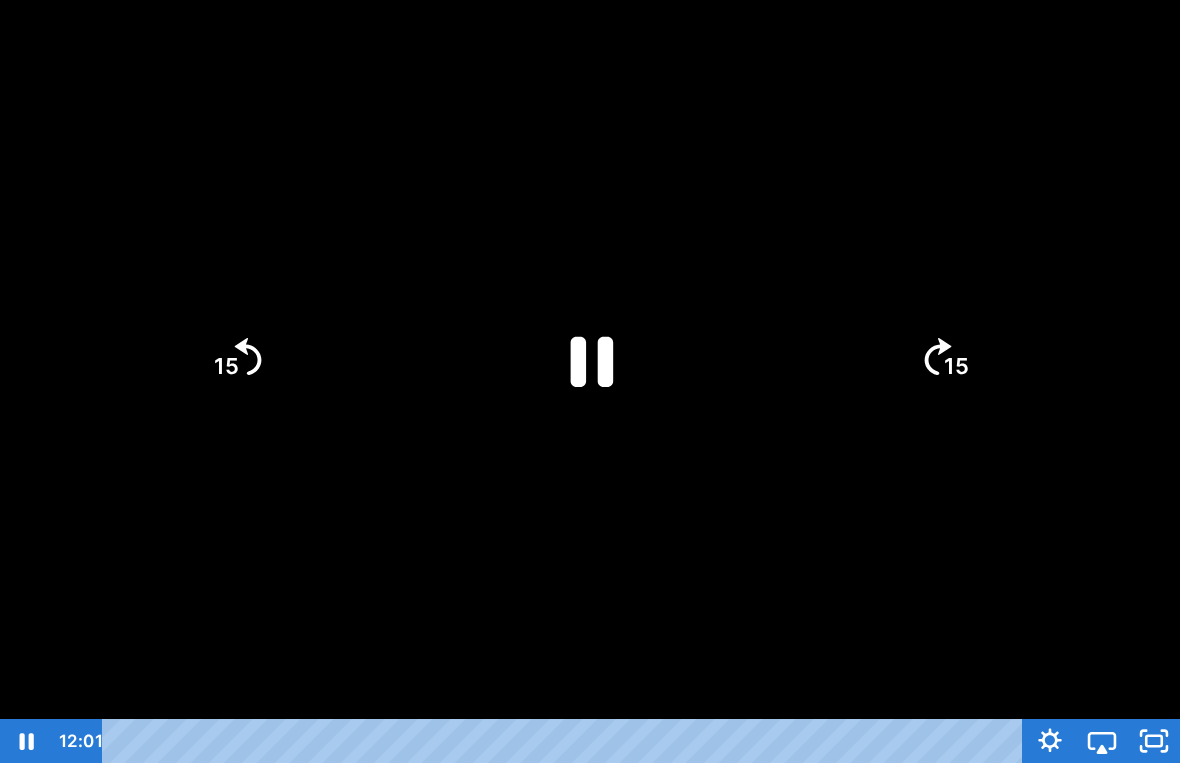 click 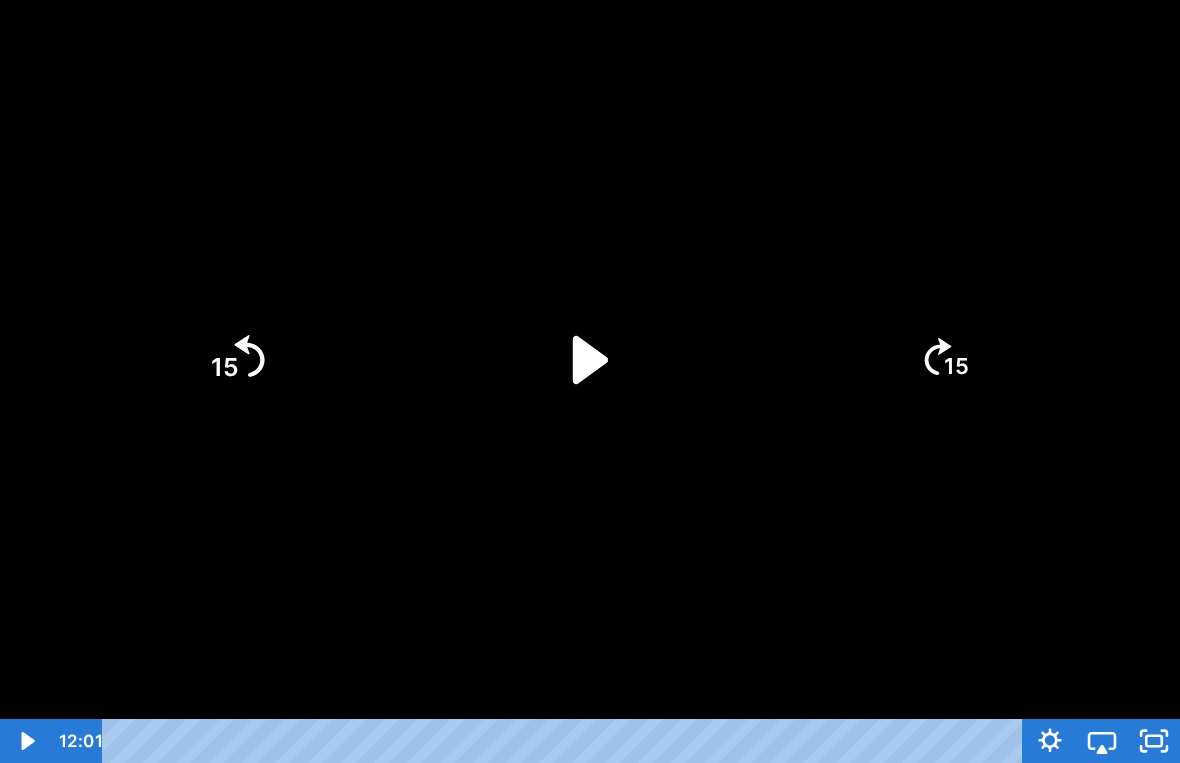 click on "15" 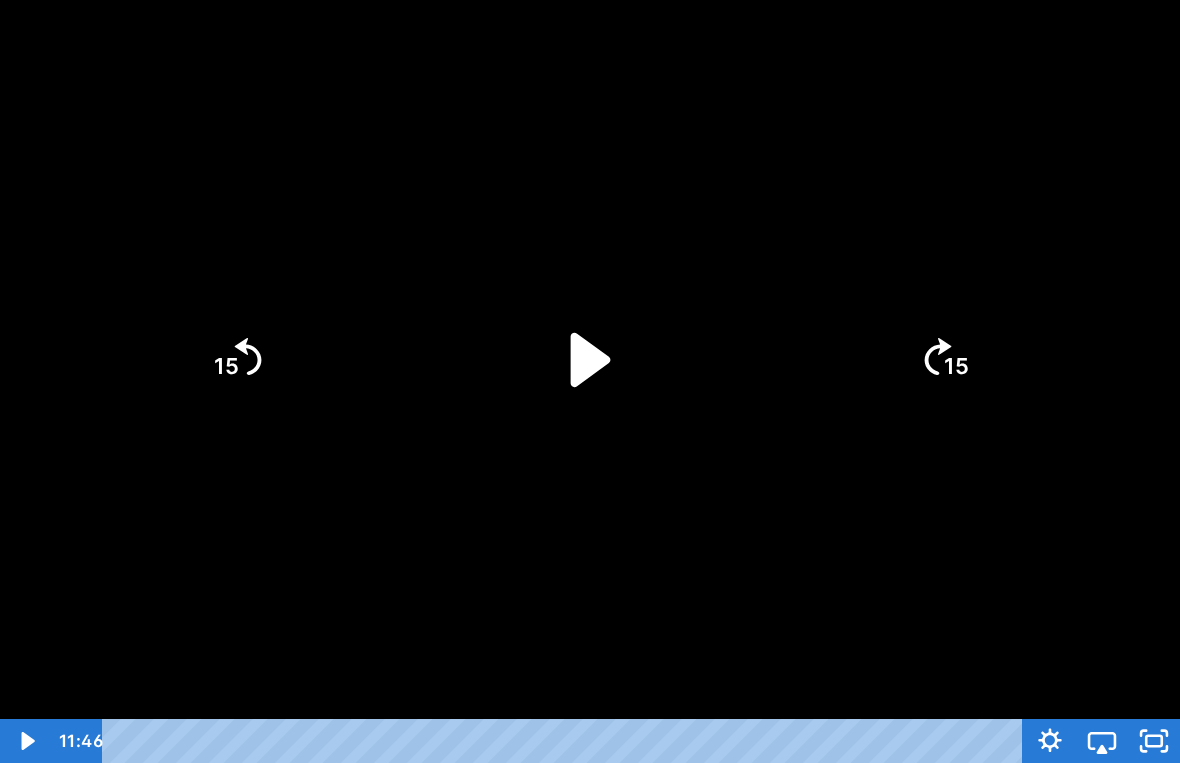click 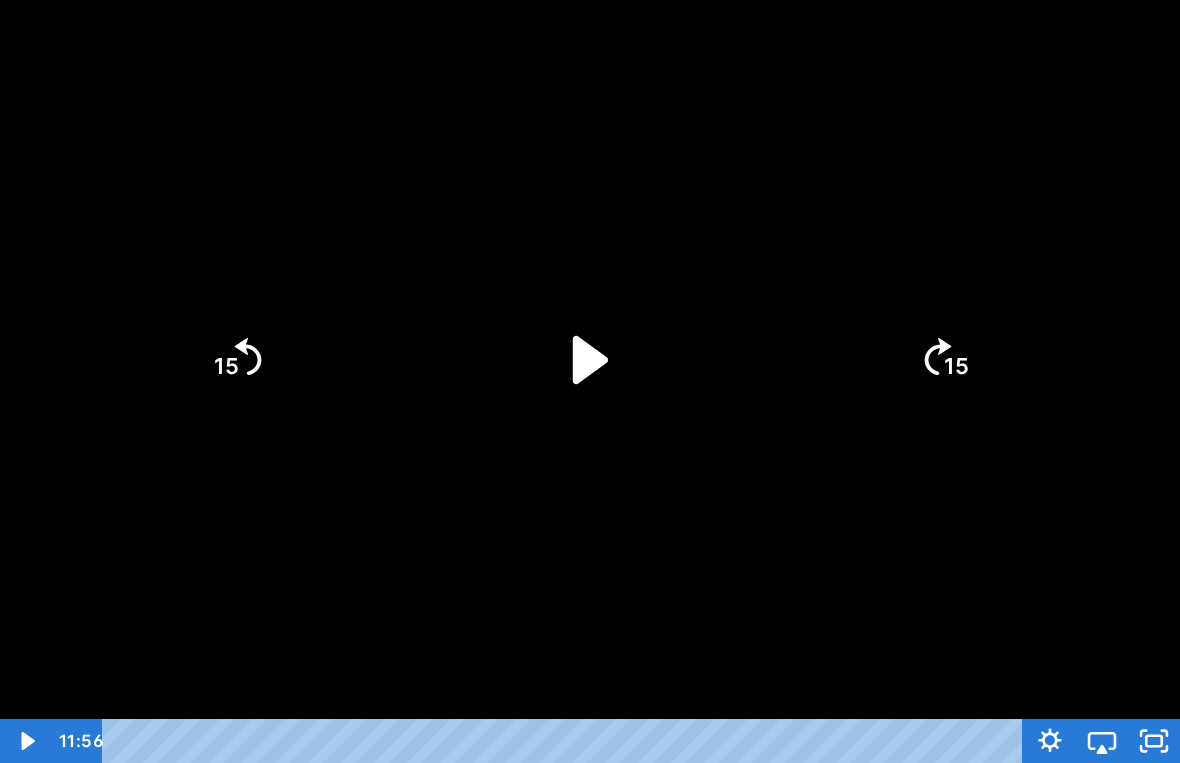 click 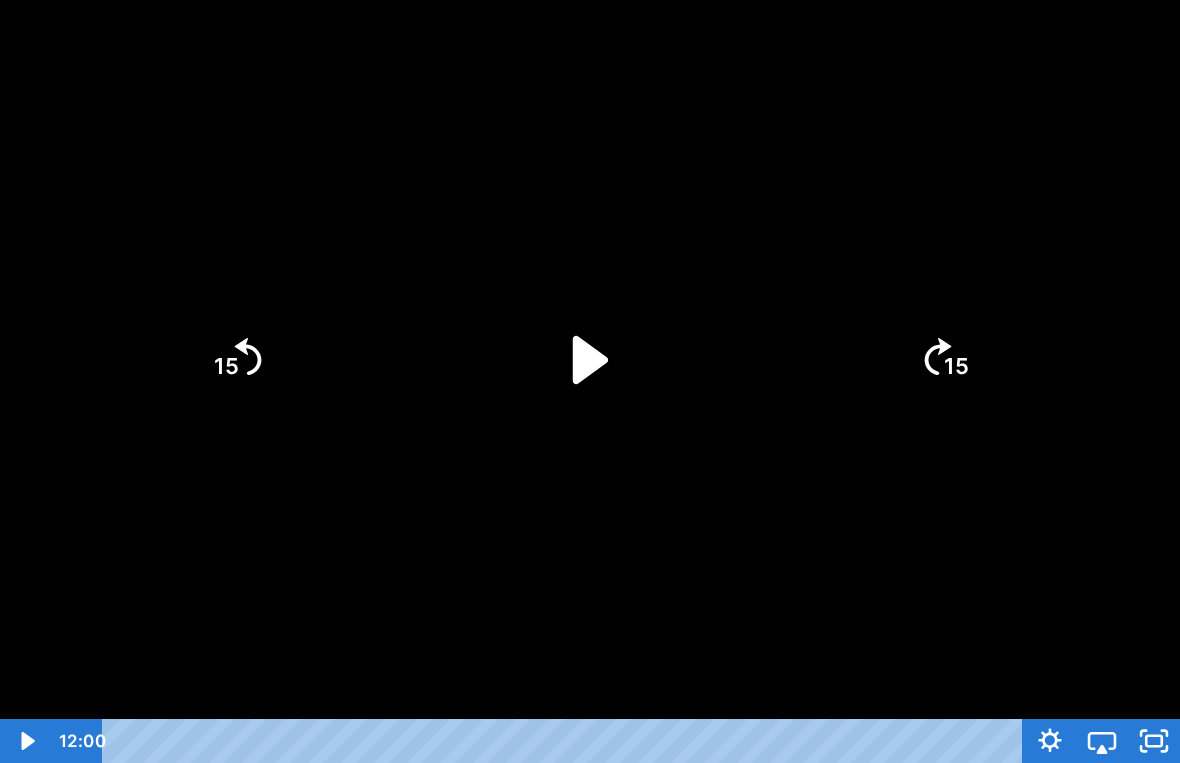click 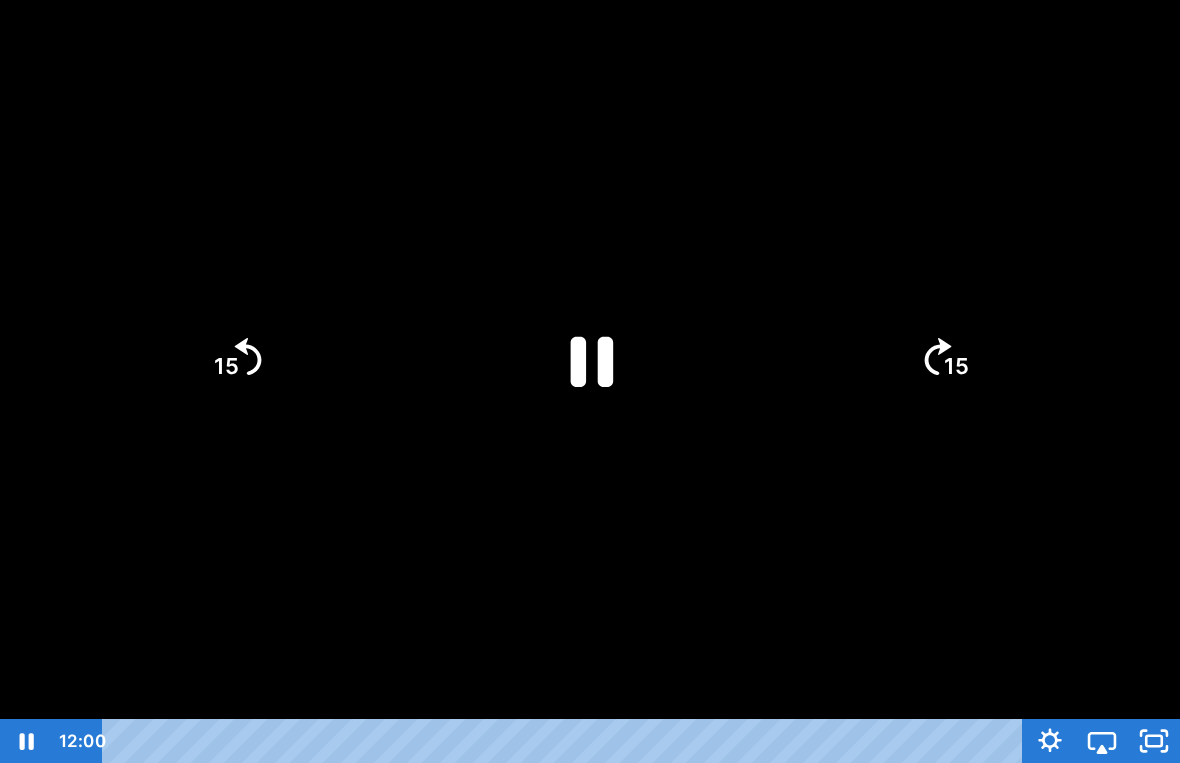 click 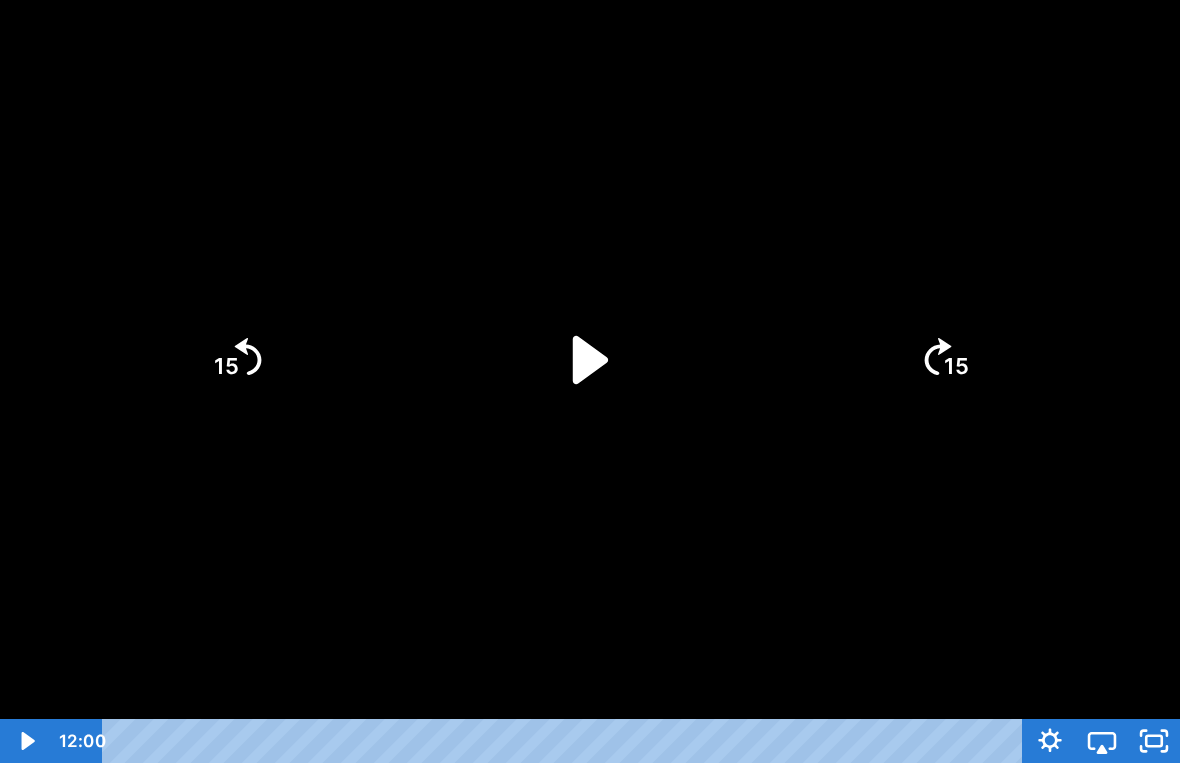 click 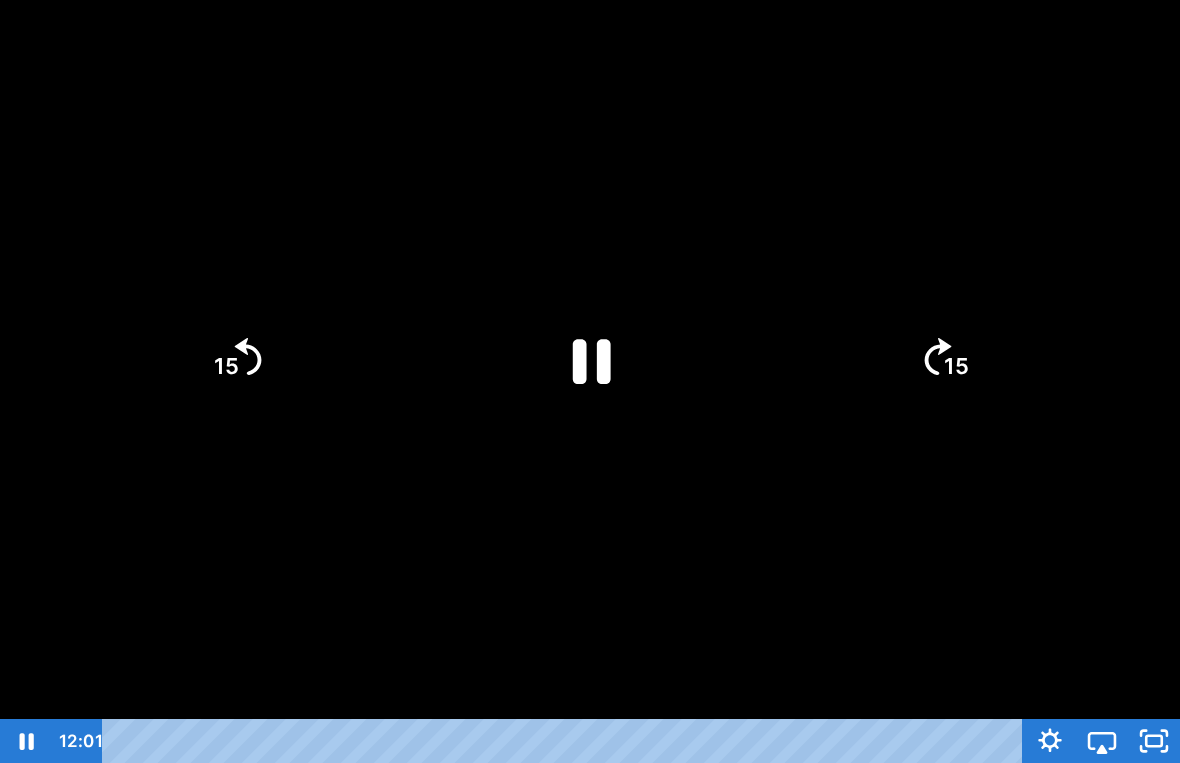 click at bounding box center (590, 381) 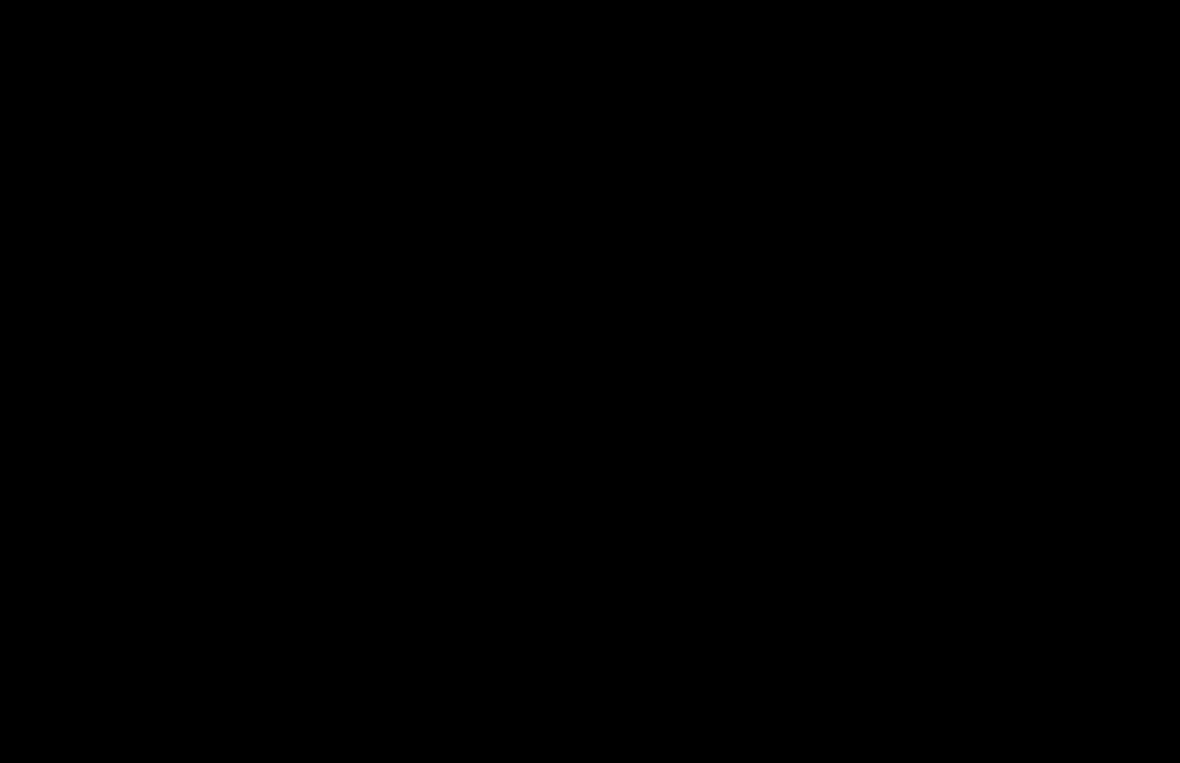 click at bounding box center (590, 381) 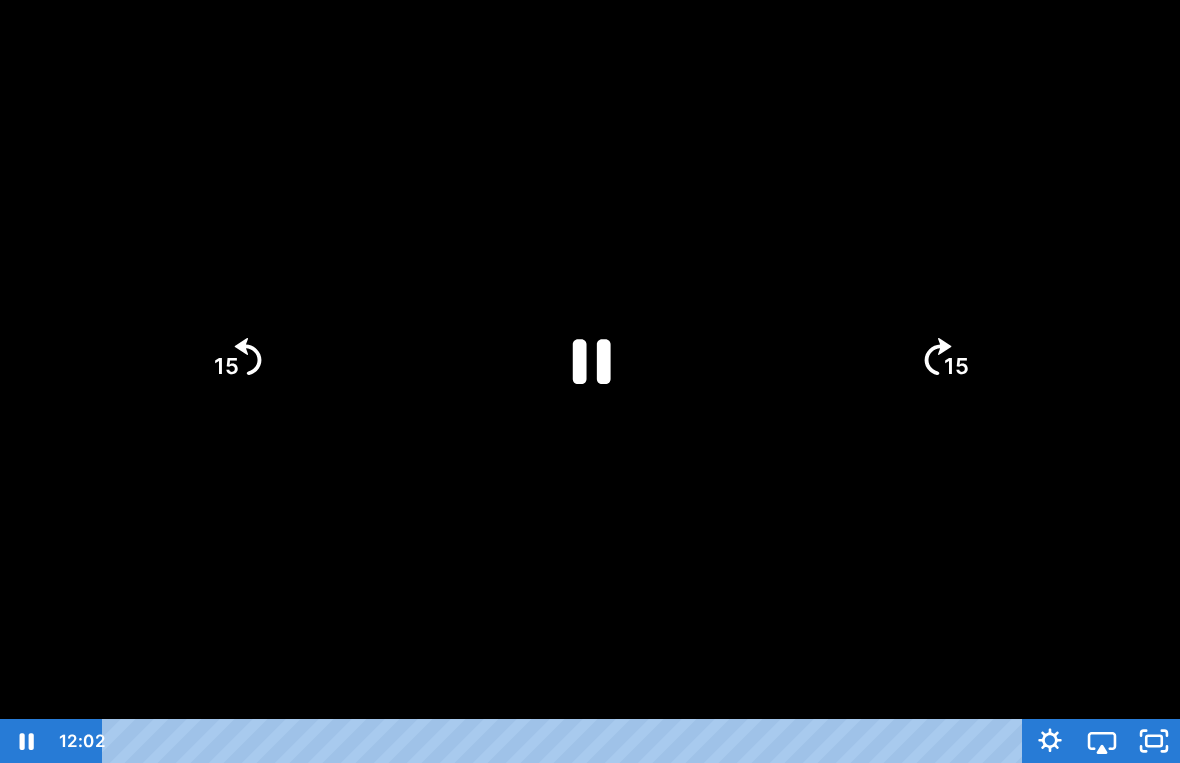 click 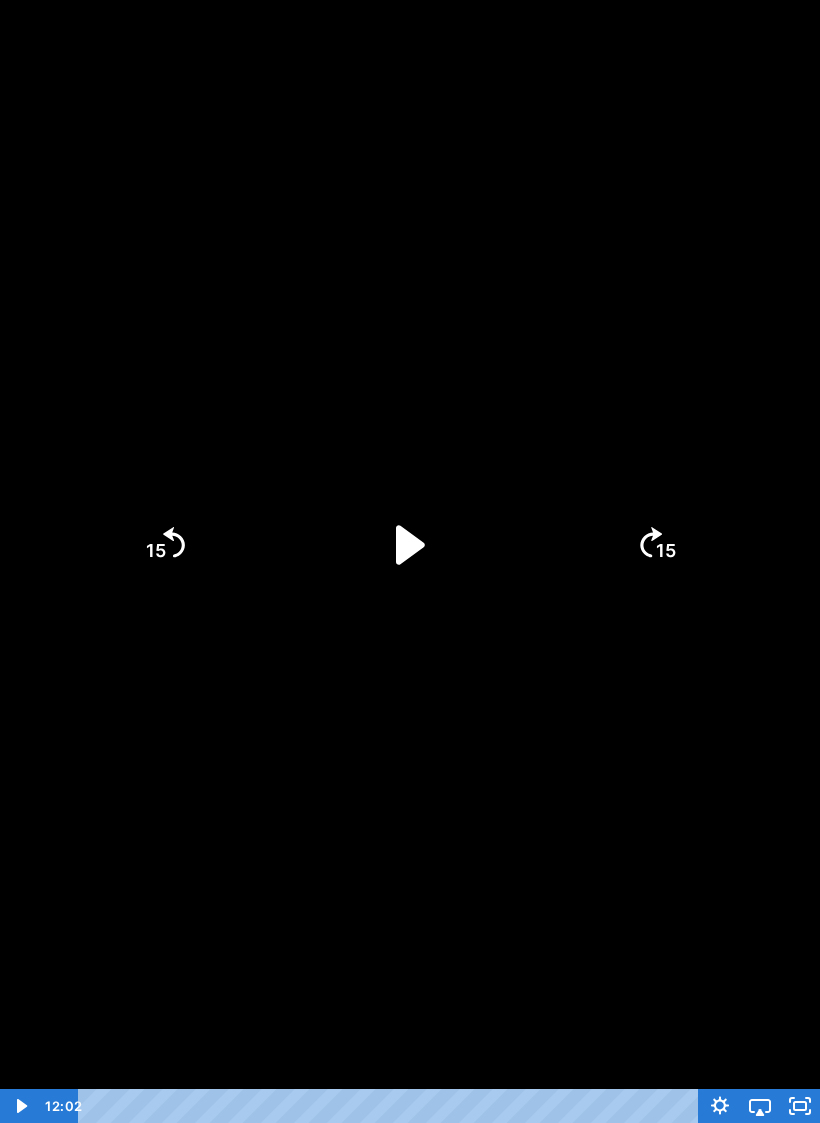 click 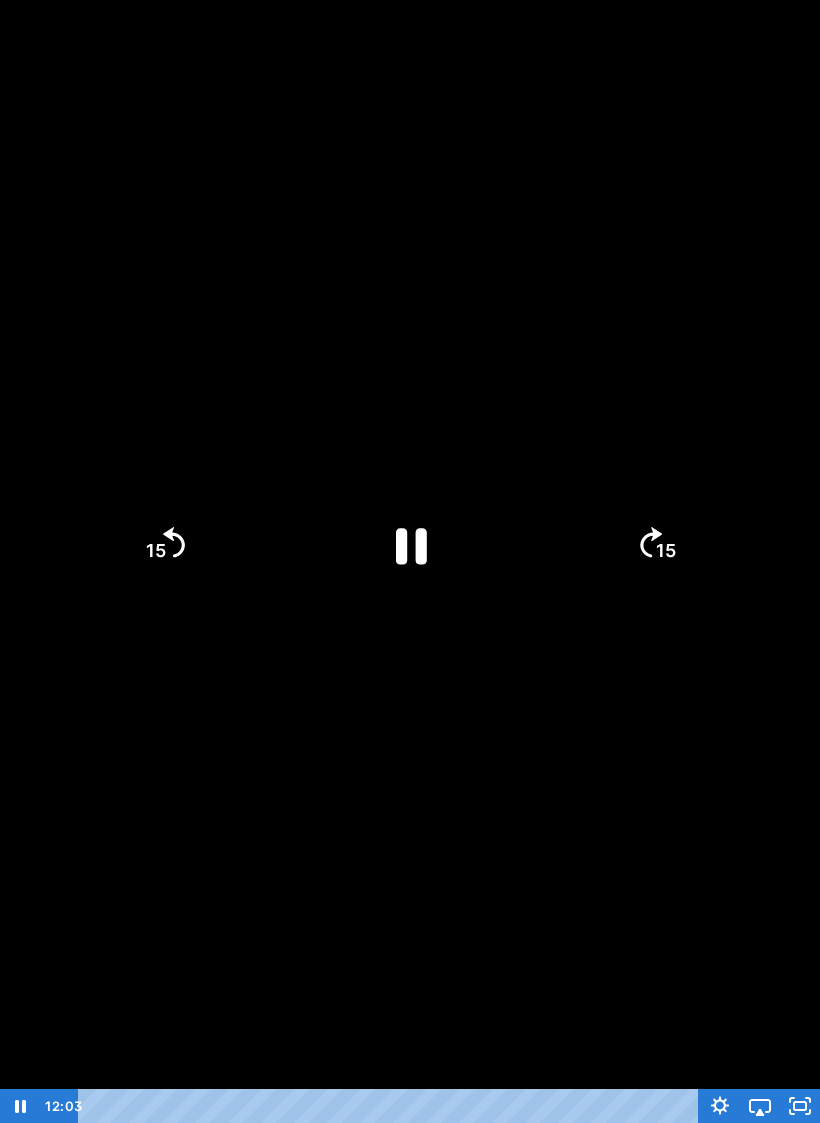 click at bounding box center (410, 561) 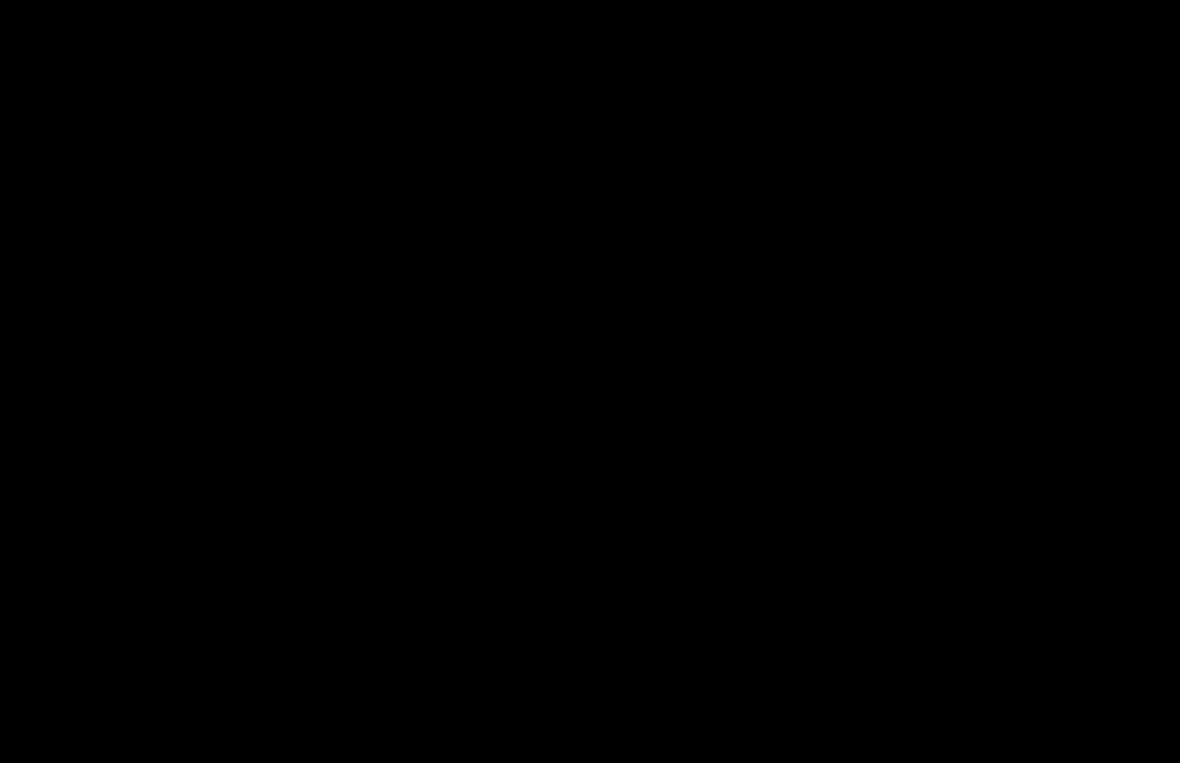 click at bounding box center [590, 381] 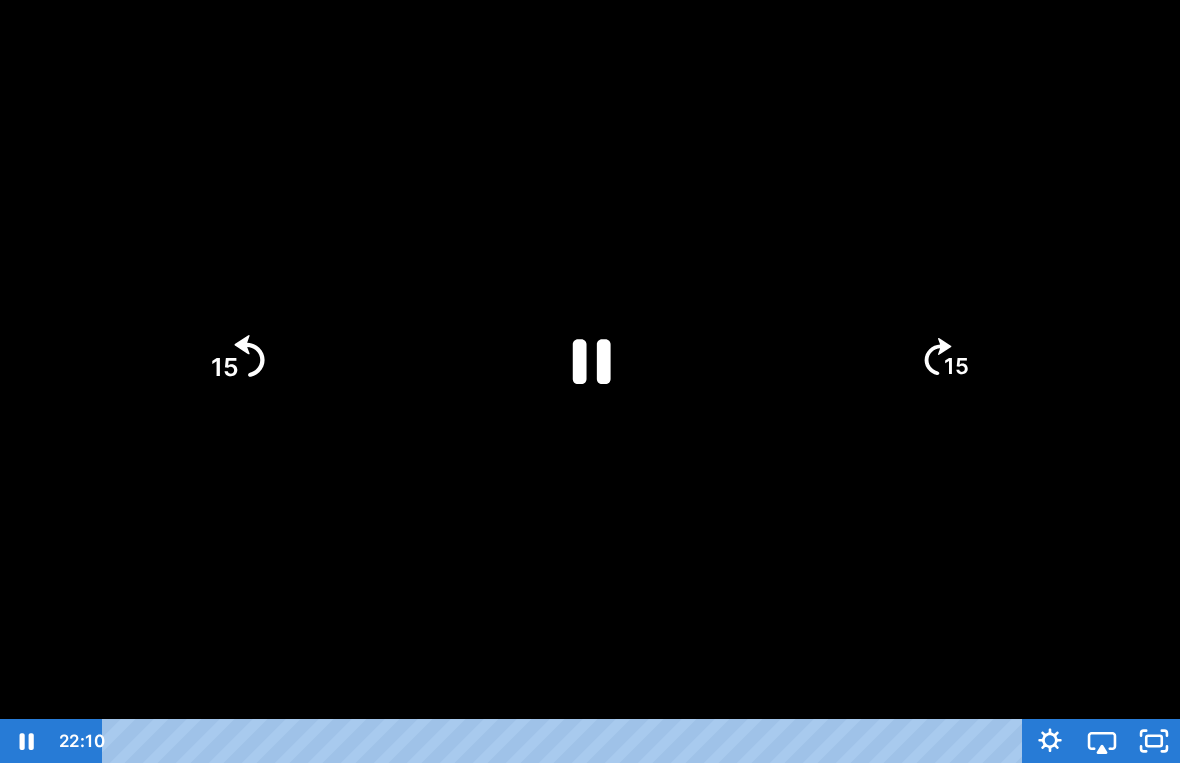 click on "15" 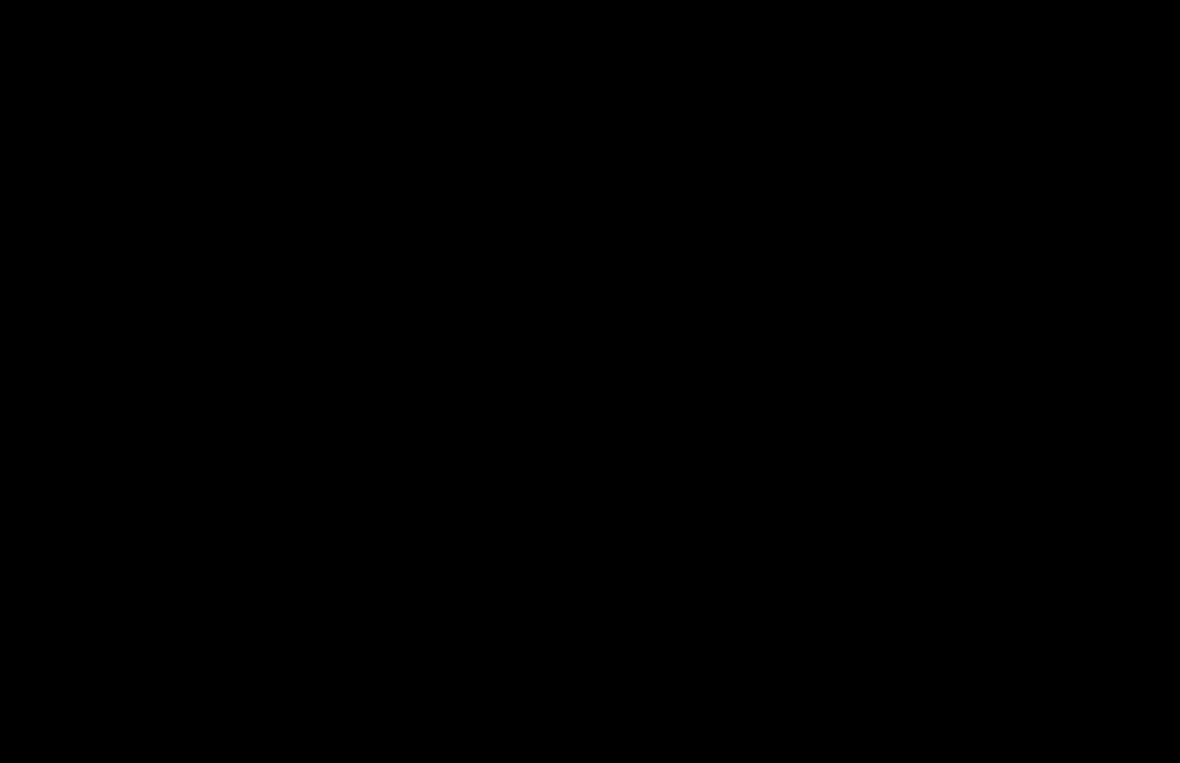 click at bounding box center [590, 381] 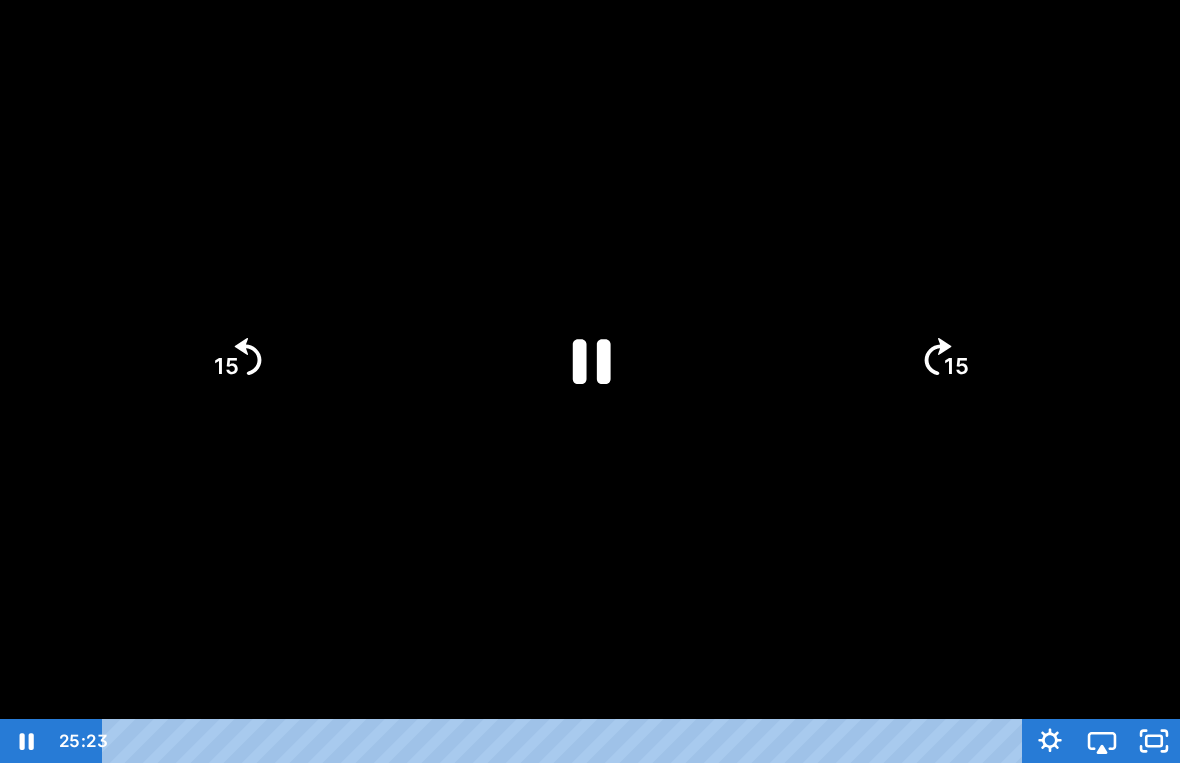 click 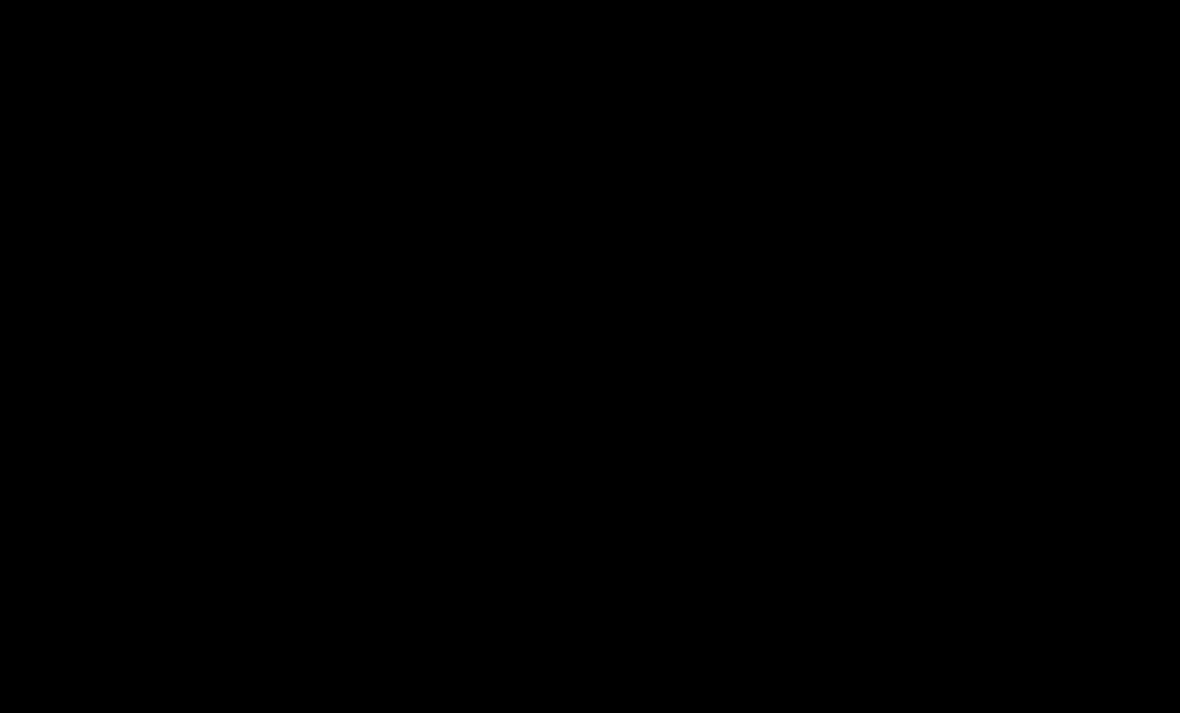 scroll, scrollTop: 50, scrollLeft: 0, axis: vertical 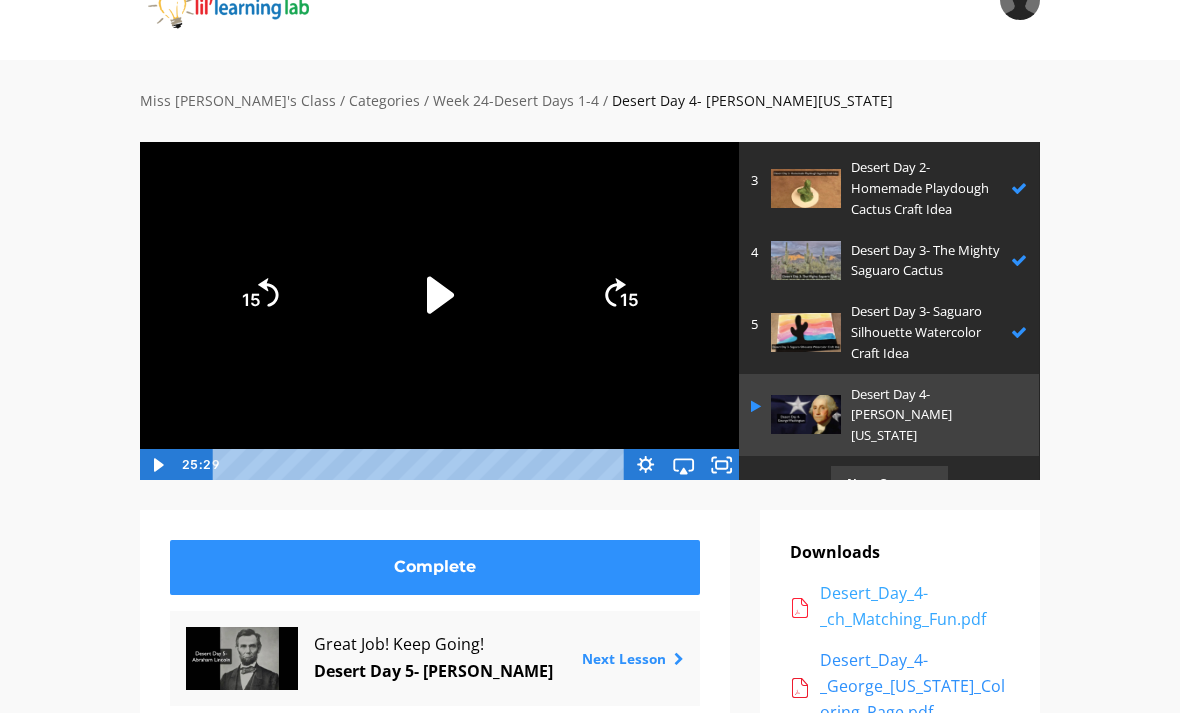 click on "Desert_Day_4-_ch_Matching_Fun.pdf" at bounding box center (915, 606) 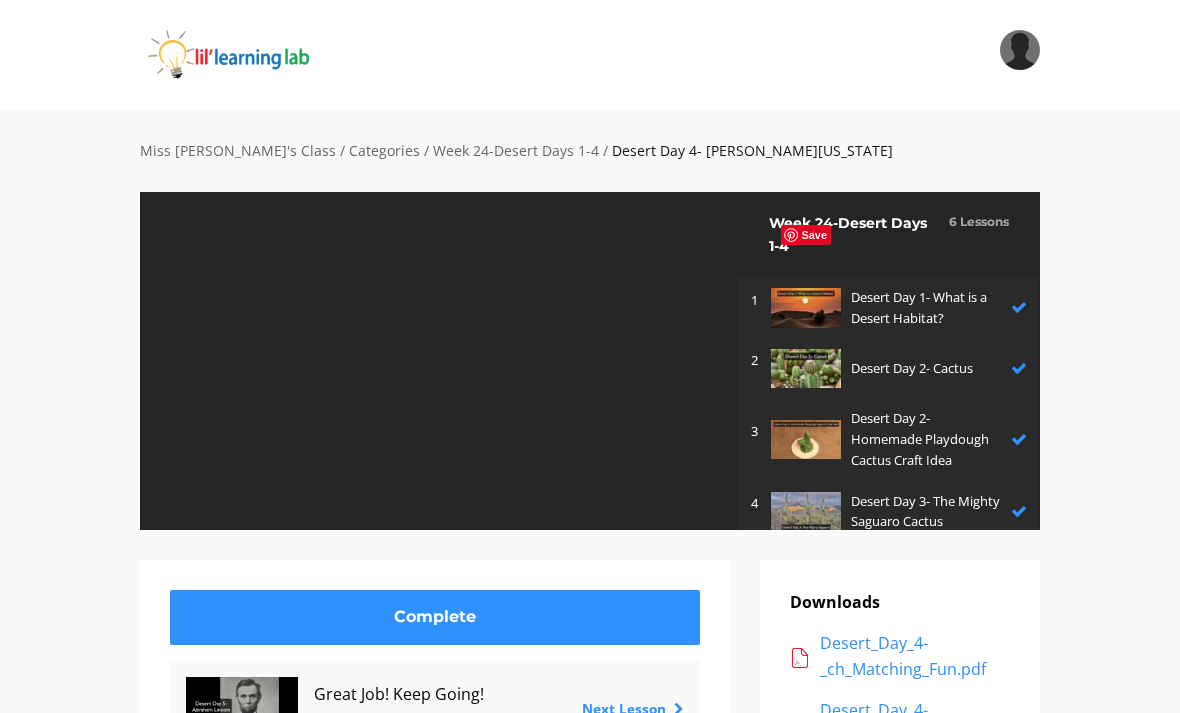 scroll, scrollTop: 0, scrollLeft: 0, axis: both 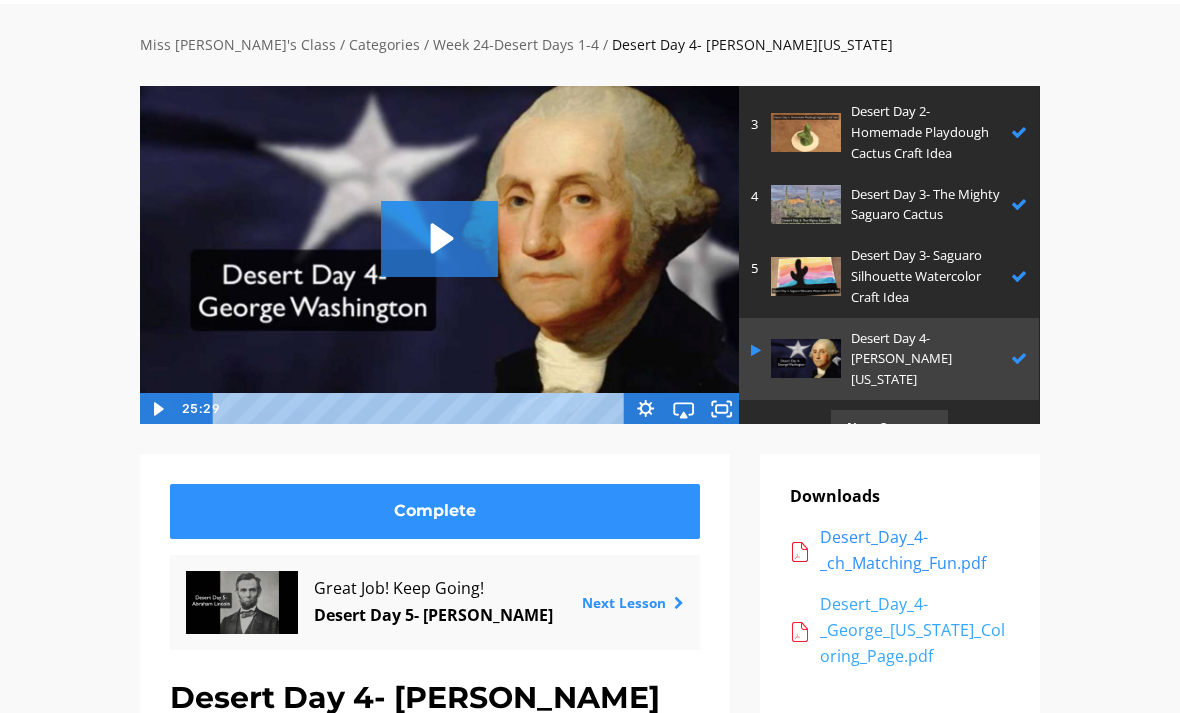 click on "Desert_Day_4-_George_[US_STATE]_Coloring_Page.pdf" at bounding box center [915, 630] 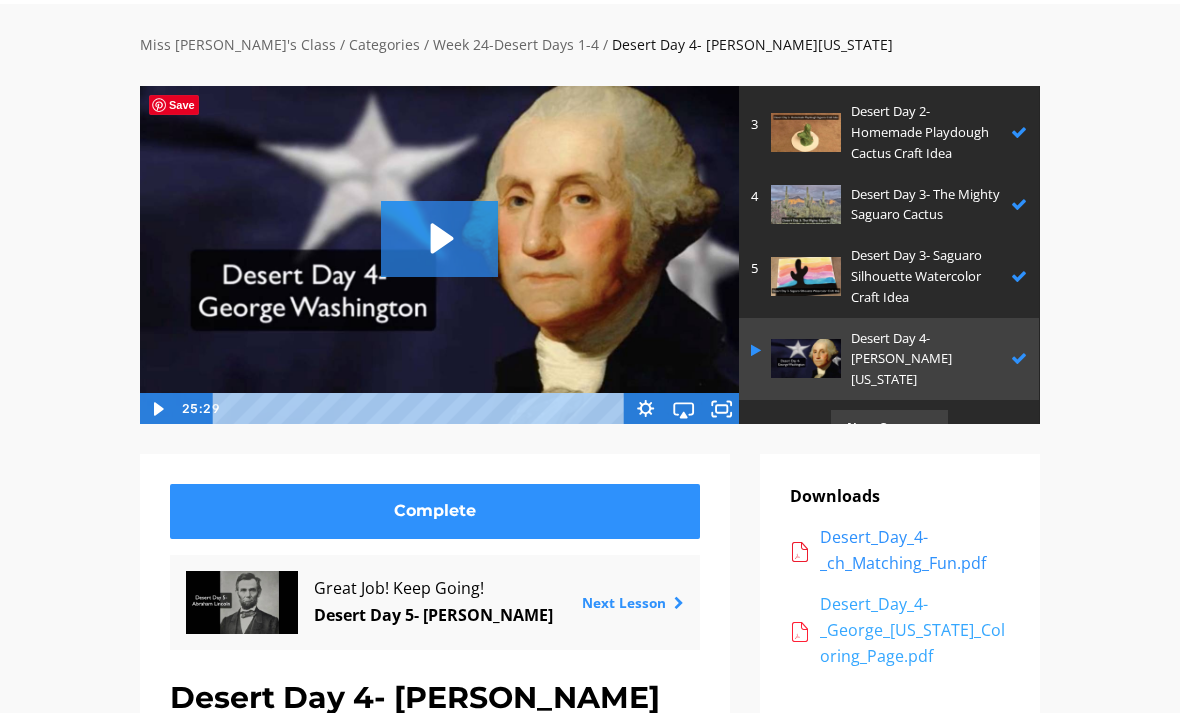 scroll, scrollTop: 170, scrollLeft: 0, axis: vertical 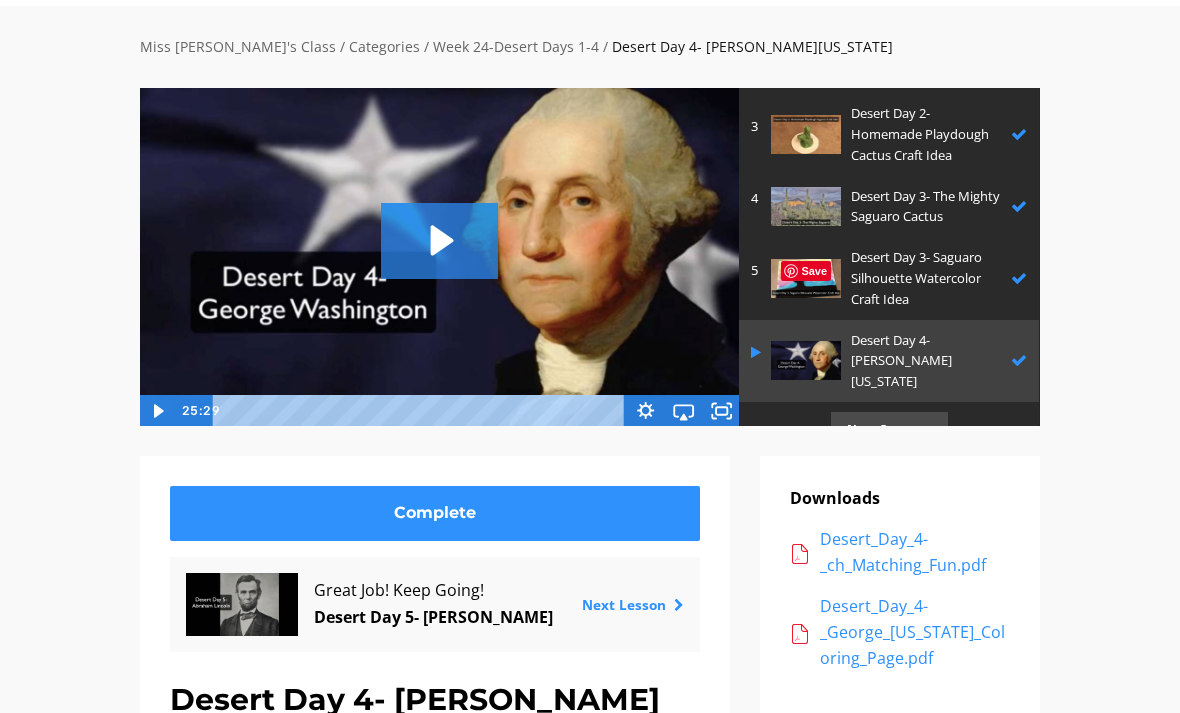 click on "Next Category" at bounding box center [889, 429] 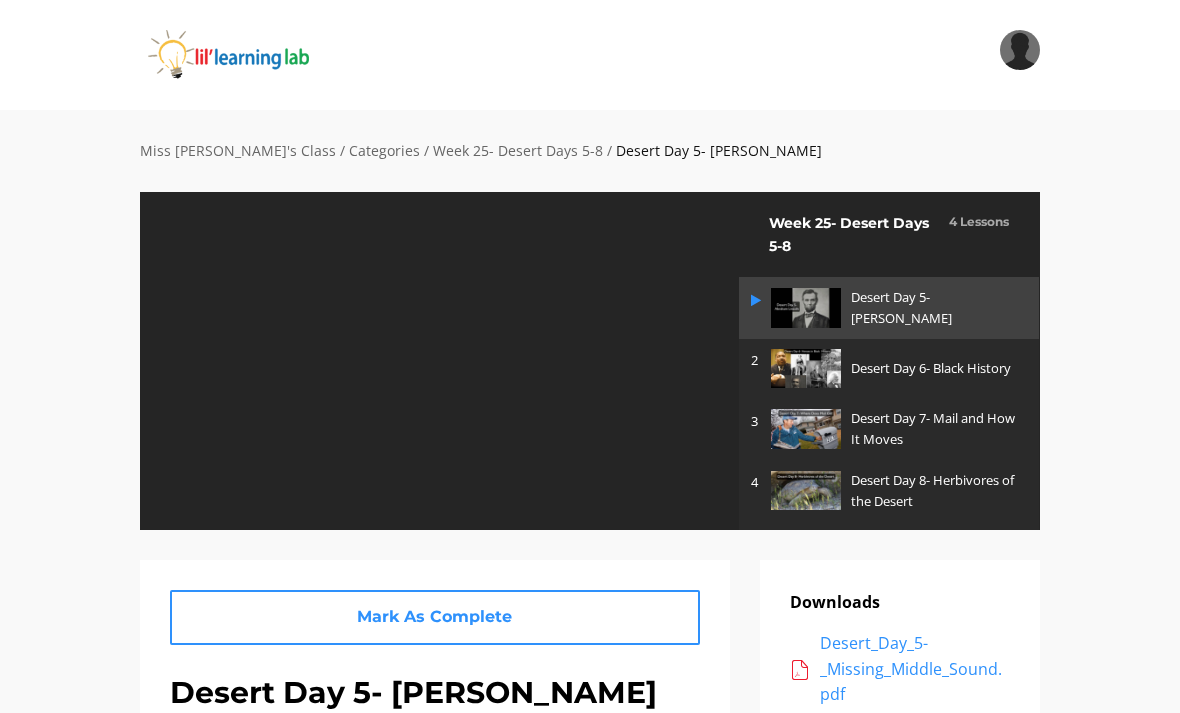 scroll, scrollTop: 0, scrollLeft: 0, axis: both 